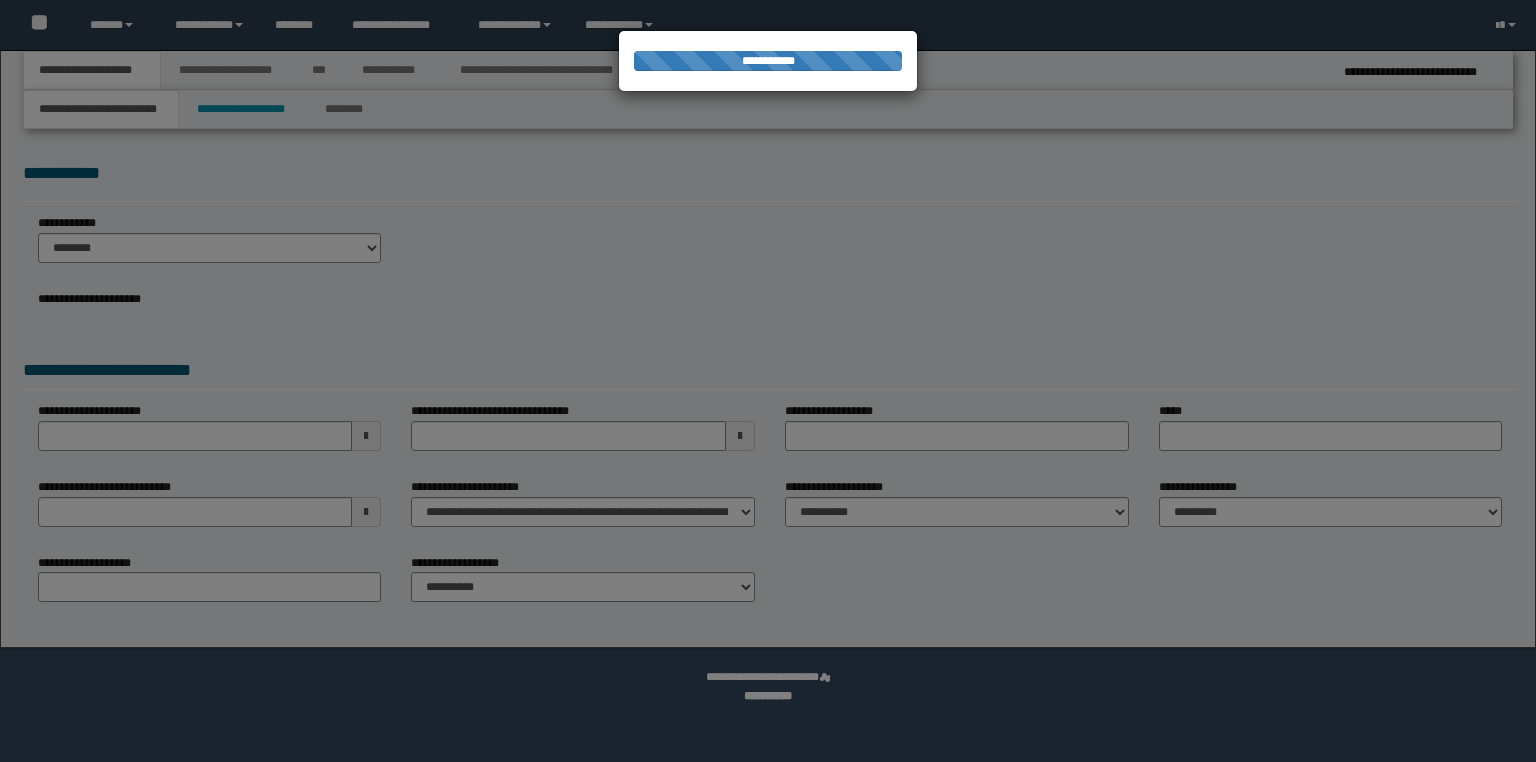scroll, scrollTop: 0, scrollLeft: 0, axis: both 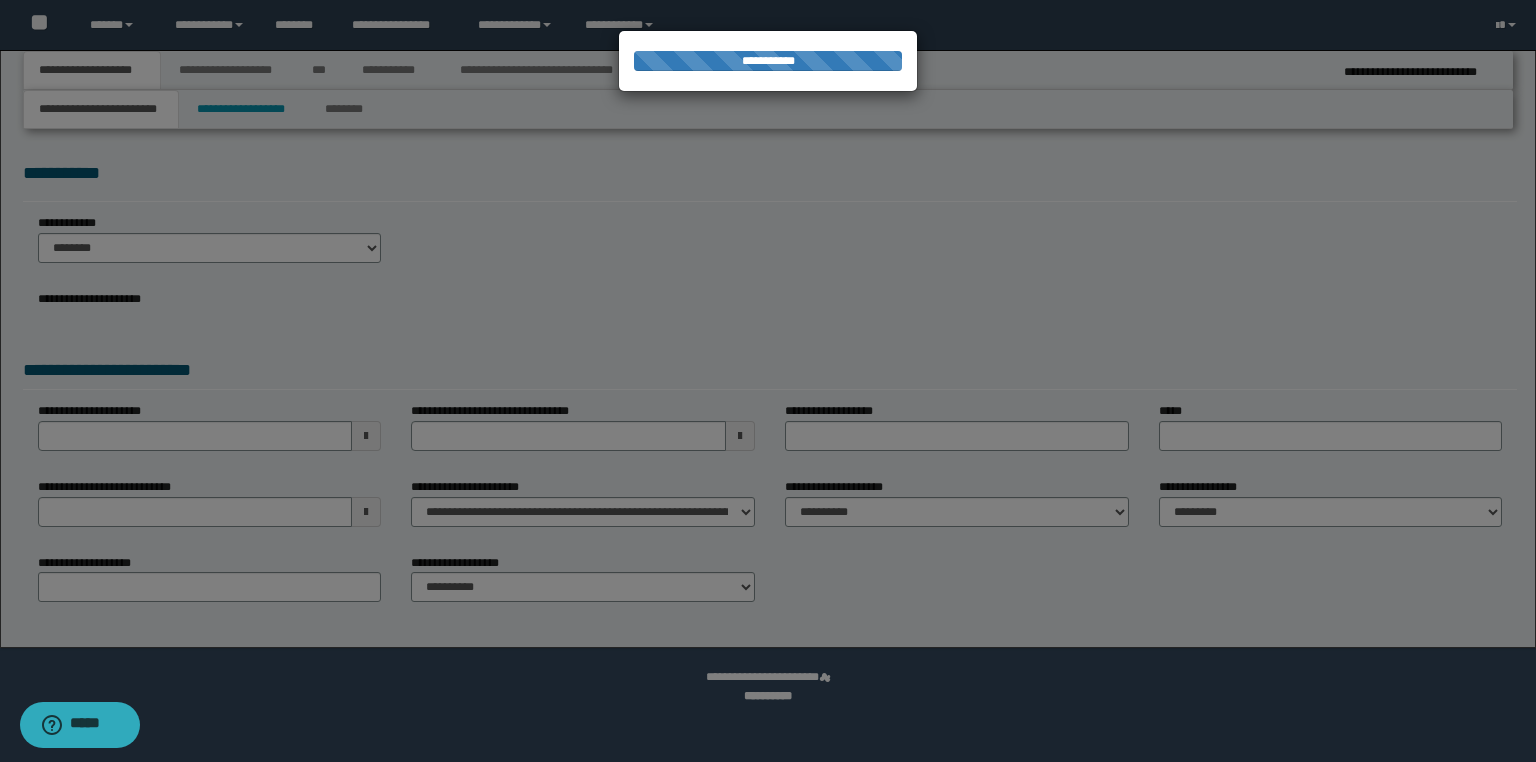select on "*" 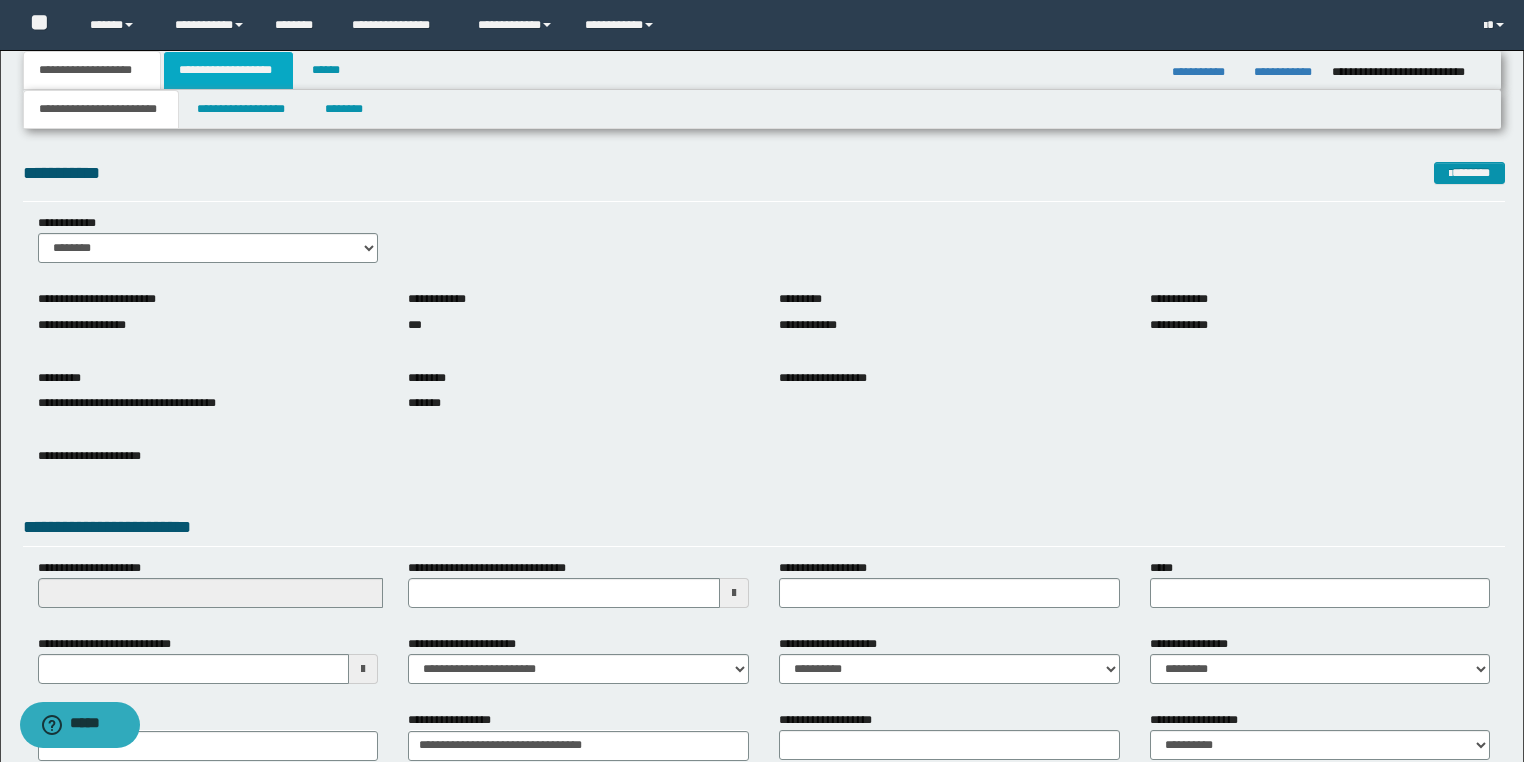 click on "**********" at bounding box center (228, 70) 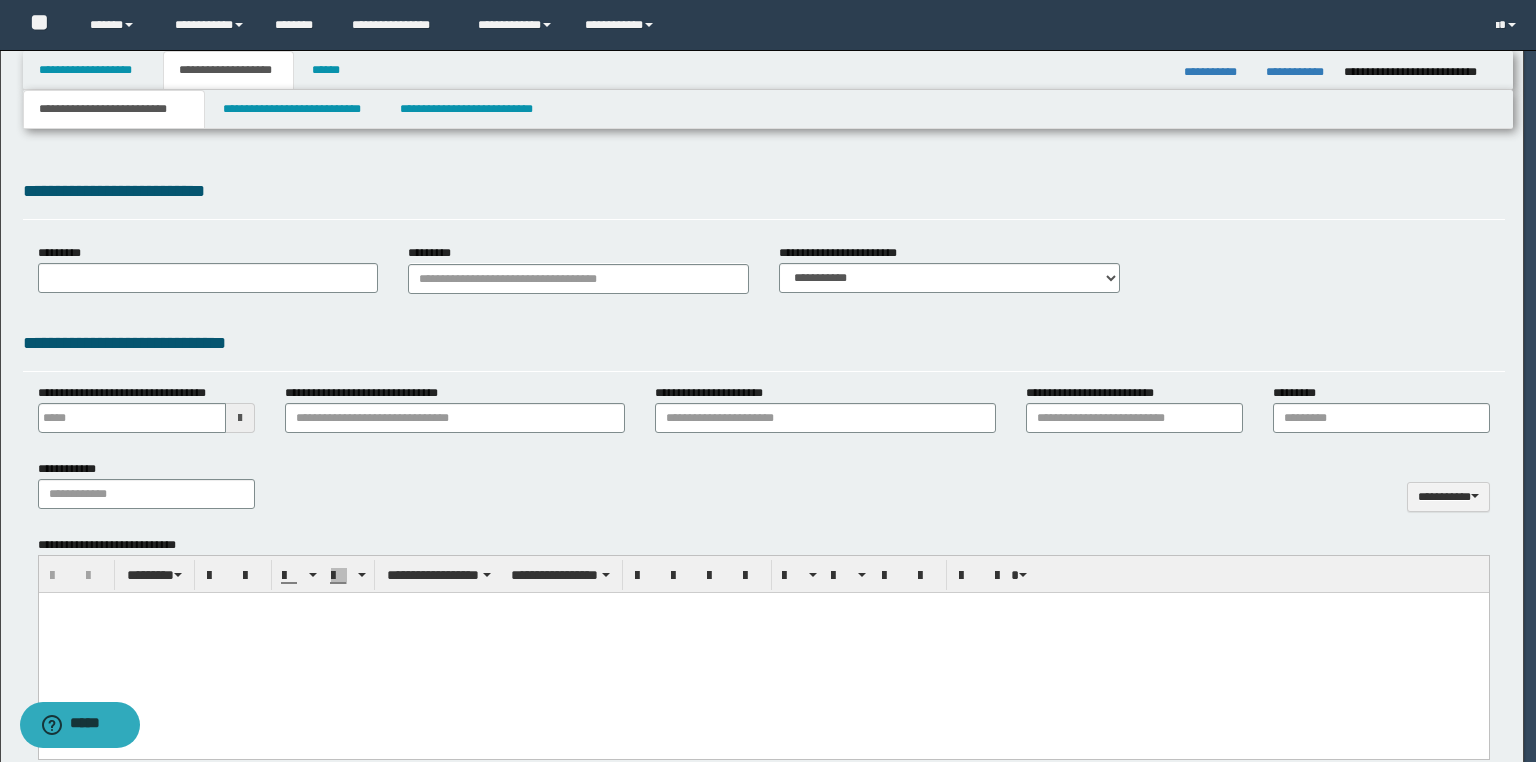 type 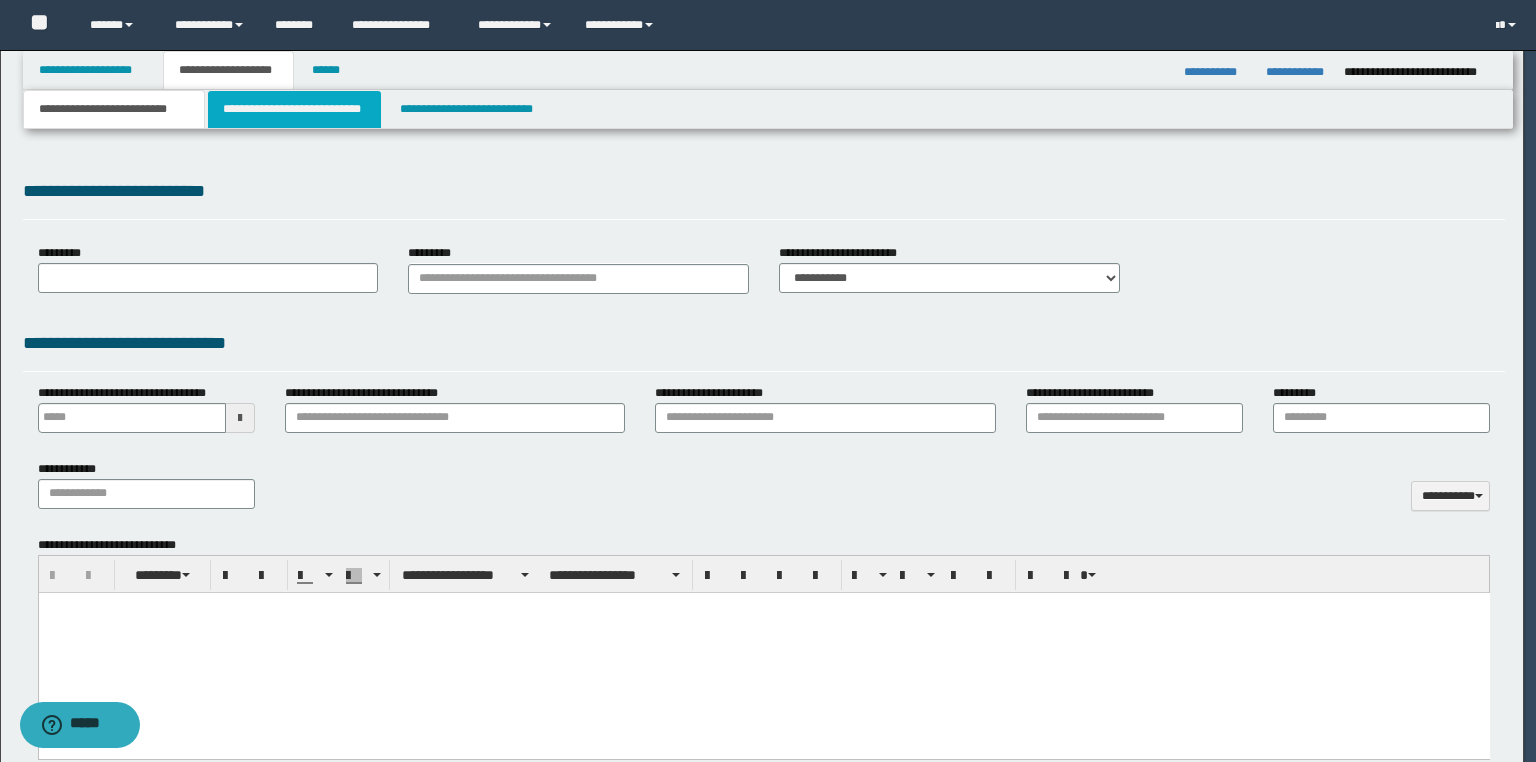 scroll, scrollTop: 0, scrollLeft: 0, axis: both 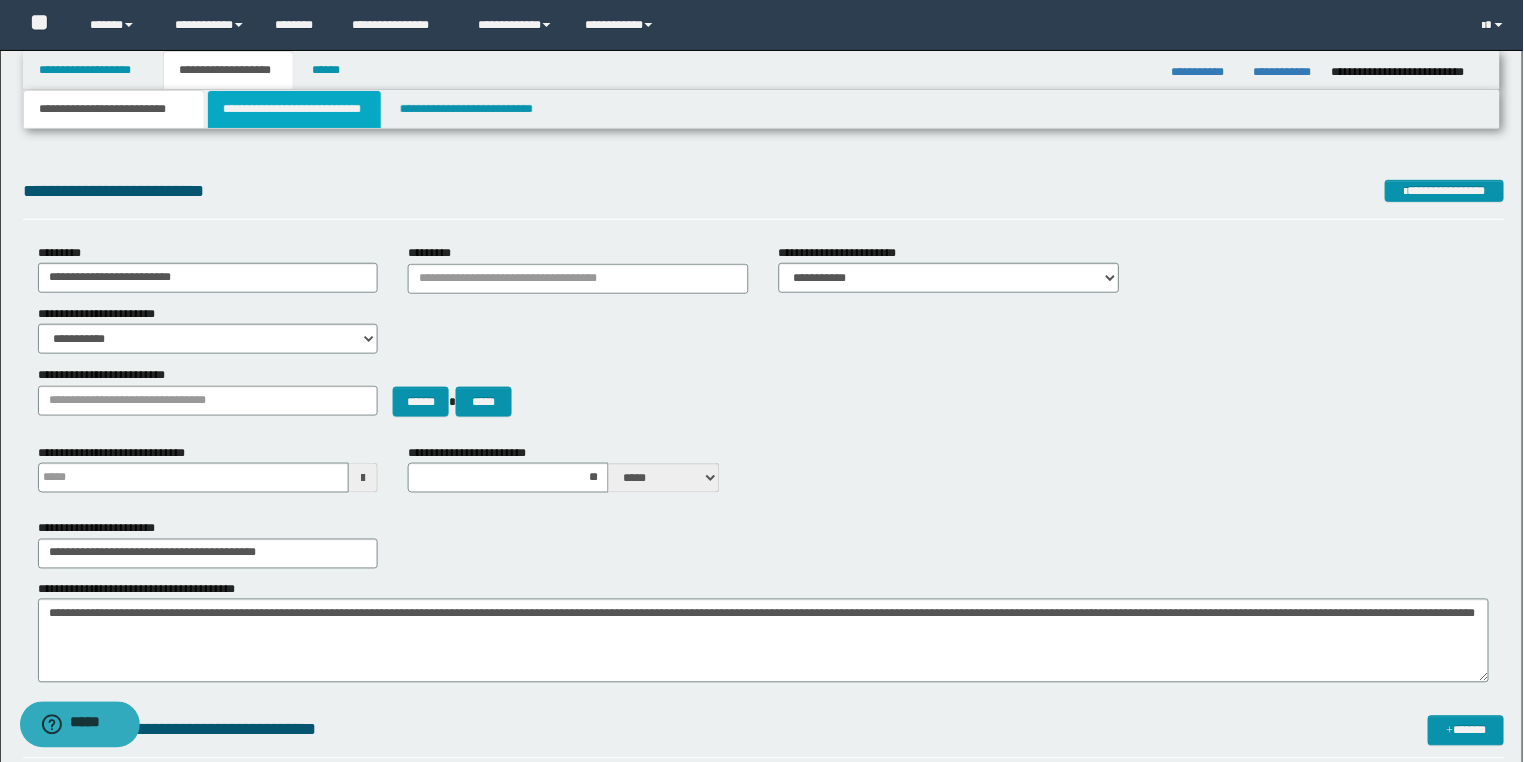 click on "**********" at bounding box center (294, 109) 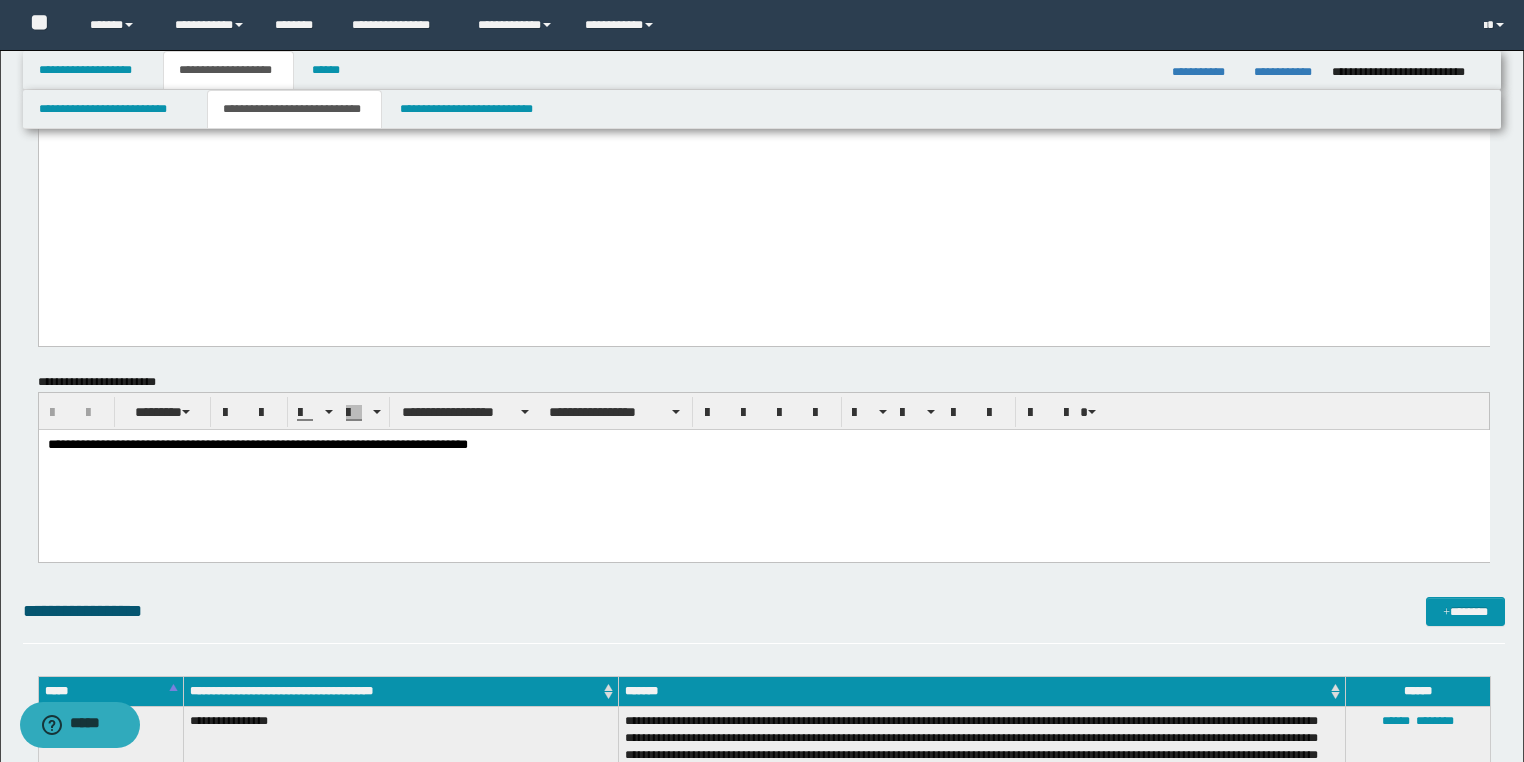 scroll, scrollTop: 3360, scrollLeft: 0, axis: vertical 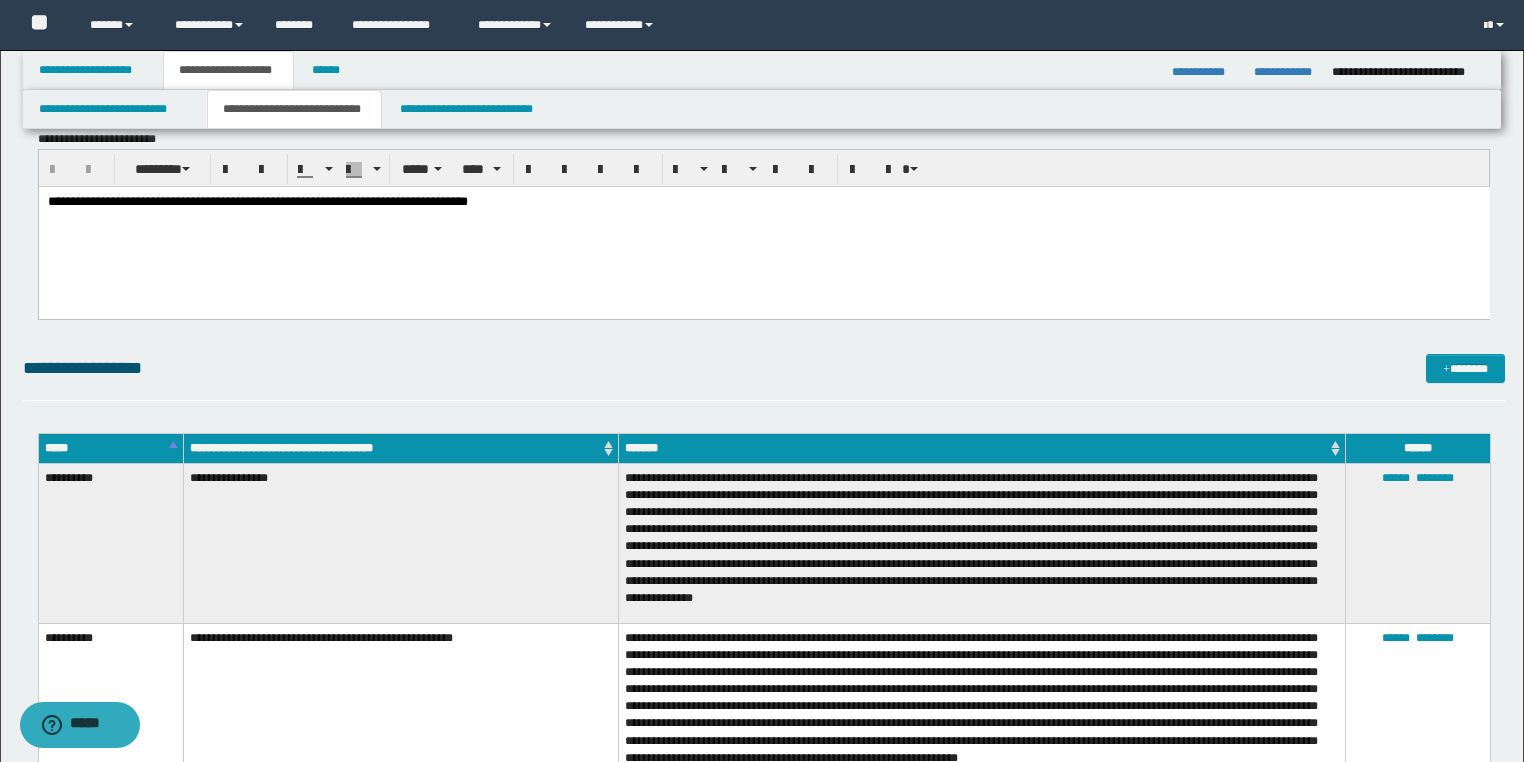click on "**********" at bounding box center (763, 226) 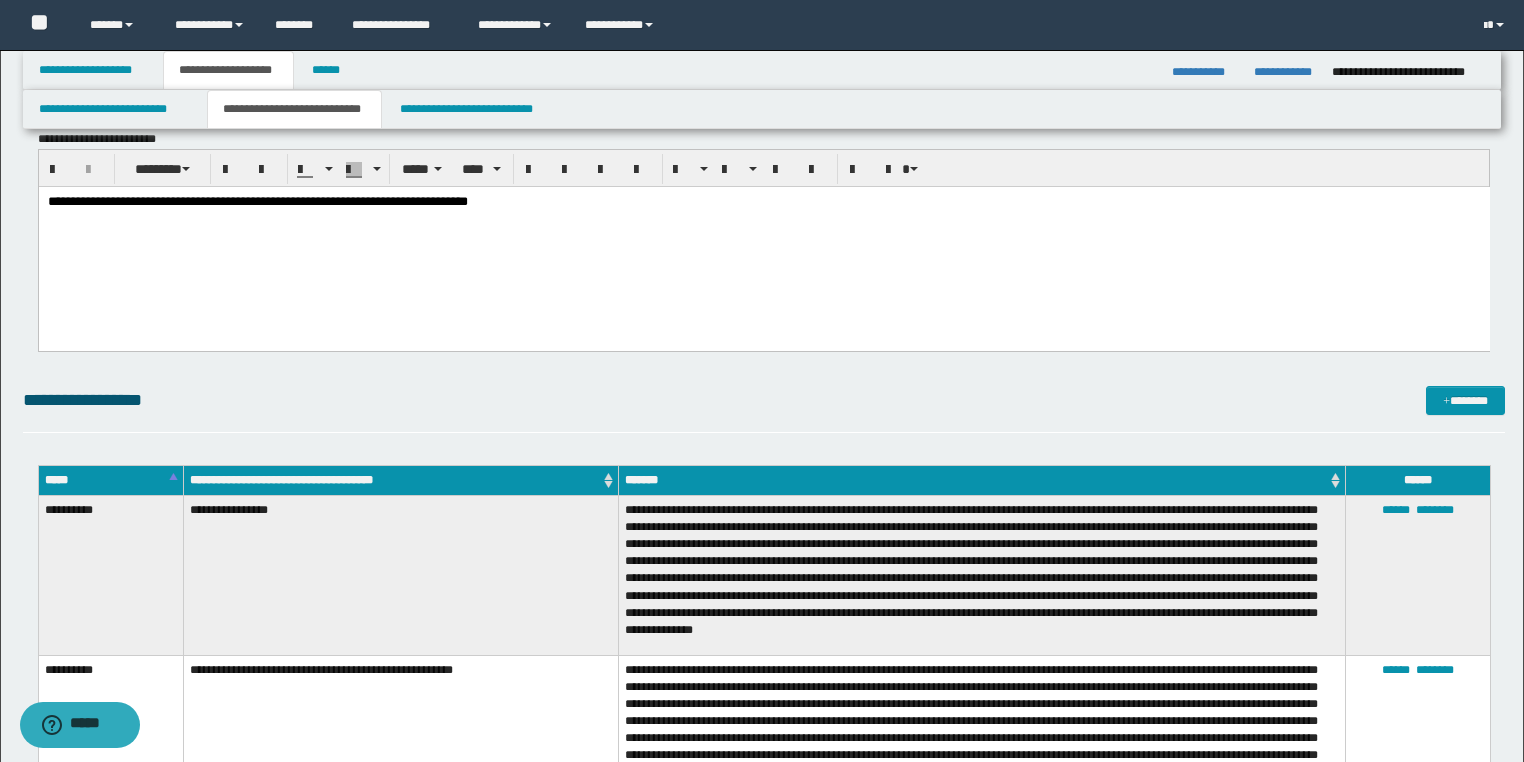 click on "**********" at bounding box center [763, 240] 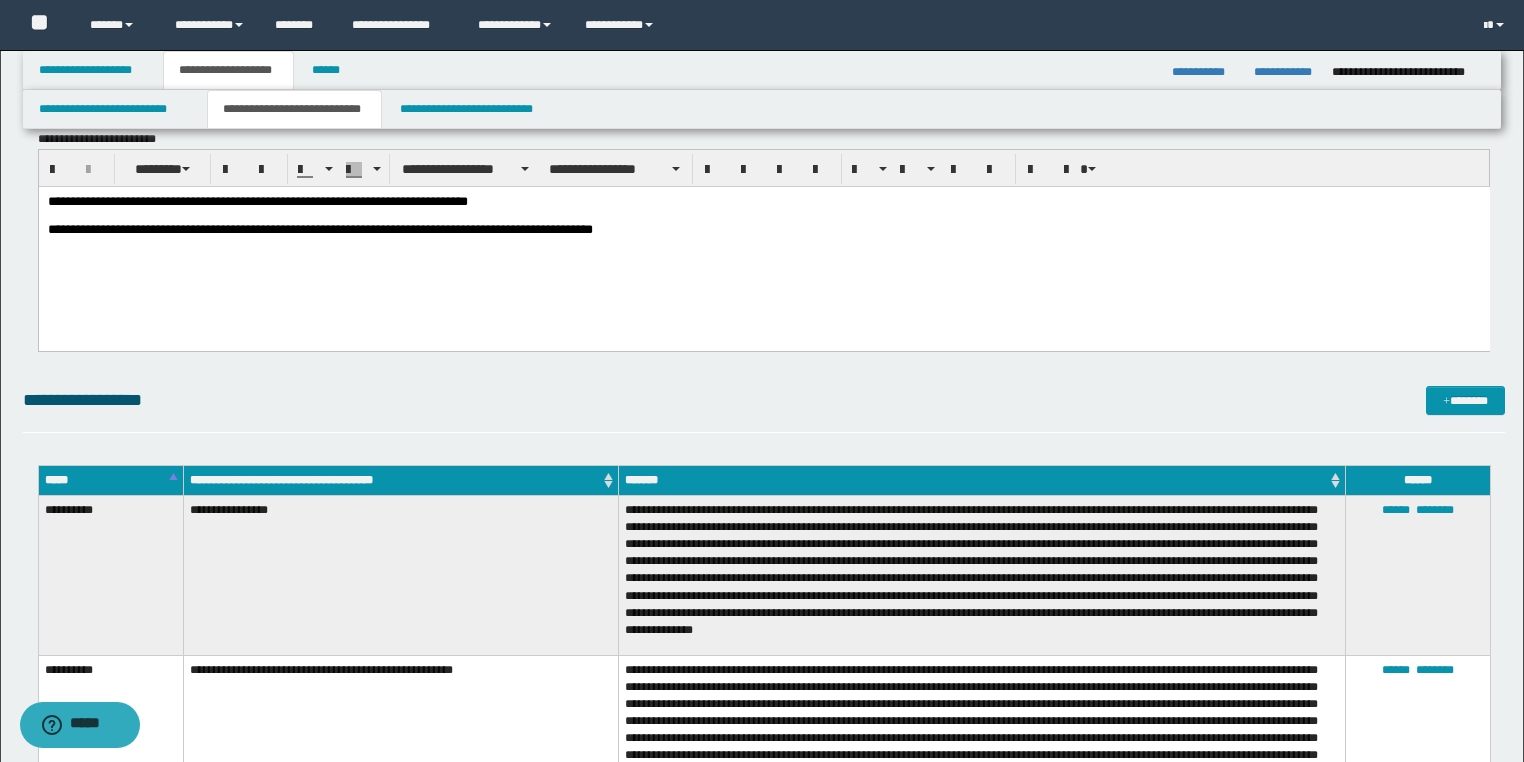 click at bounding box center [763, 215] 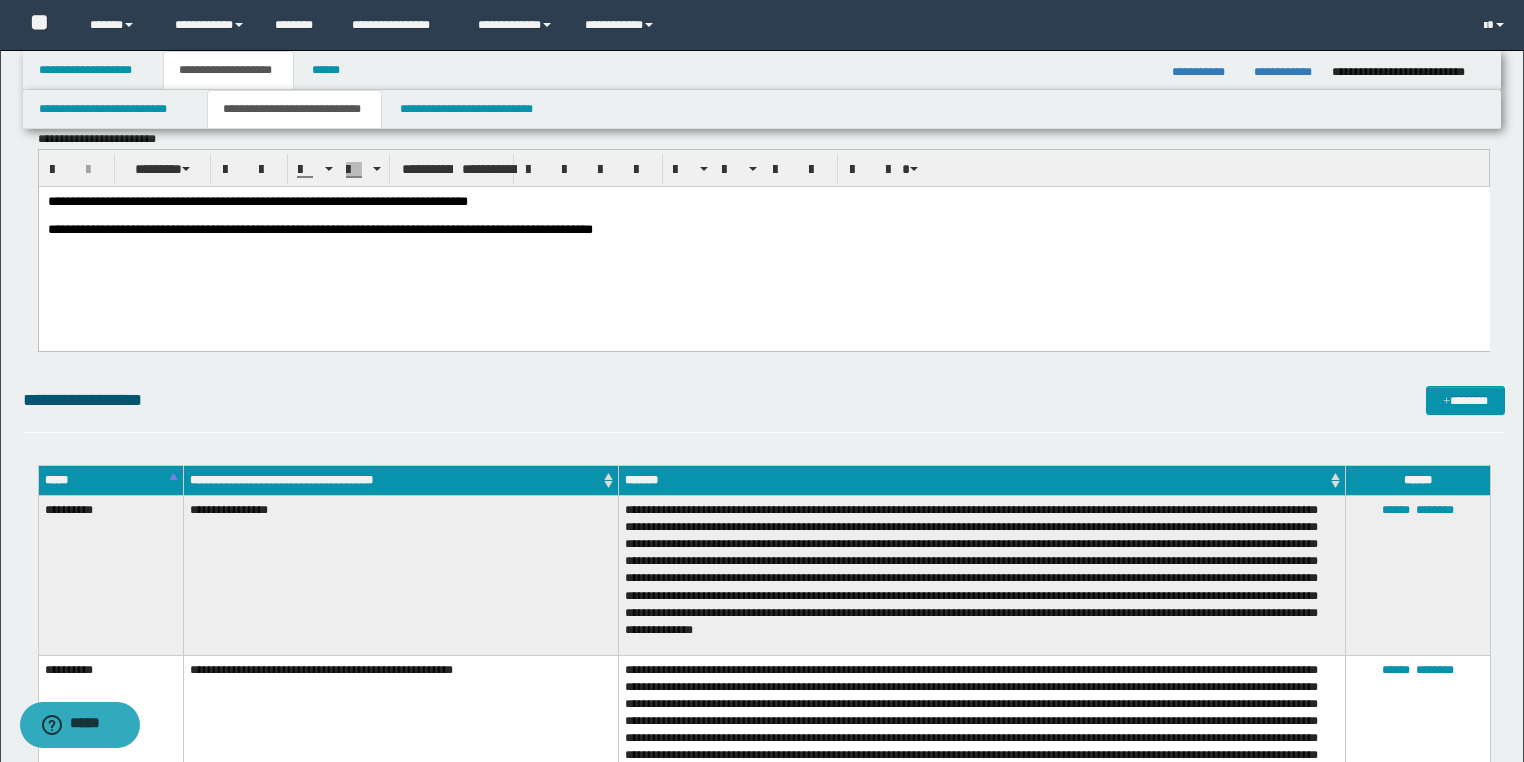 click on "**********" at bounding box center (763, 230) 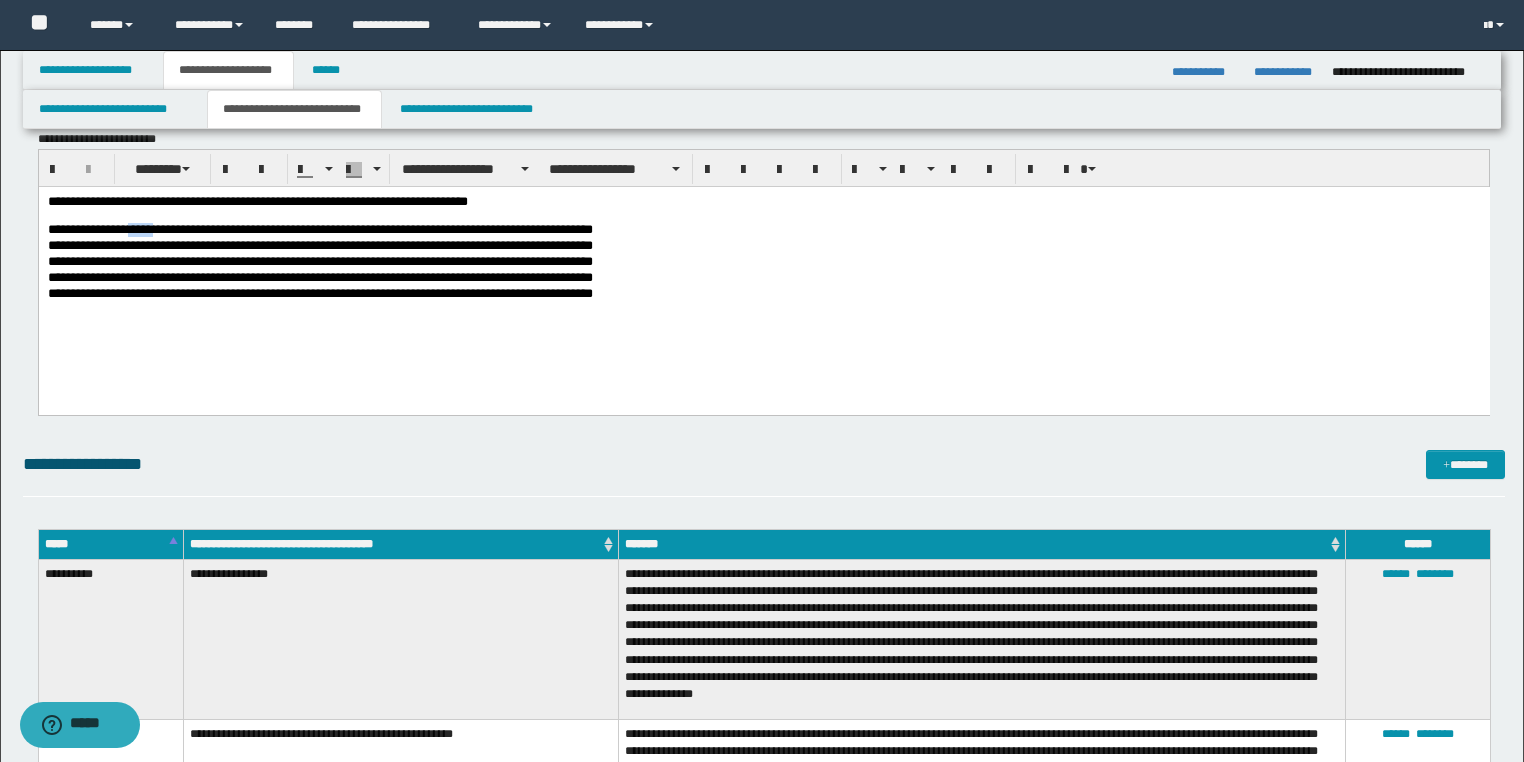 drag, startPoint x: 198, startPoint y: 231, endPoint x: 152, endPoint y: 228, distance: 46.09772 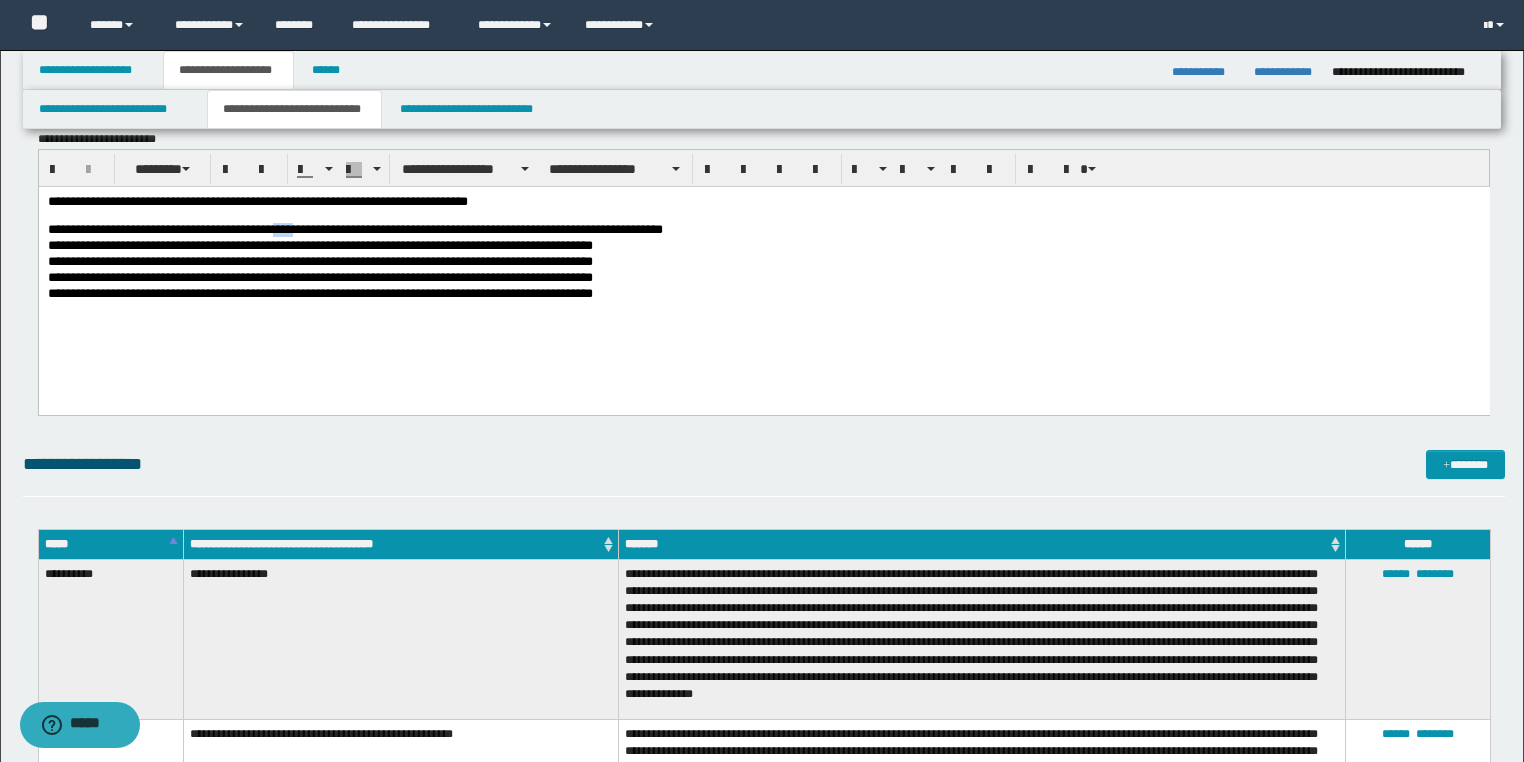 drag, startPoint x: 357, startPoint y: 237, endPoint x: 324, endPoint y: 229, distance: 33.955853 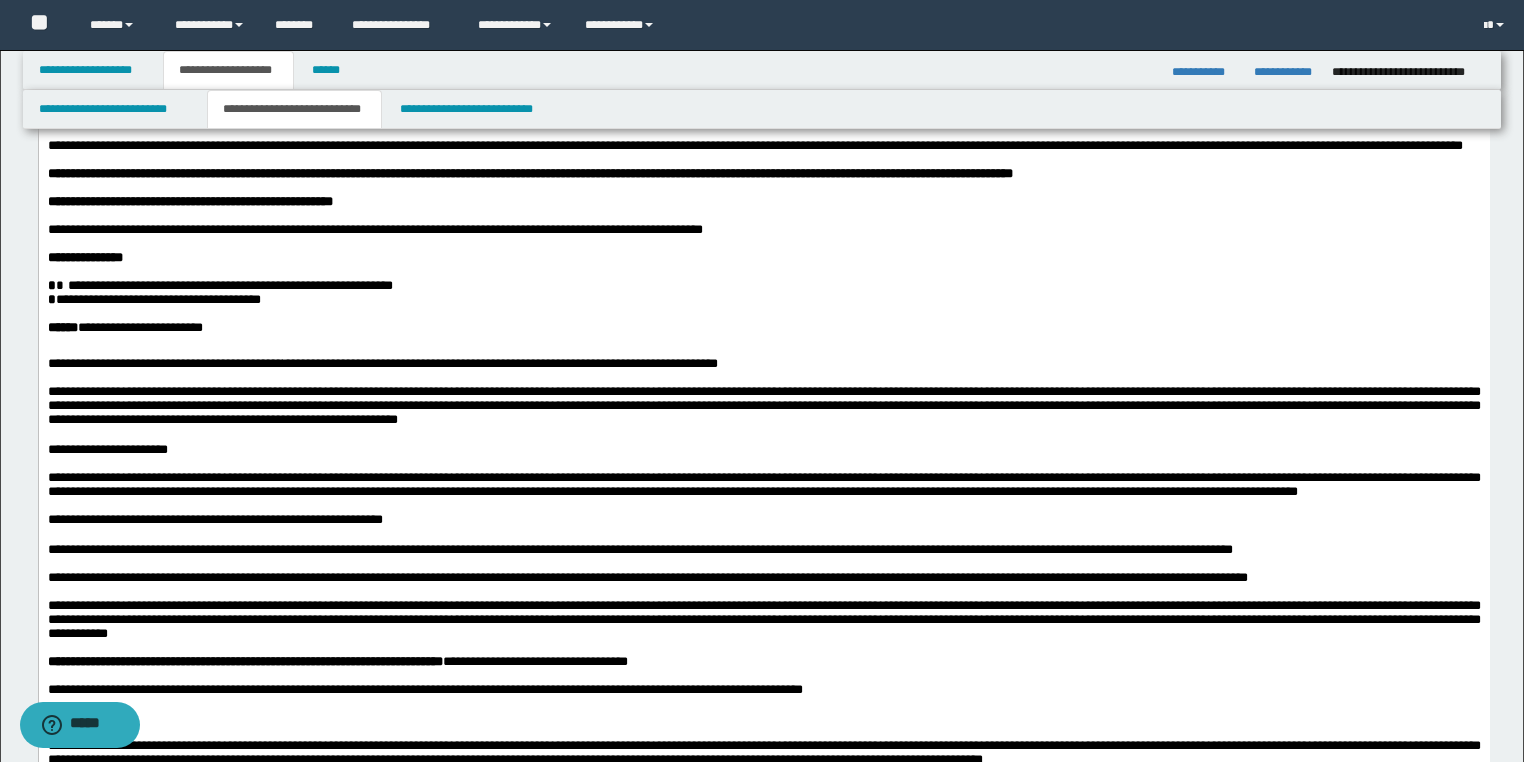 scroll, scrollTop: 83, scrollLeft: 0, axis: vertical 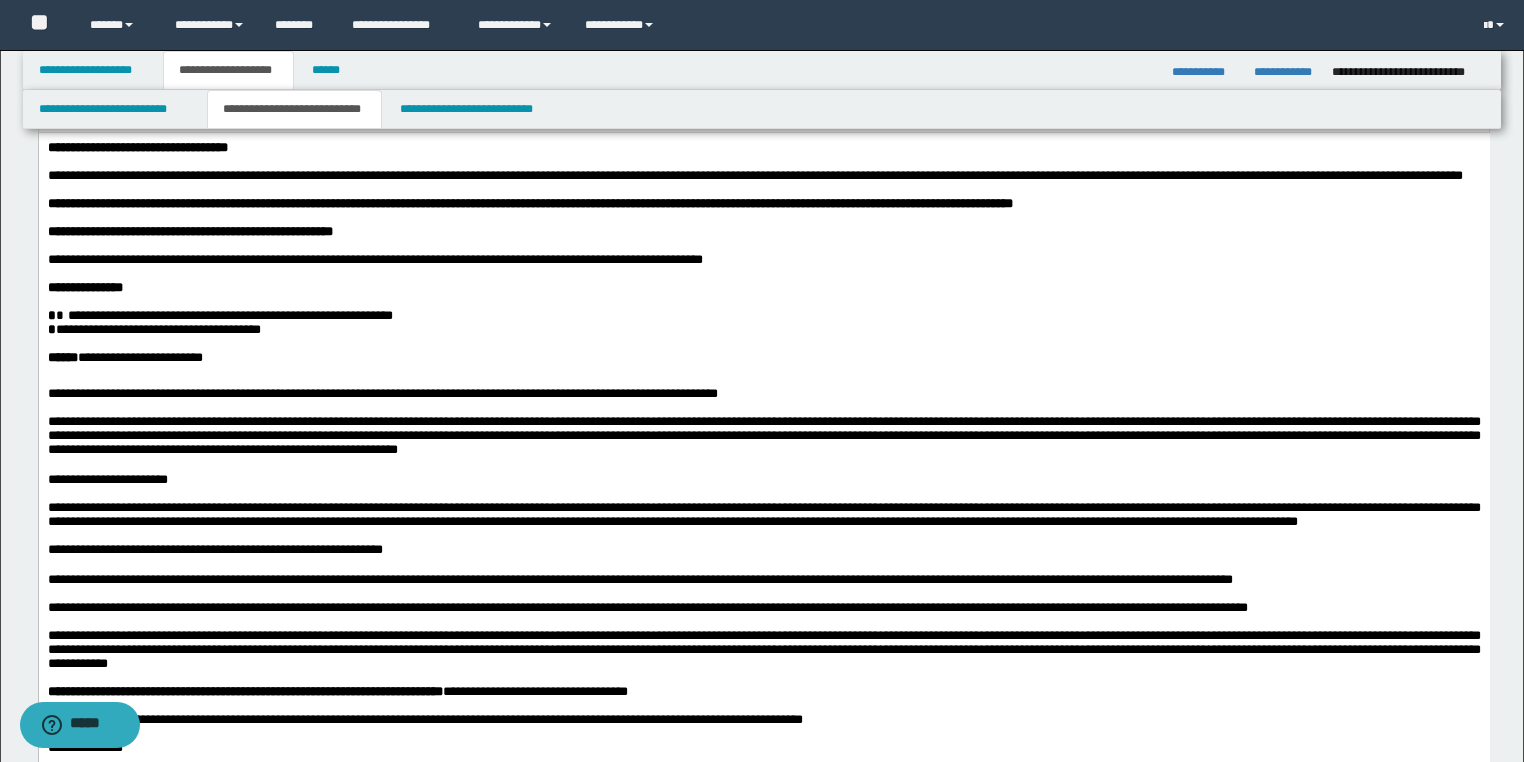 click on "**********" at bounding box center [762, 2739] 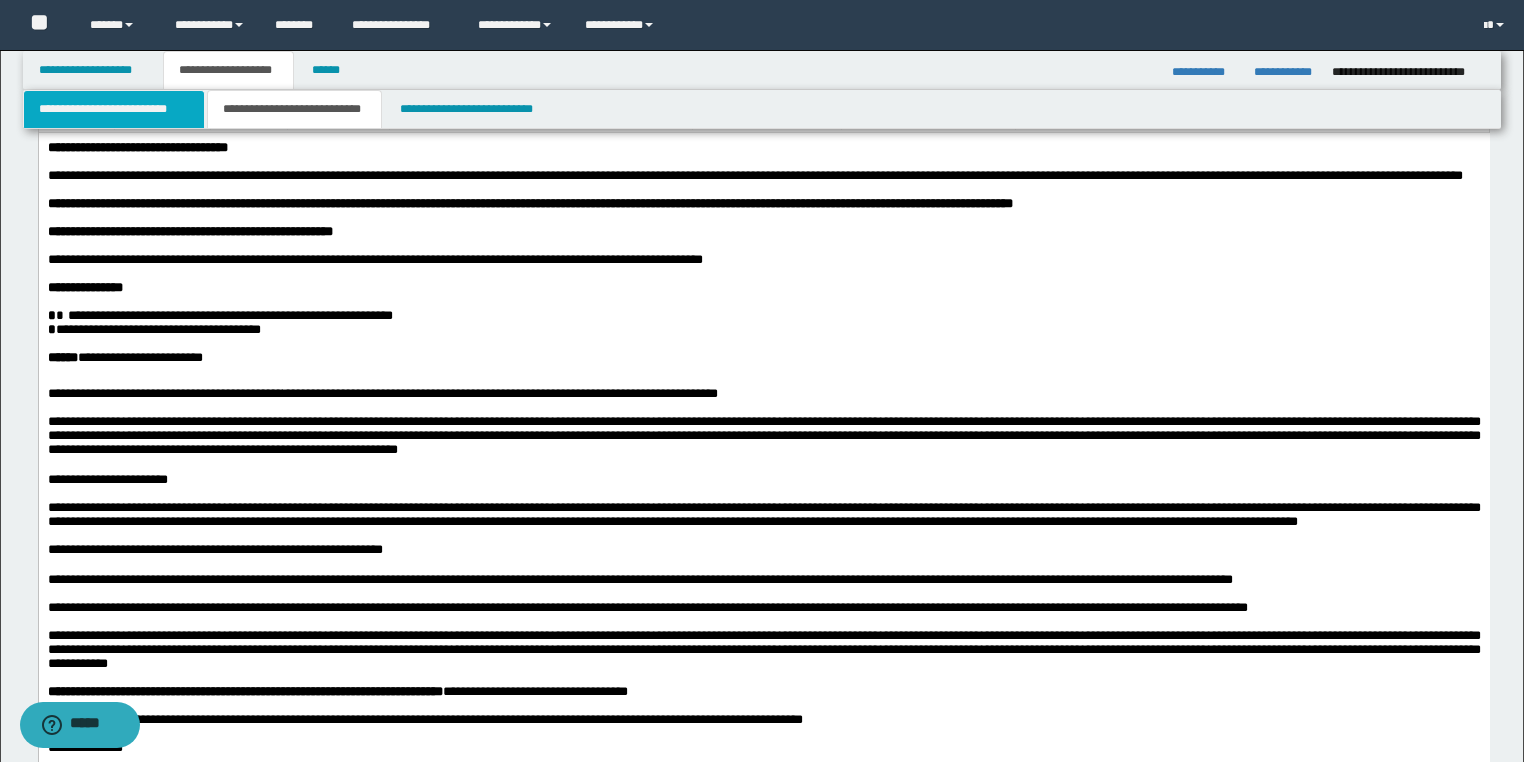 click on "**********" at bounding box center [114, 109] 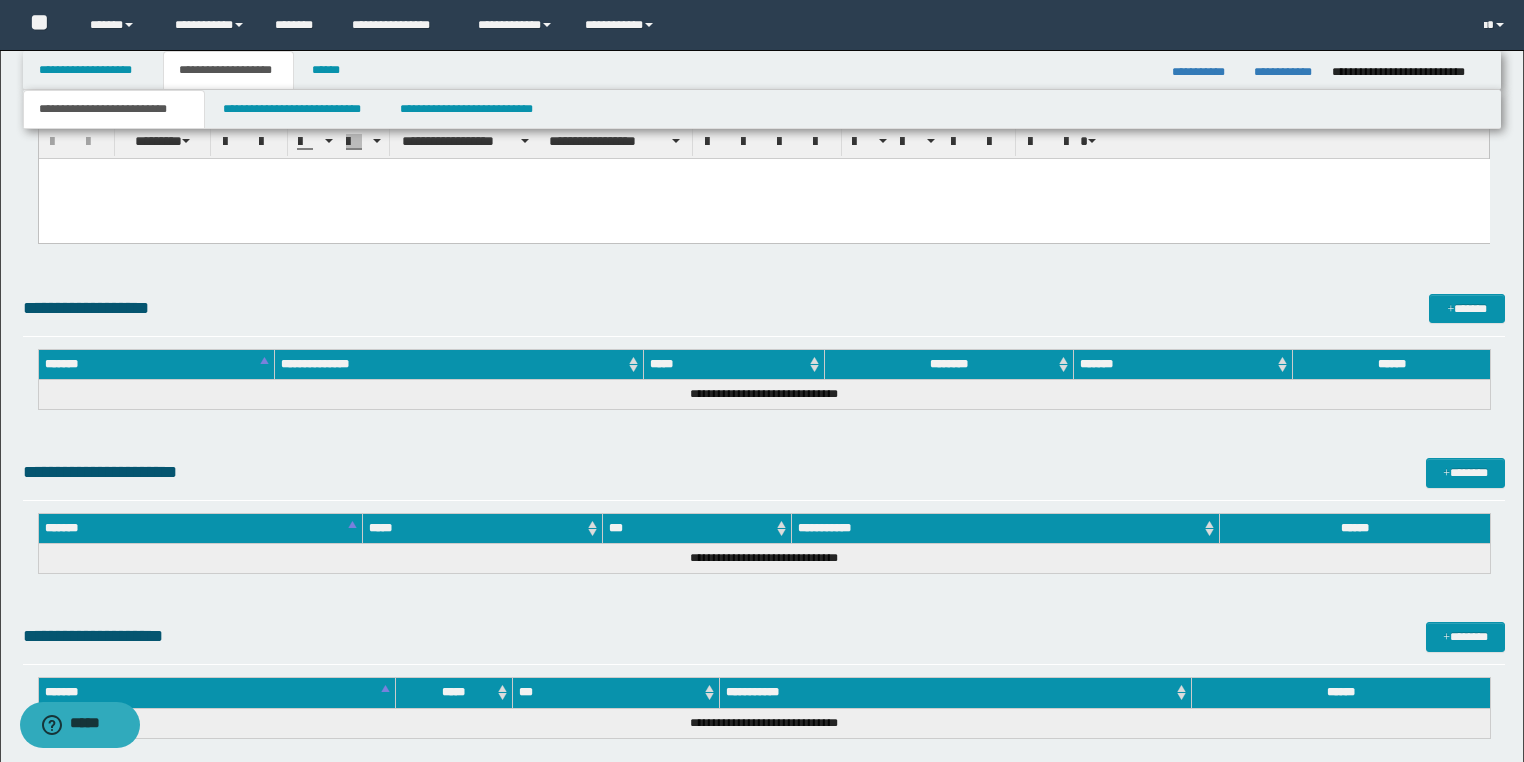 scroll, scrollTop: 987, scrollLeft: 0, axis: vertical 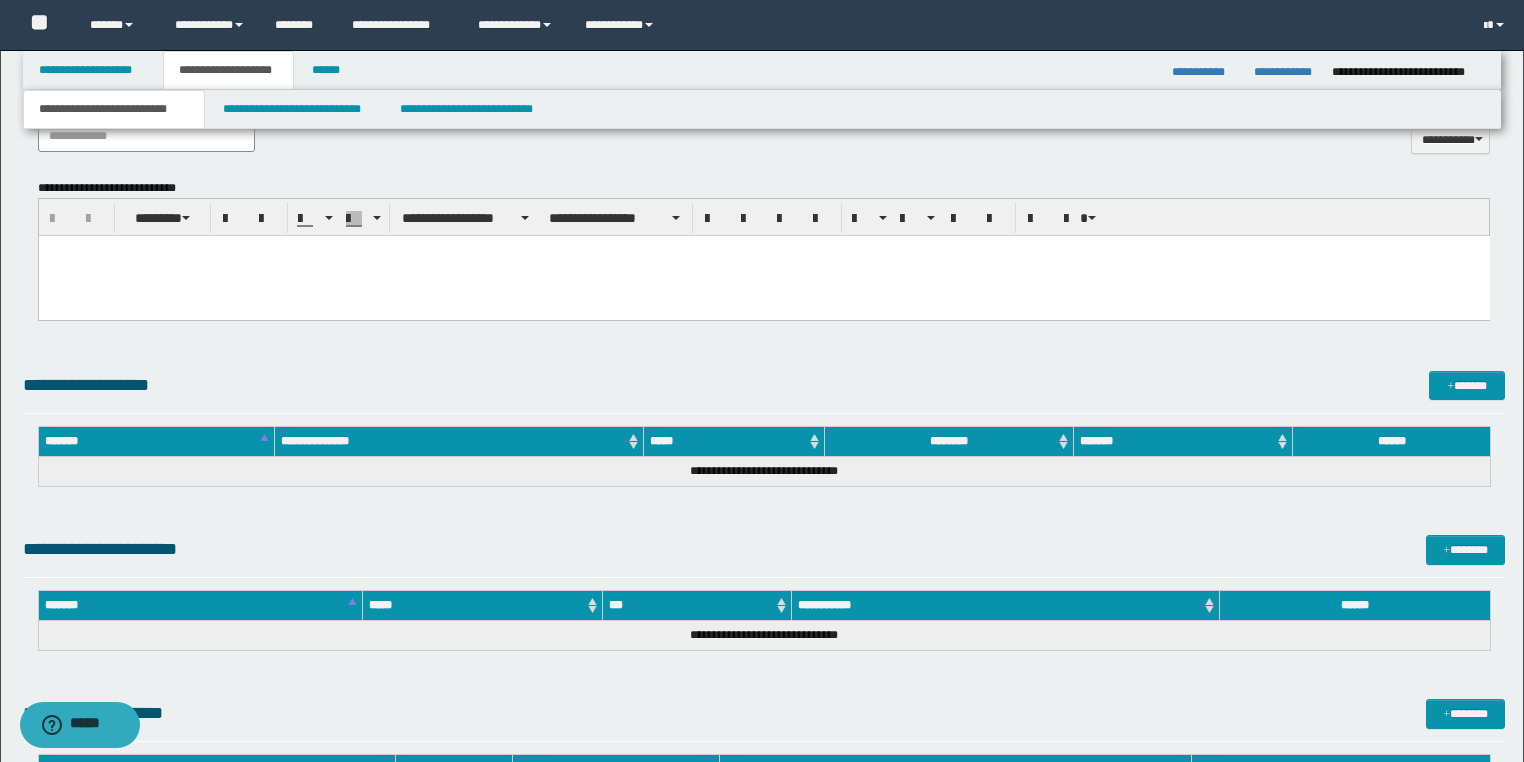 click at bounding box center (763, 275) 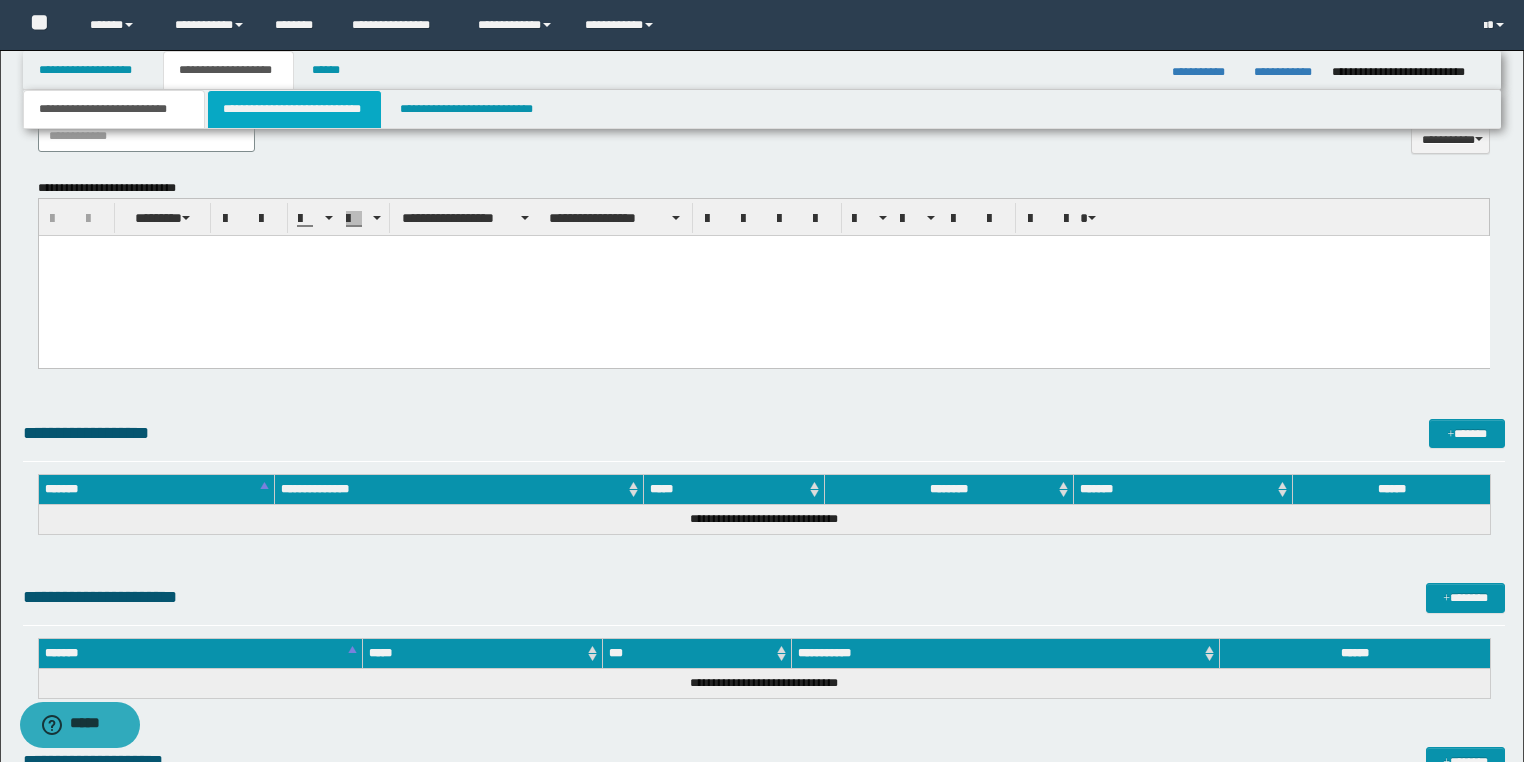 click on "**********" at bounding box center [294, 109] 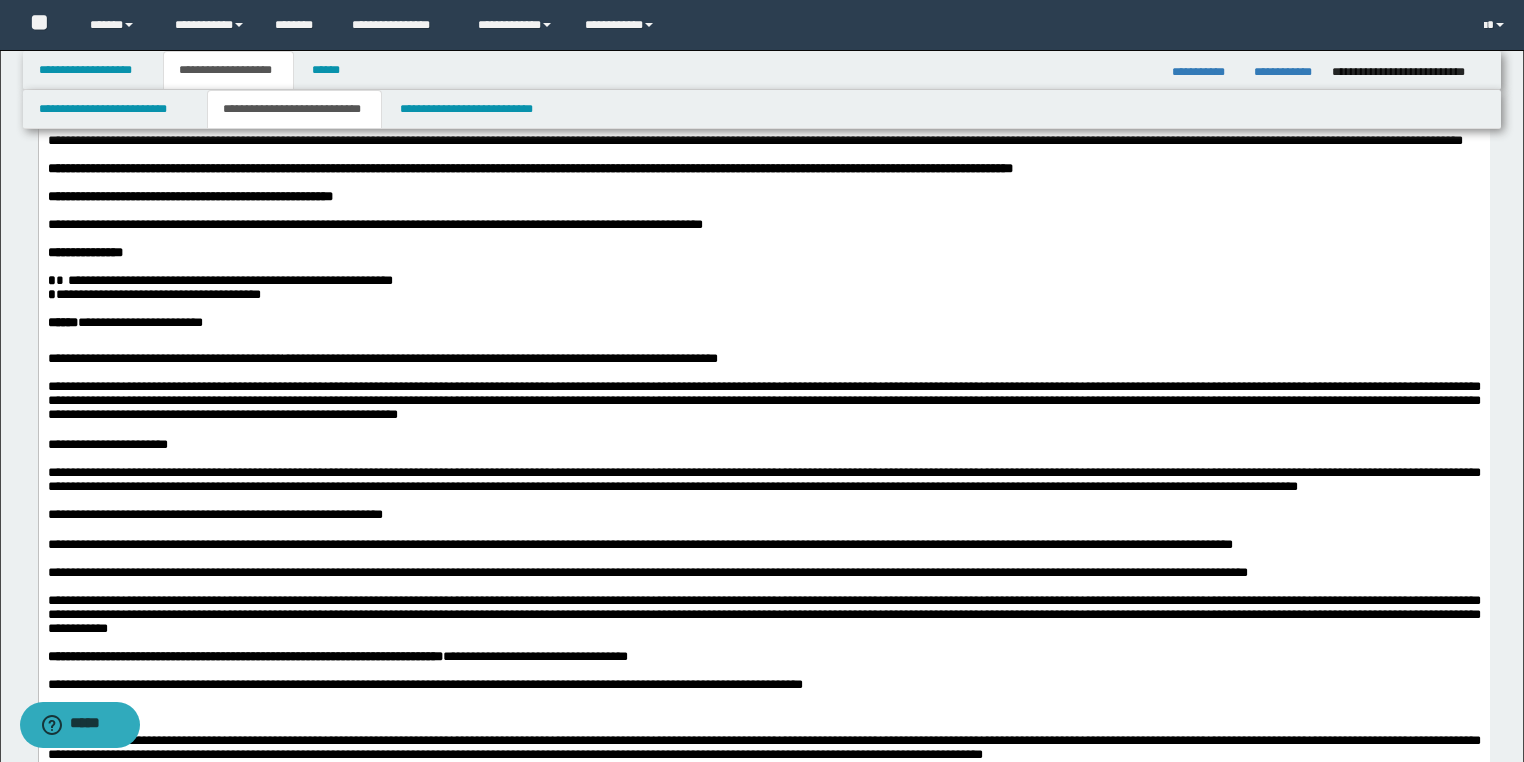 scroll, scrollTop: 107, scrollLeft: 0, axis: vertical 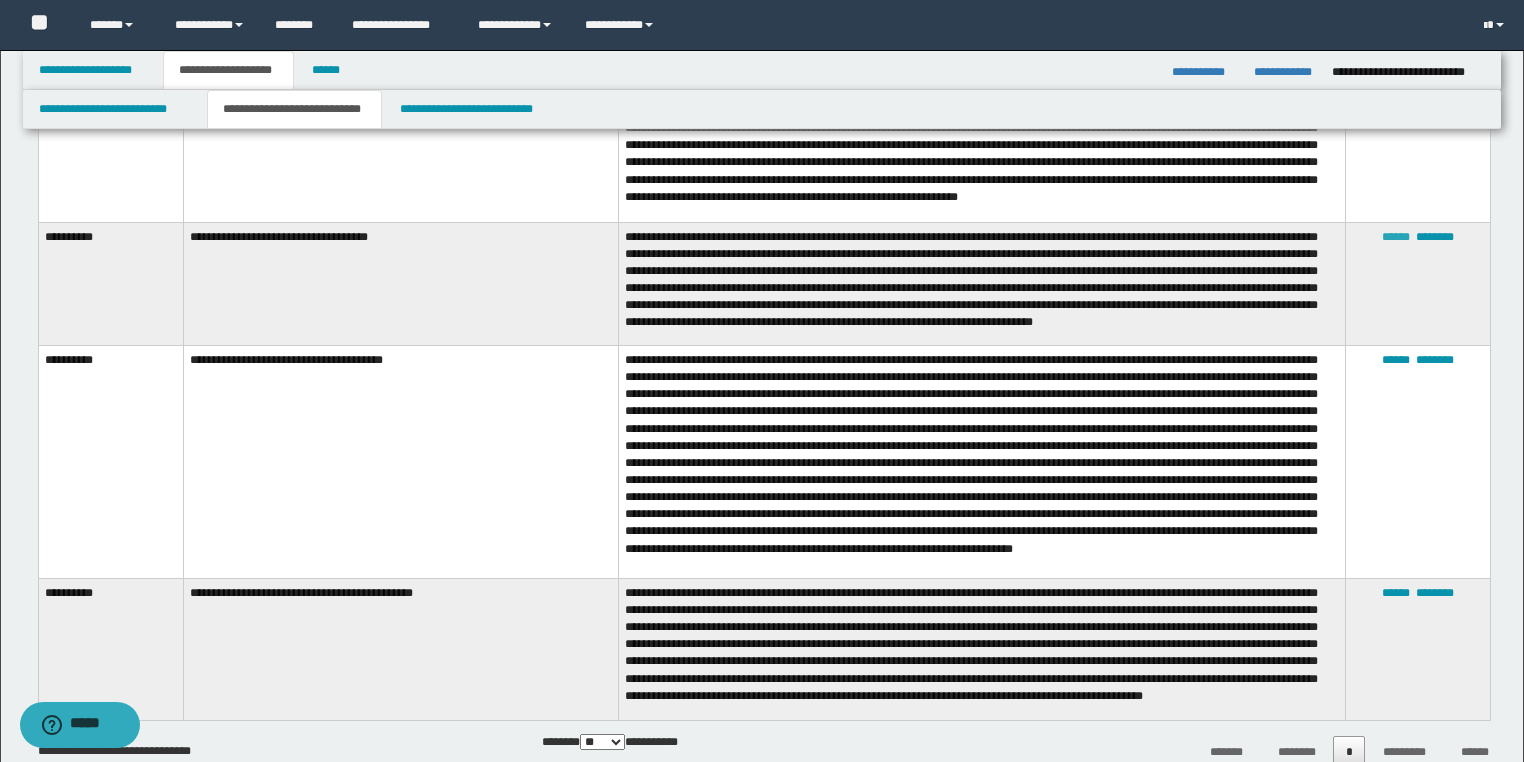 click on "******" at bounding box center (1396, 237) 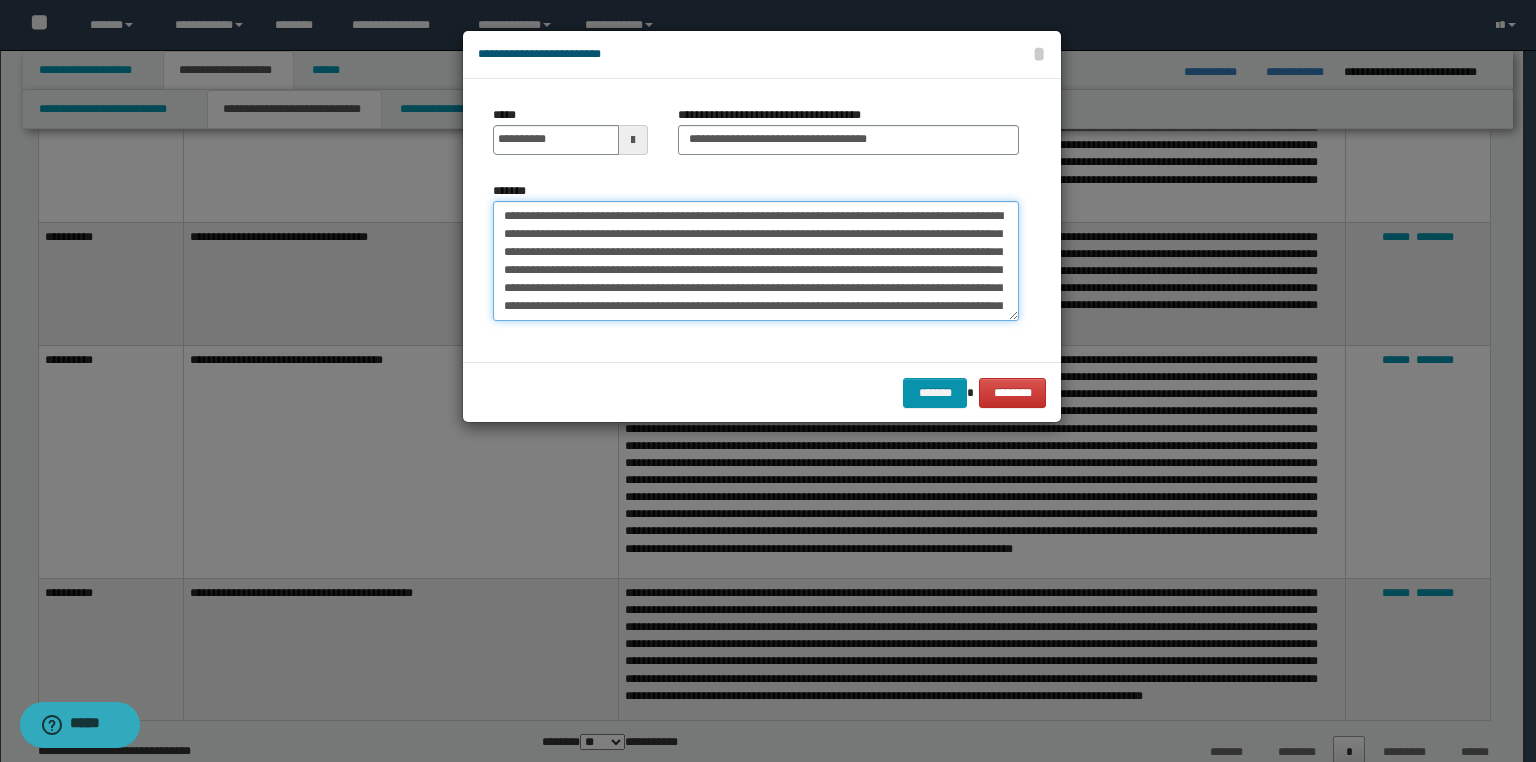 click on "**********" at bounding box center [756, 261] 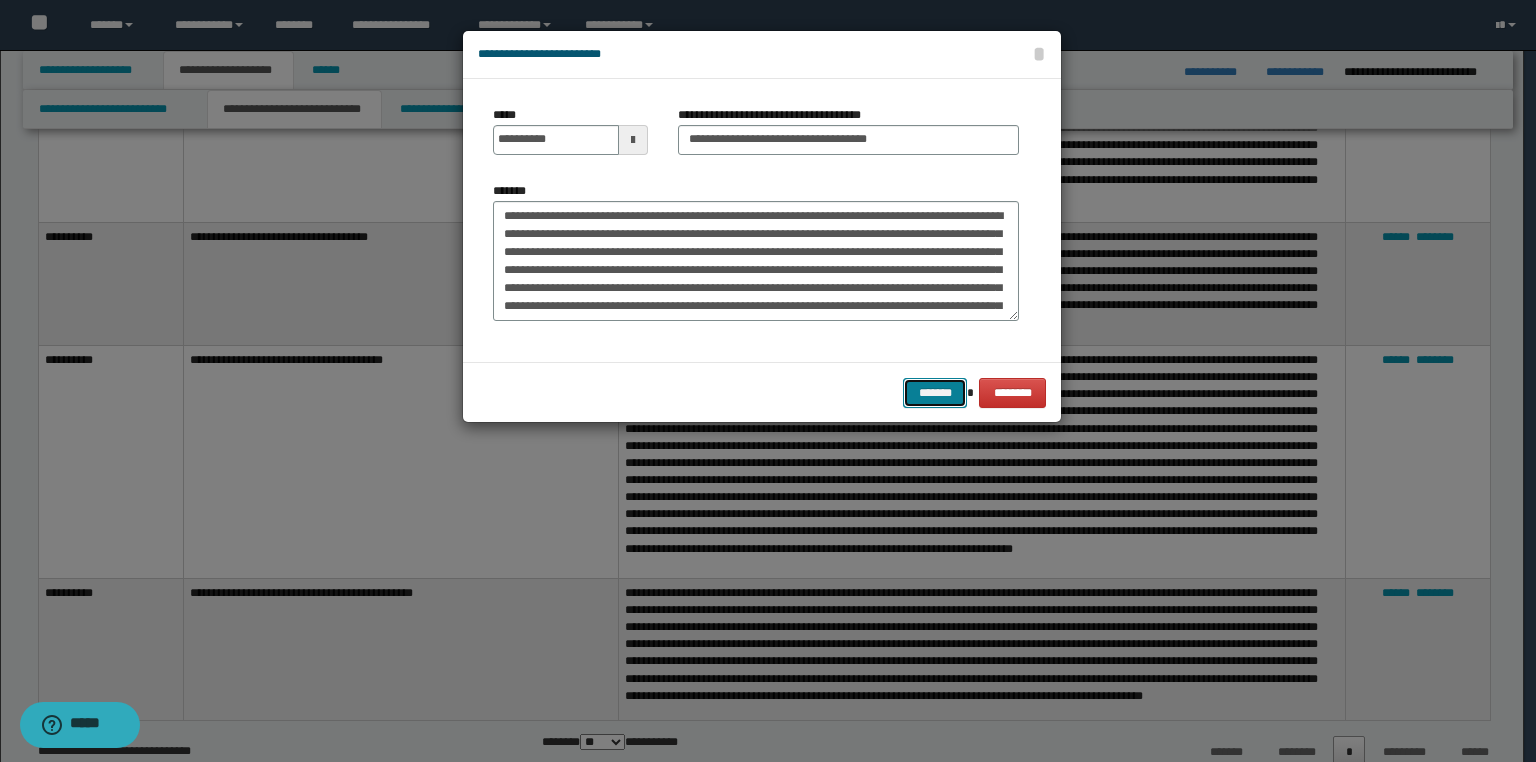 click on "*******" at bounding box center [935, 393] 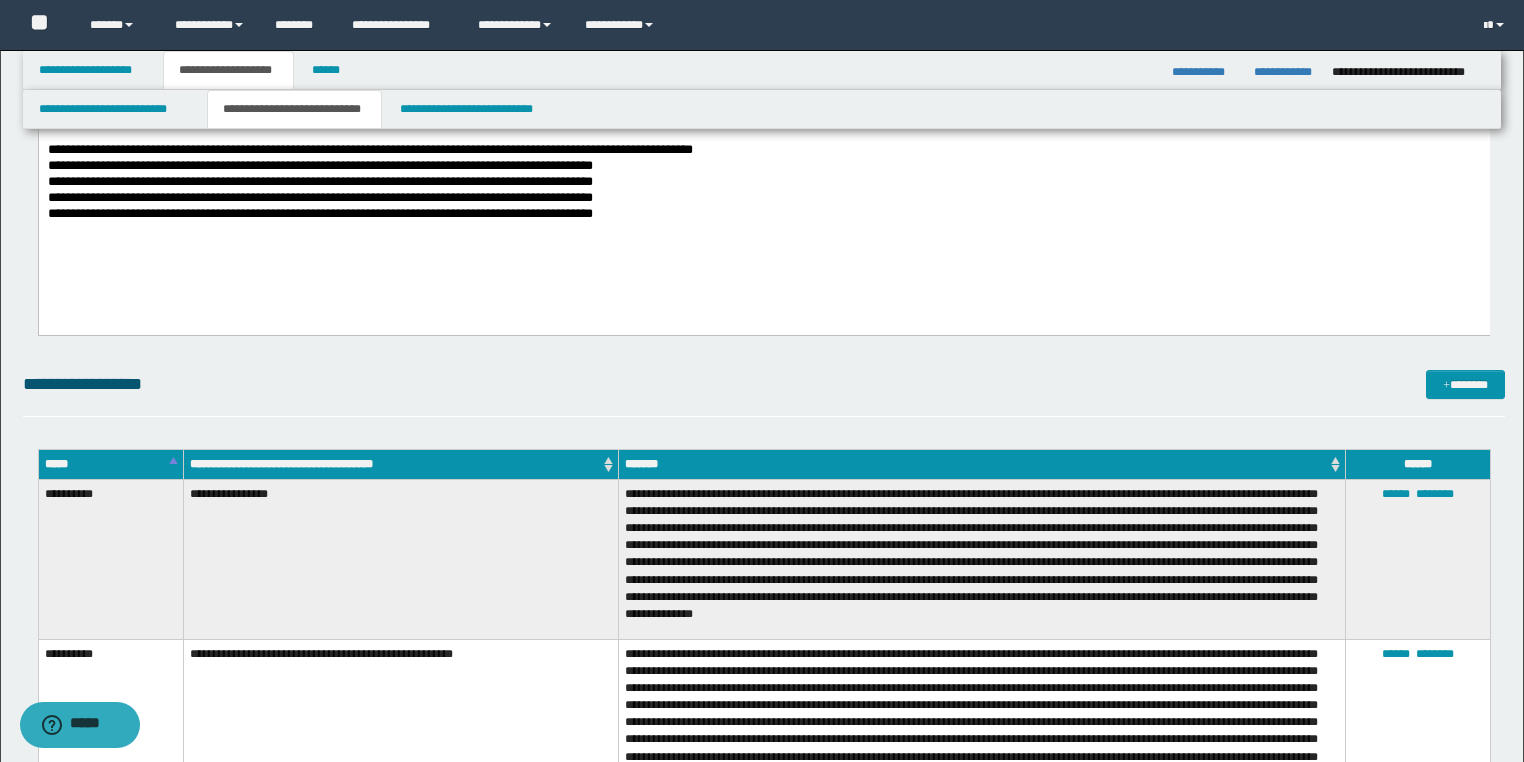 scroll, scrollTop: 3217, scrollLeft: 0, axis: vertical 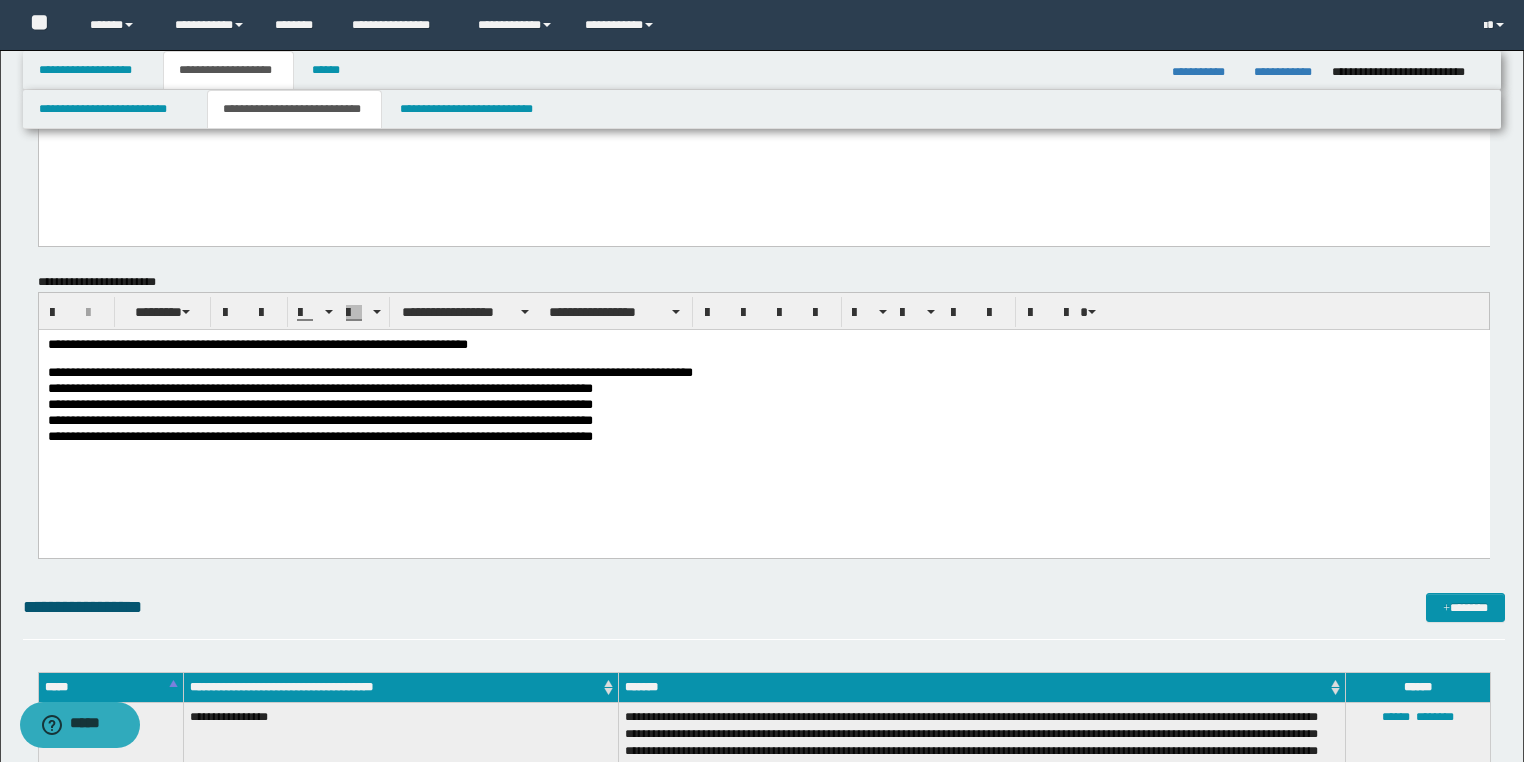 click on "**********" at bounding box center [763, 421] 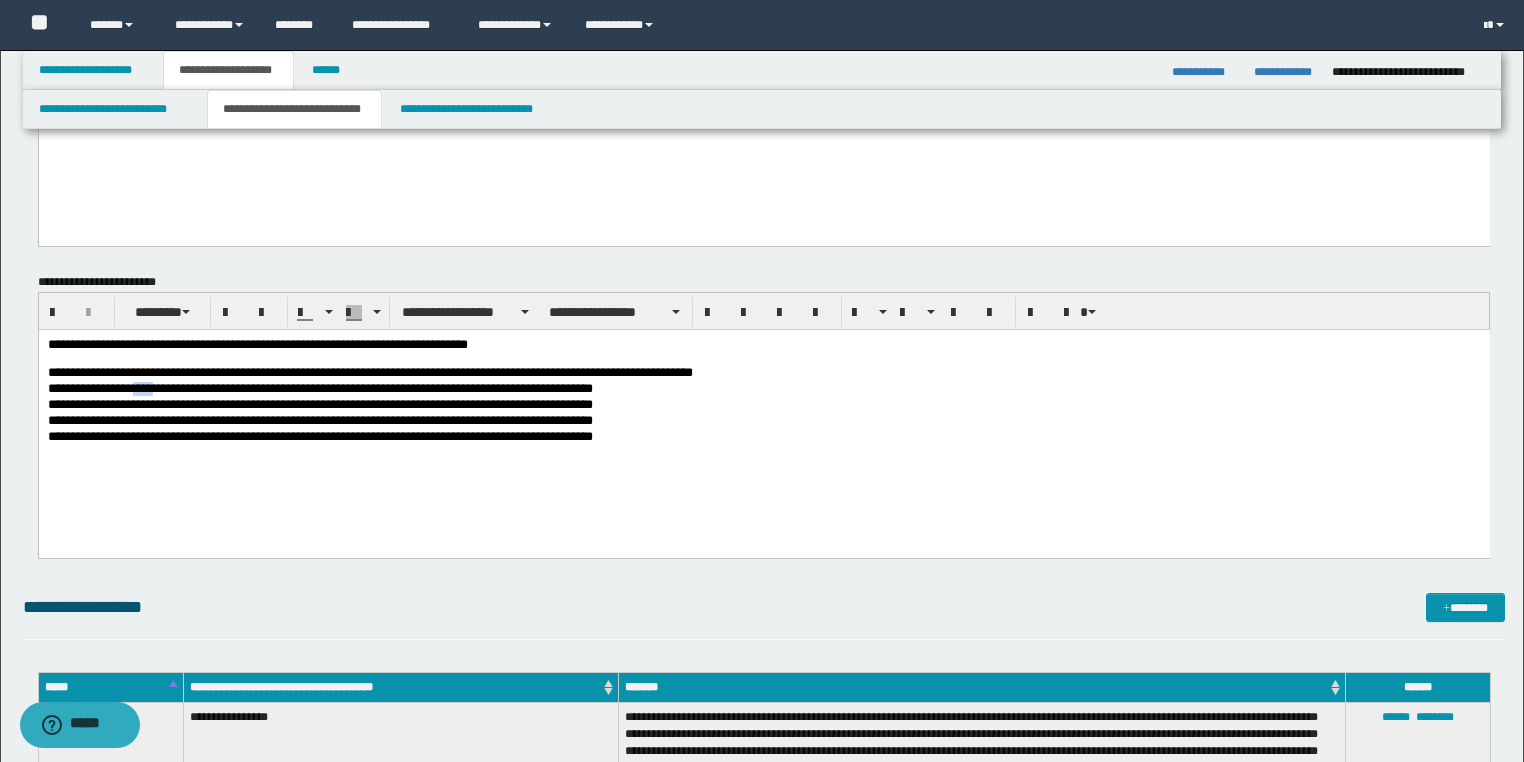 drag, startPoint x: 199, startPoint y: 392, endPoint x: 159, endPoint y: 392, distance: 40 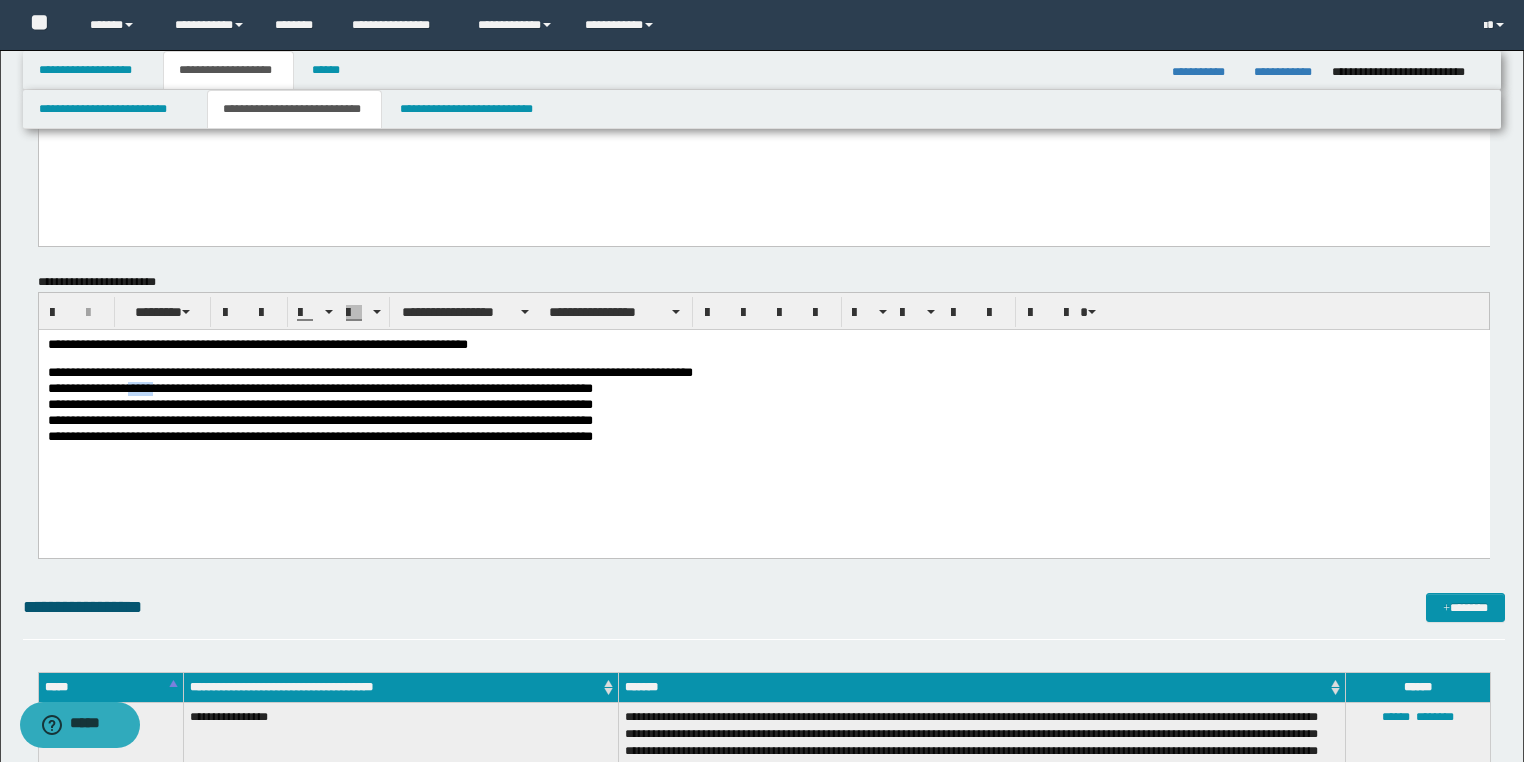 drag, startPoint x: 198, startPoint y: 391, endPoint x: 155, endPoint y: 392, distance: 43.011627 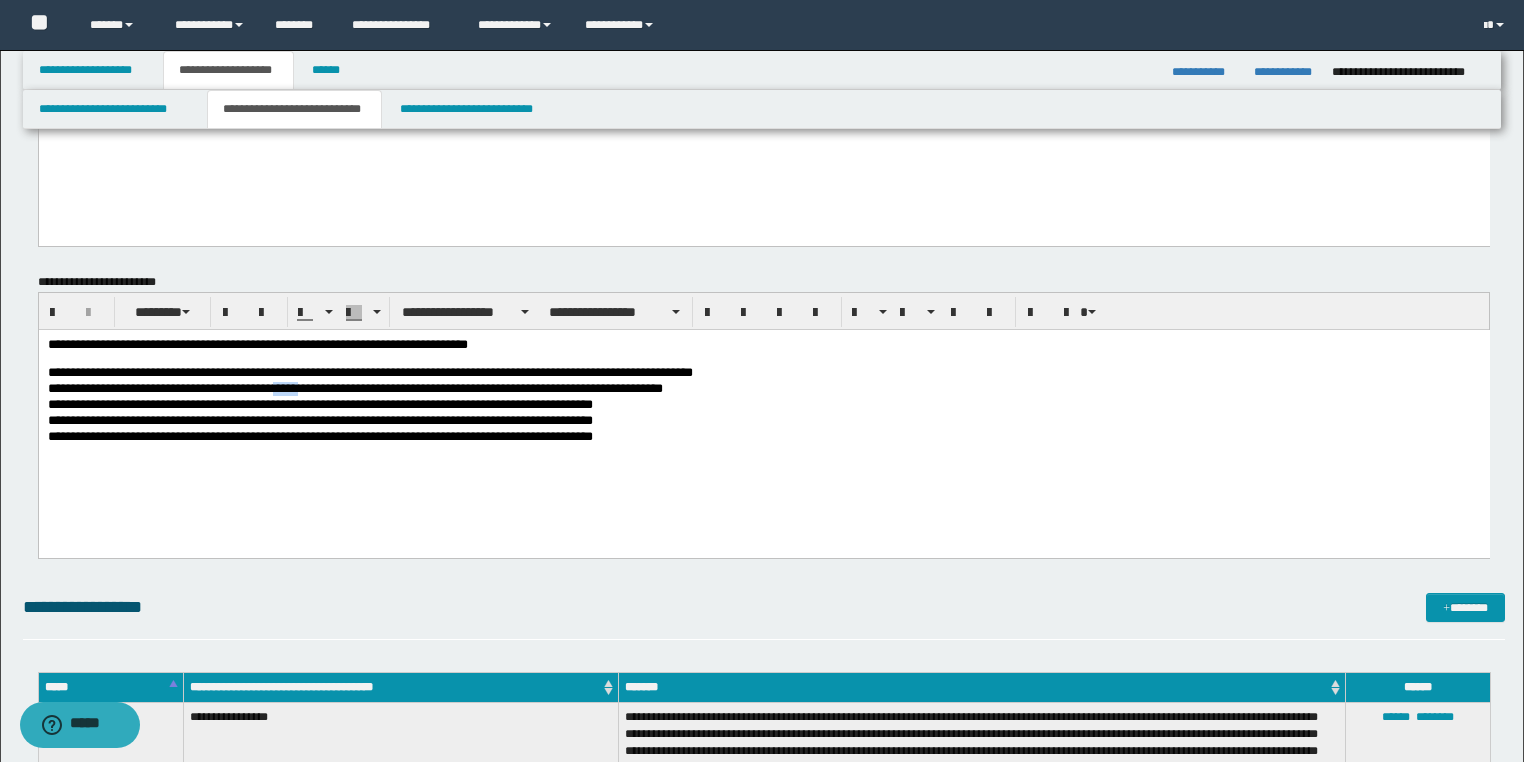 drag, startPoint x: 350, startPoint y: 388, endPoint x: 322, endPoint y: 388, distance: 28 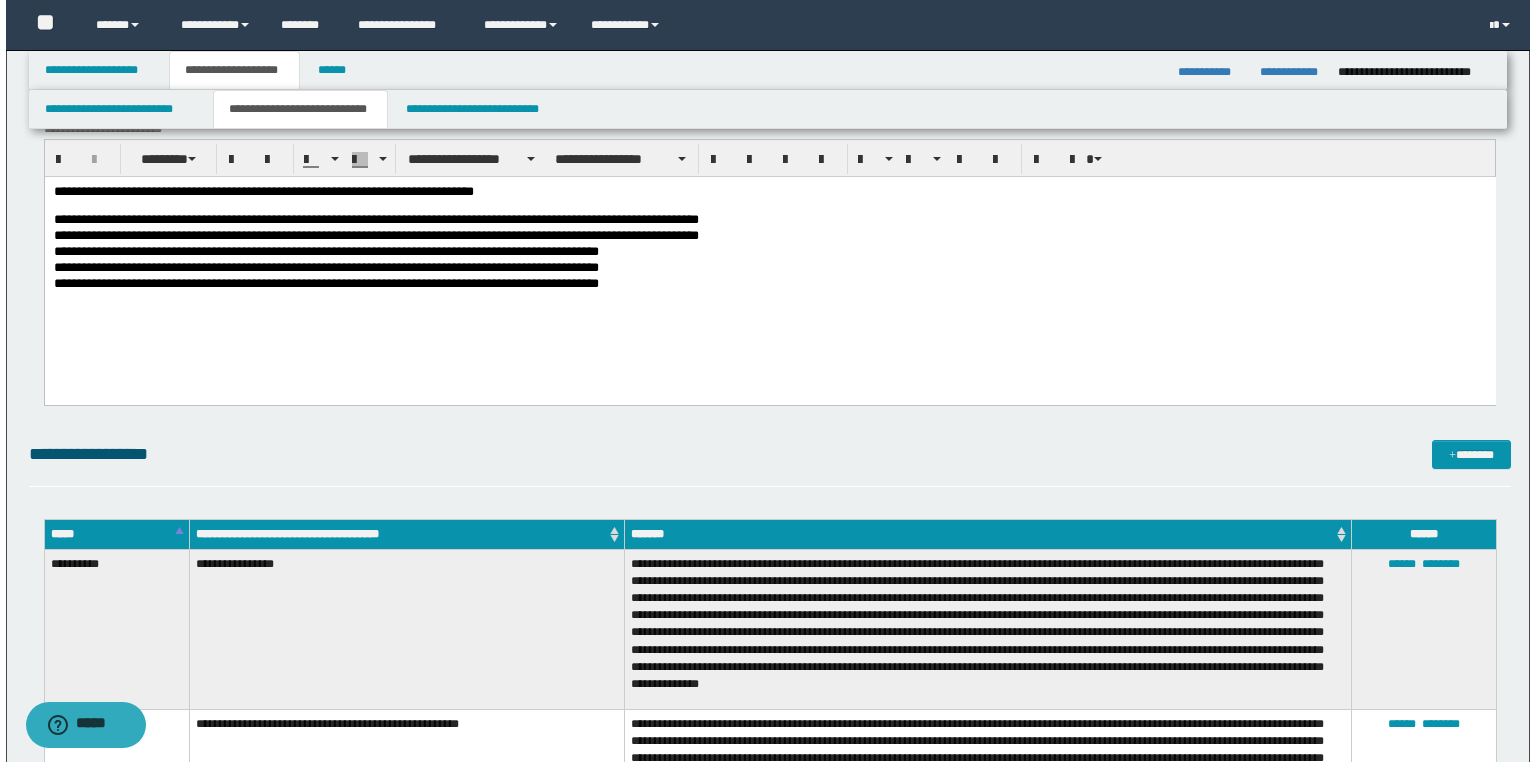 scroll, scrollTop: 3457, scrollLeft: 0, axis: vertical 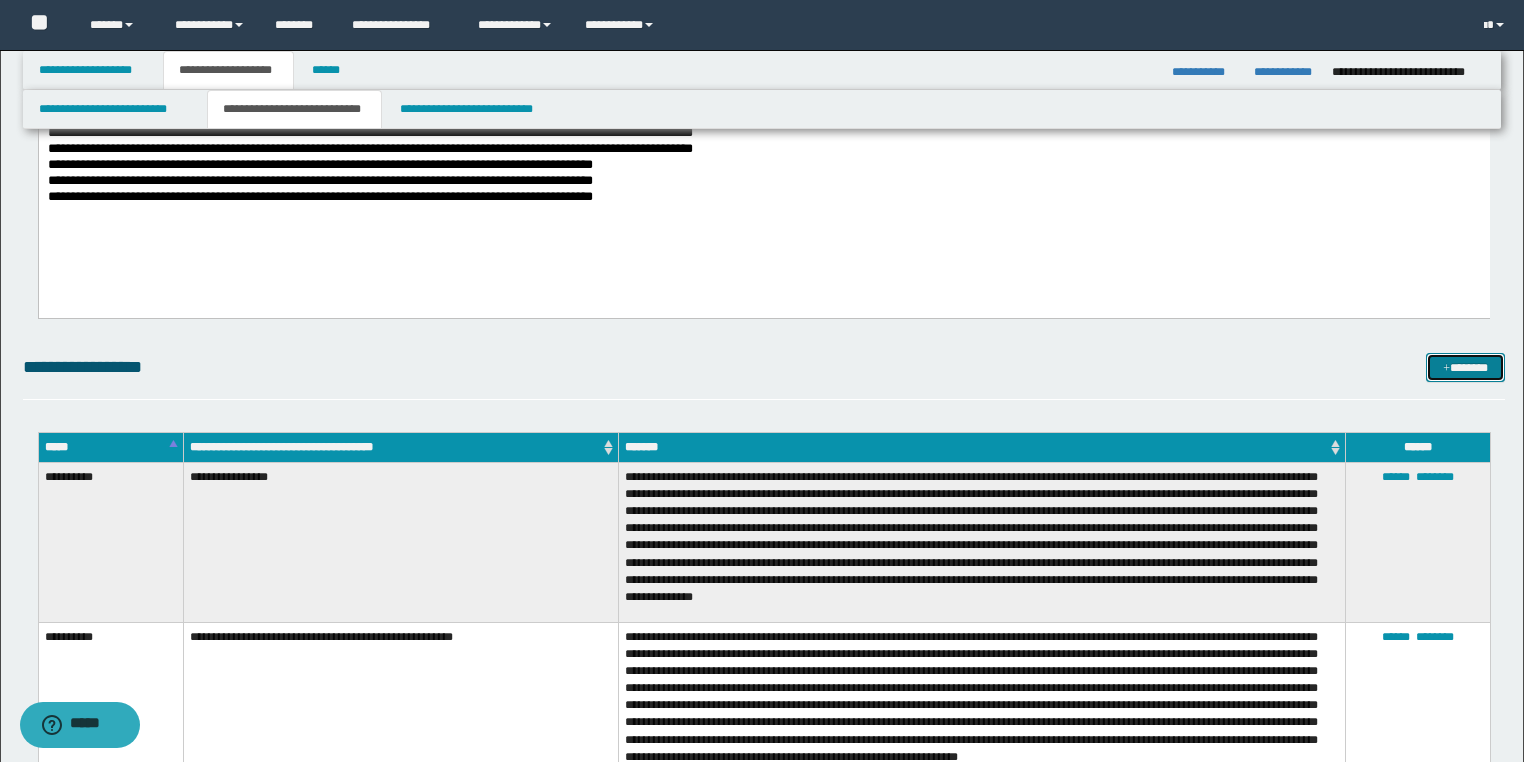 click on "*******" at bounding box center (1465, 368) 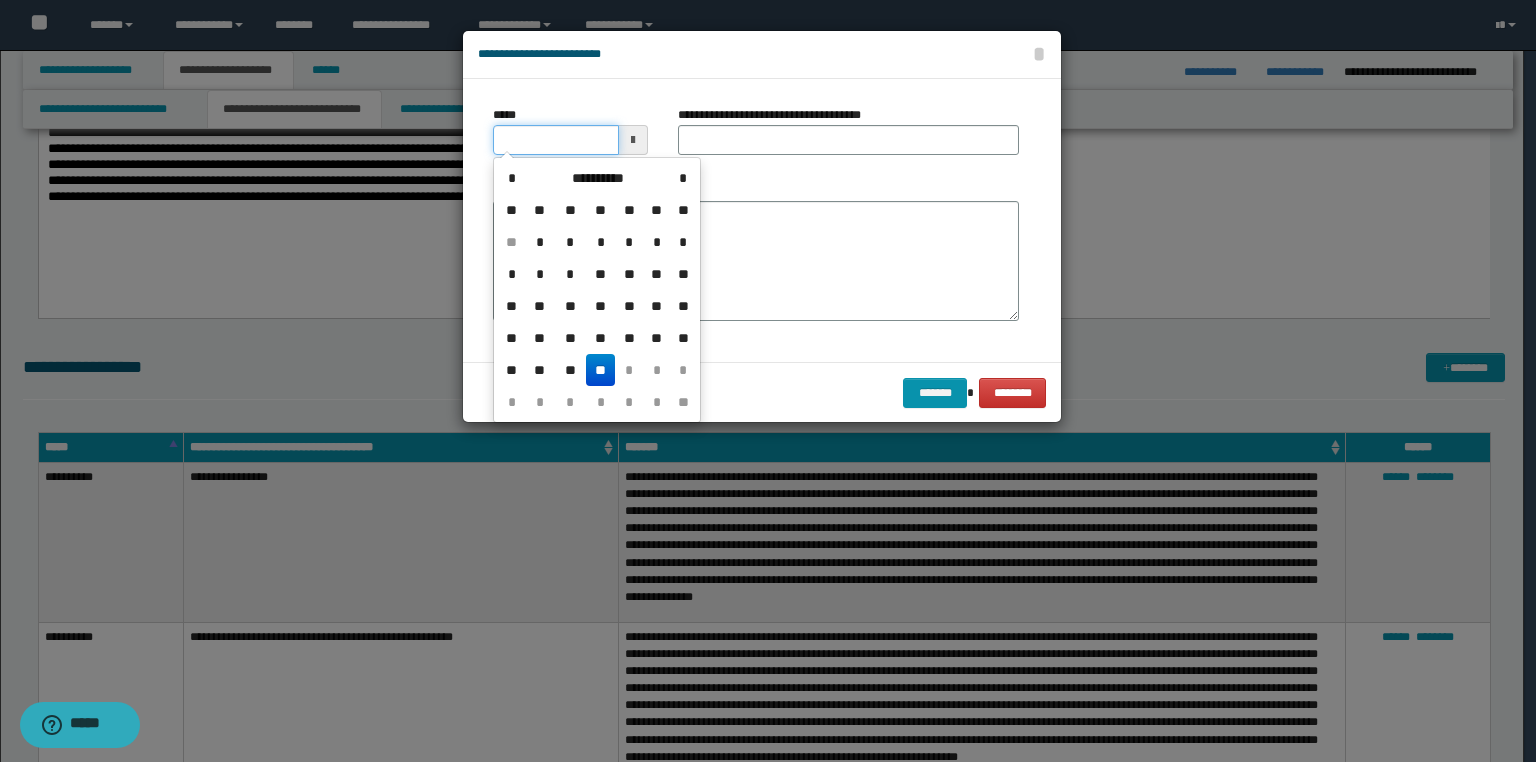 drag, startPoint x: 594, startPoint y: 144, endPoint x: 23, endPoint y: 184, distance: 572.39935 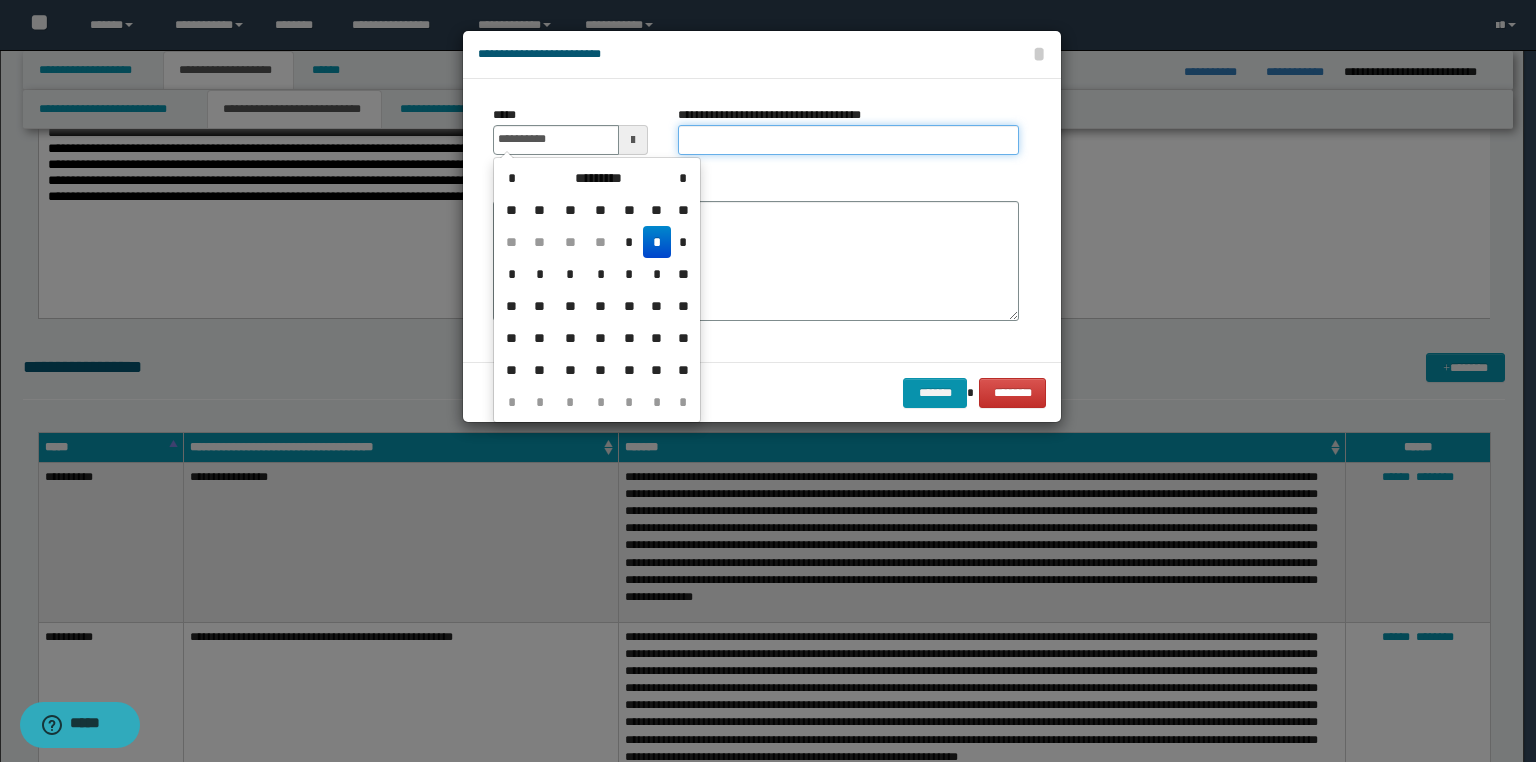 type on "**********" 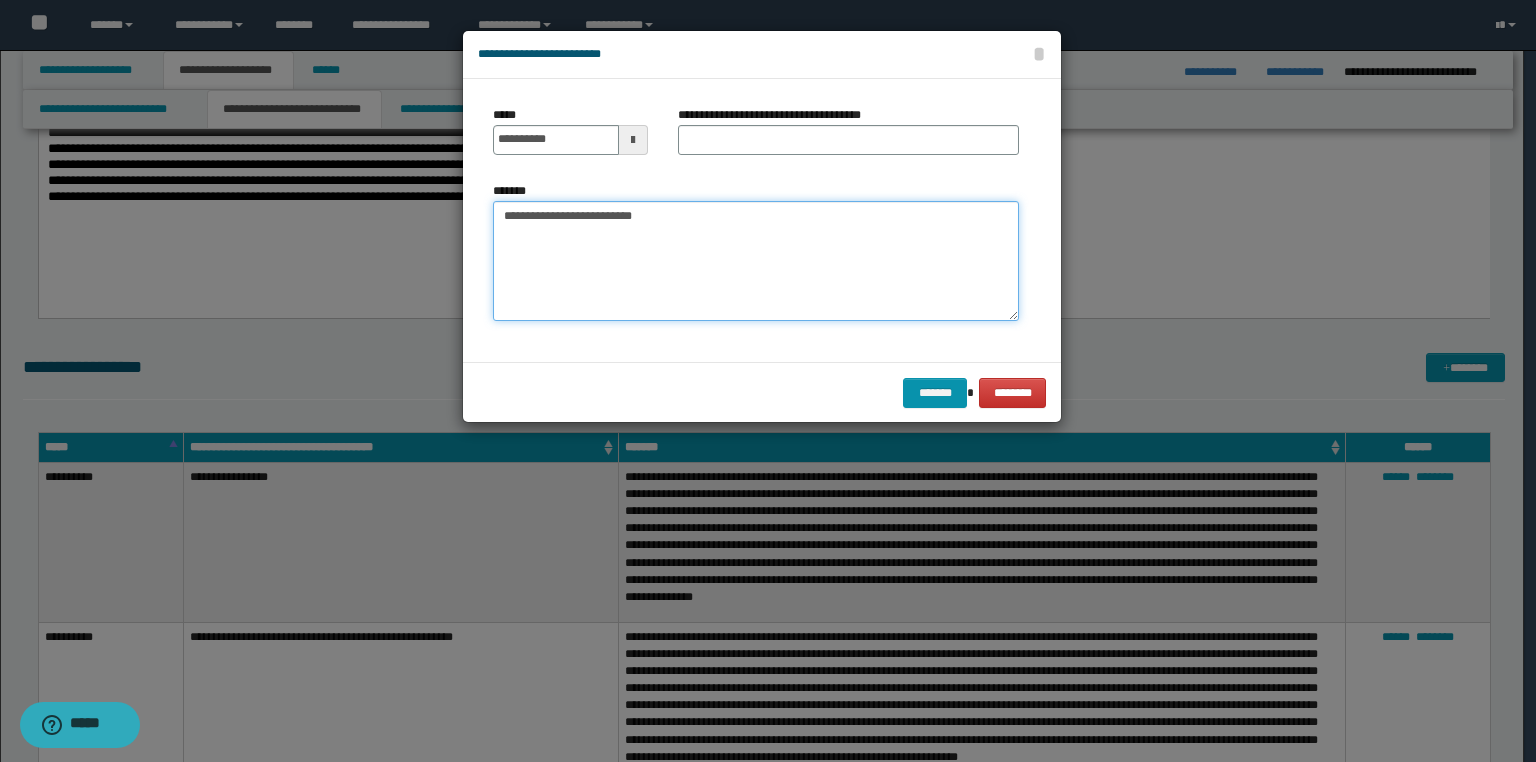 click on "**********" at bounding box center (756, 261) 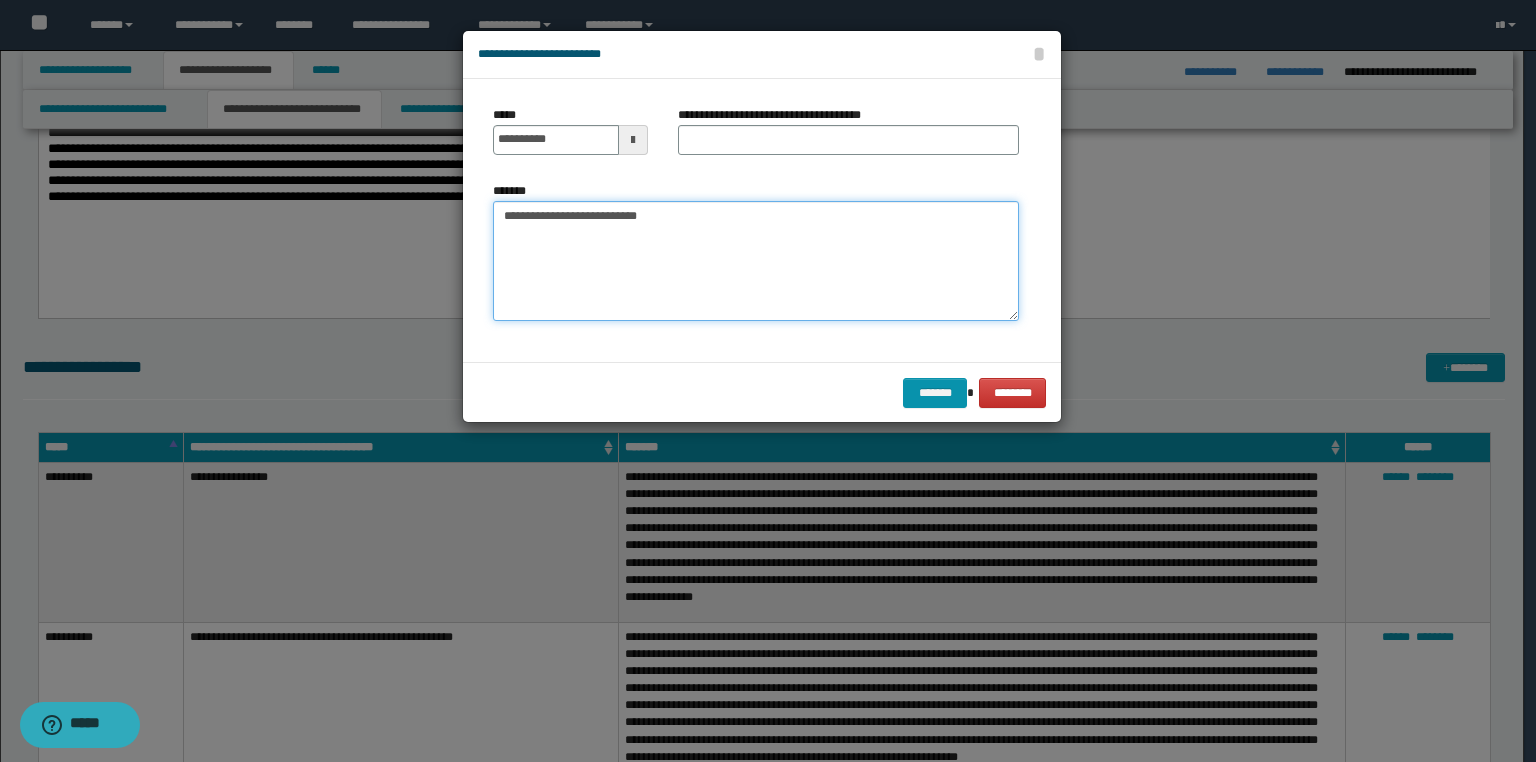 paste on "**********" 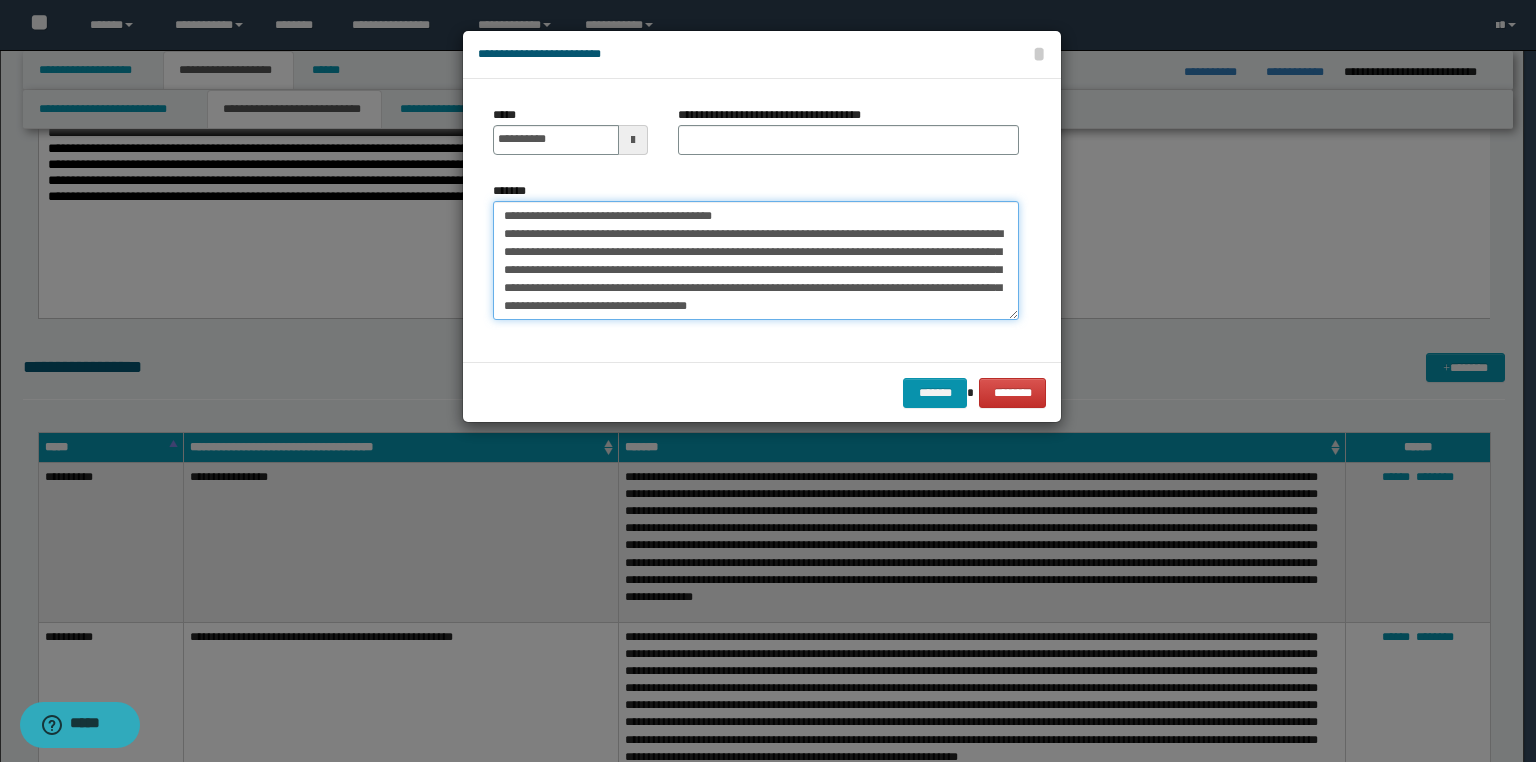 scroll, scrollTop: 0, scrollLeft: 0, axis: both 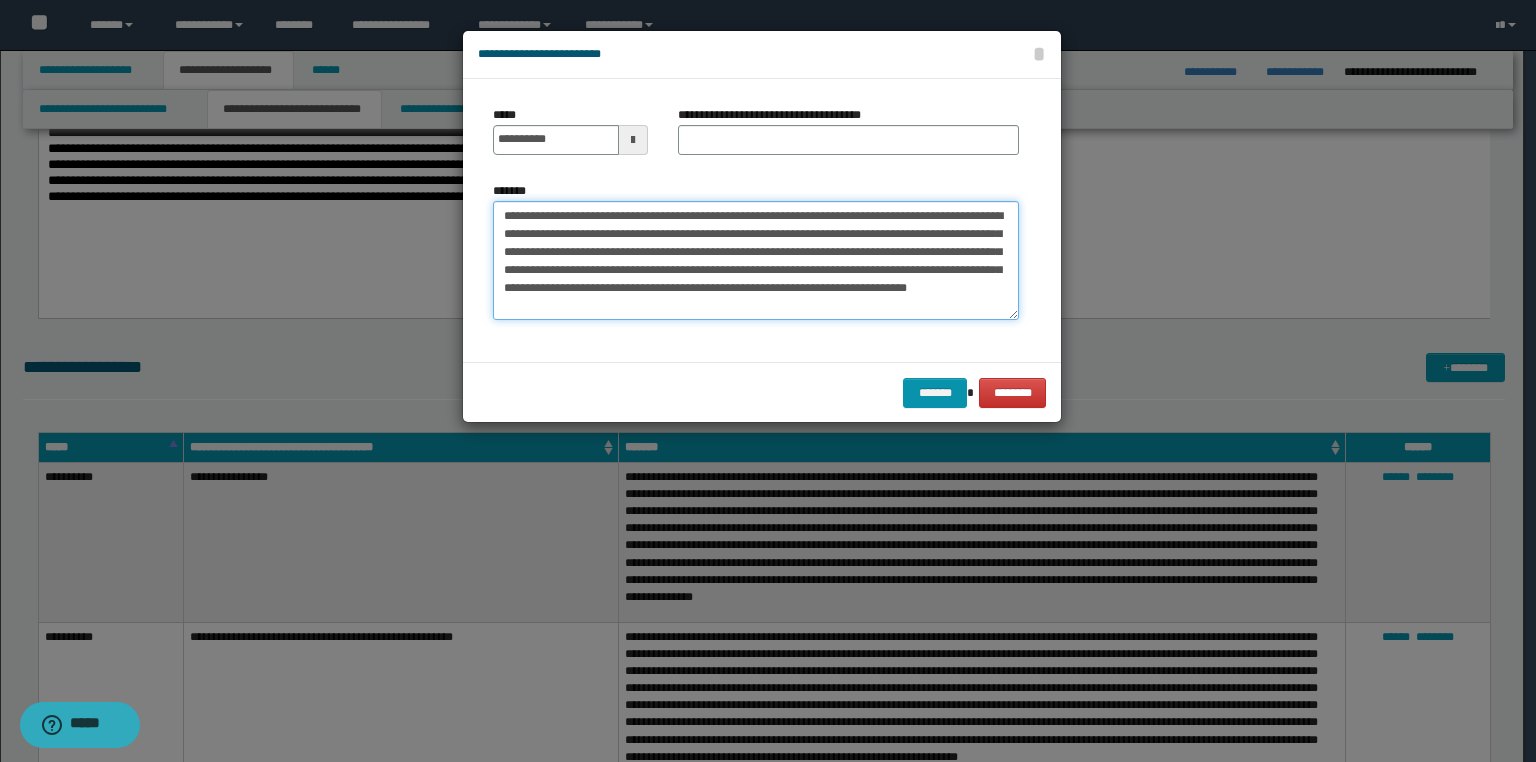 click on "**********" at bounding box center [756, 261] 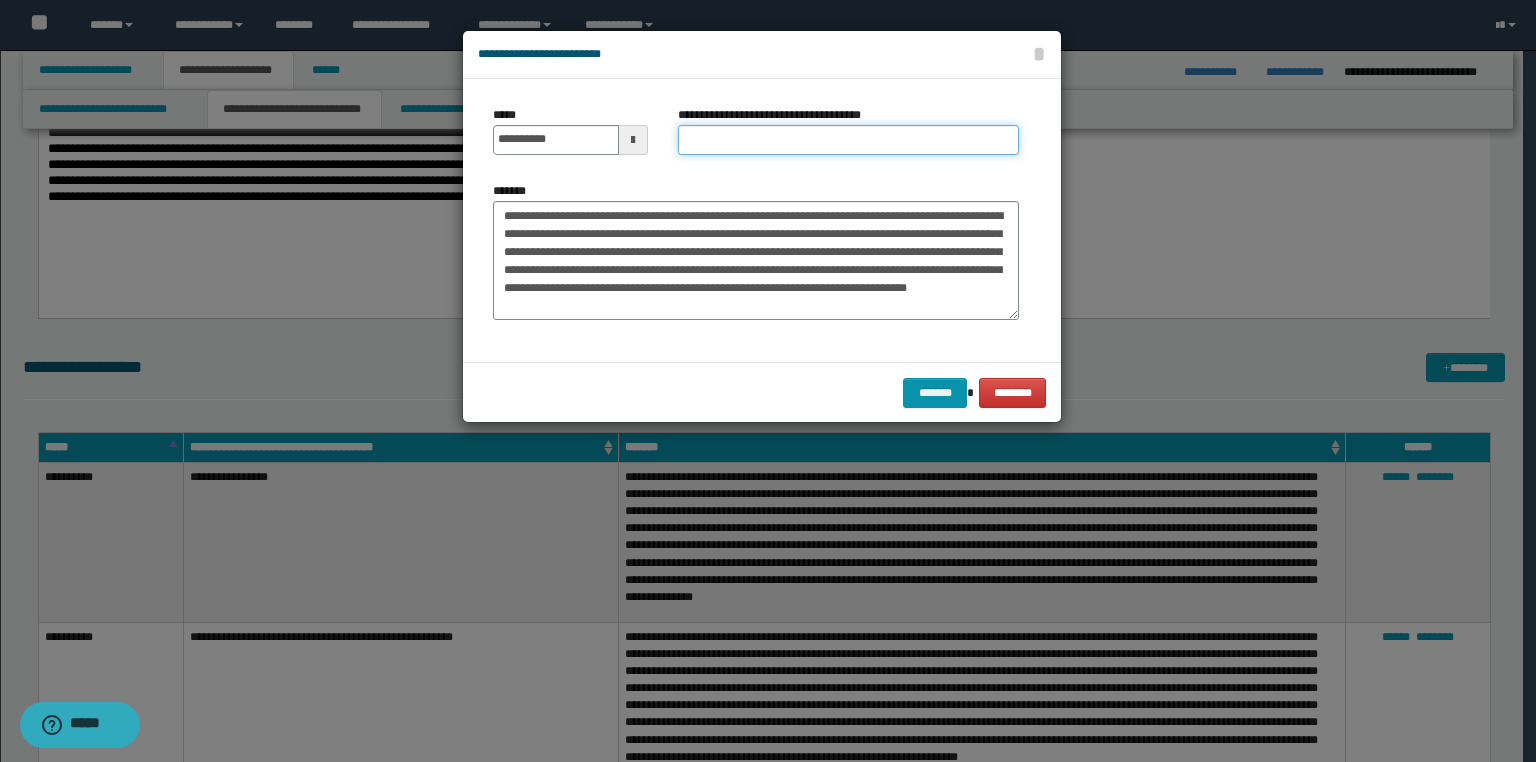 click on "**********" at bounding box center (848, 140) 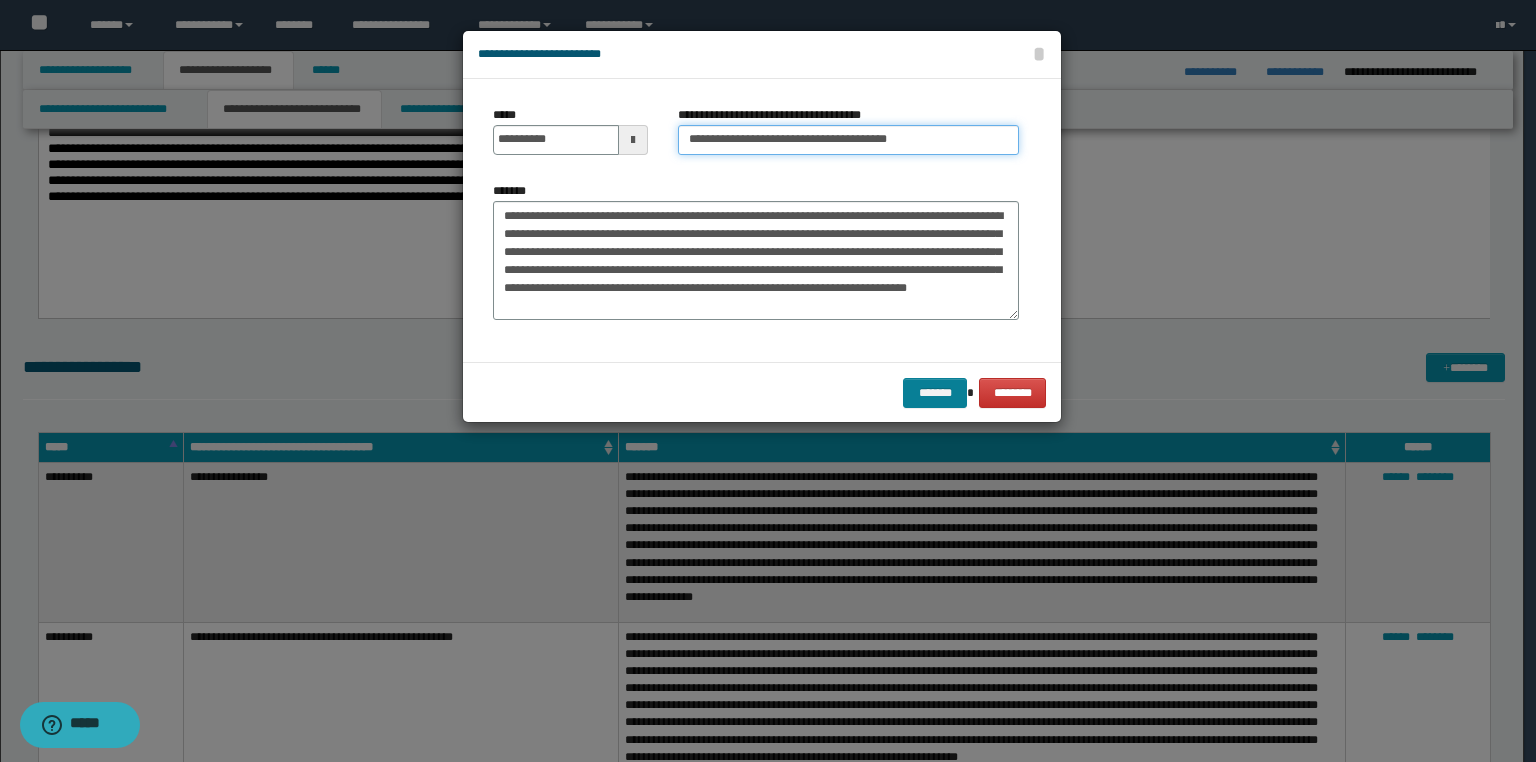 type on "**********" 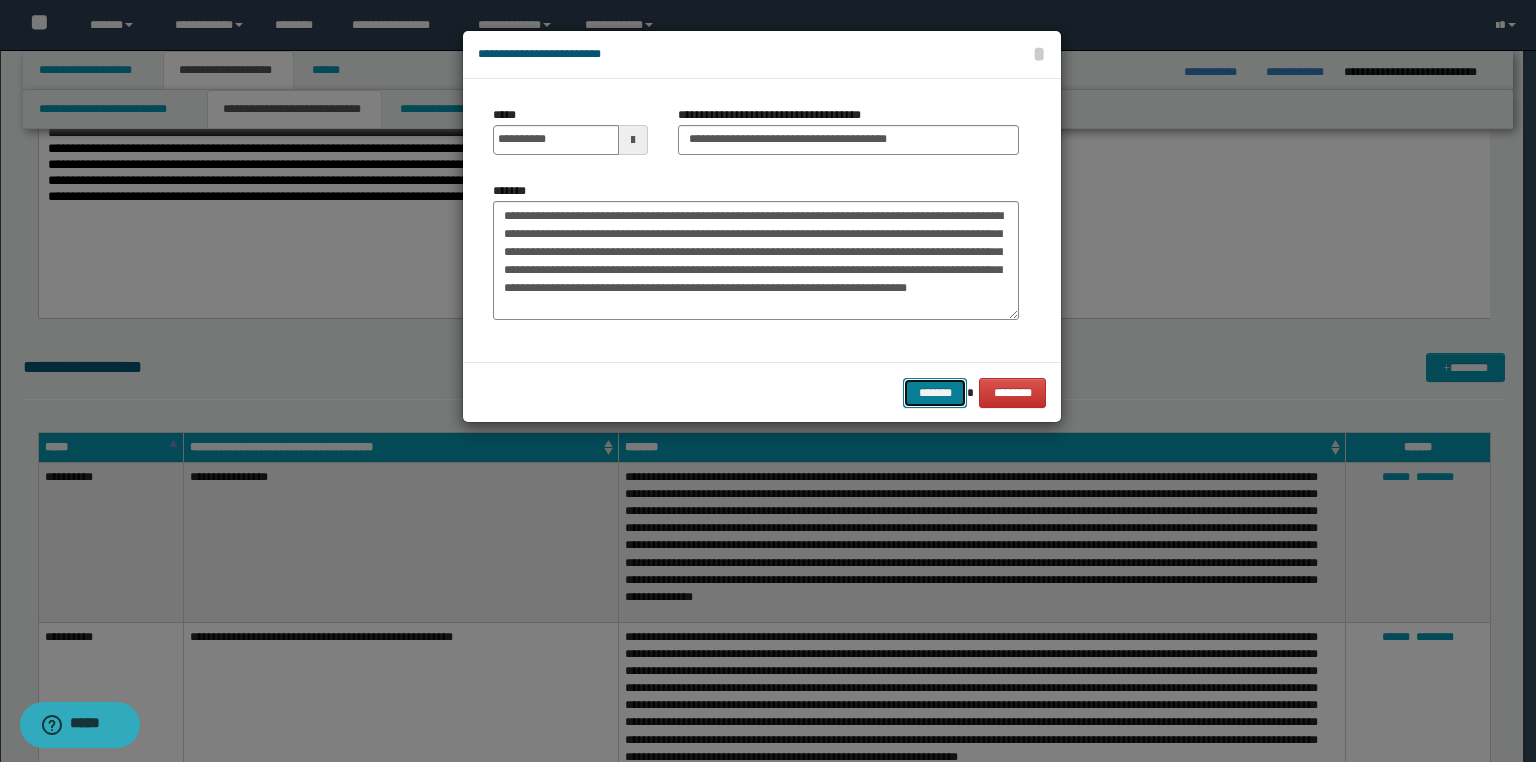 click on "*******" at bounding box center (935, 393) 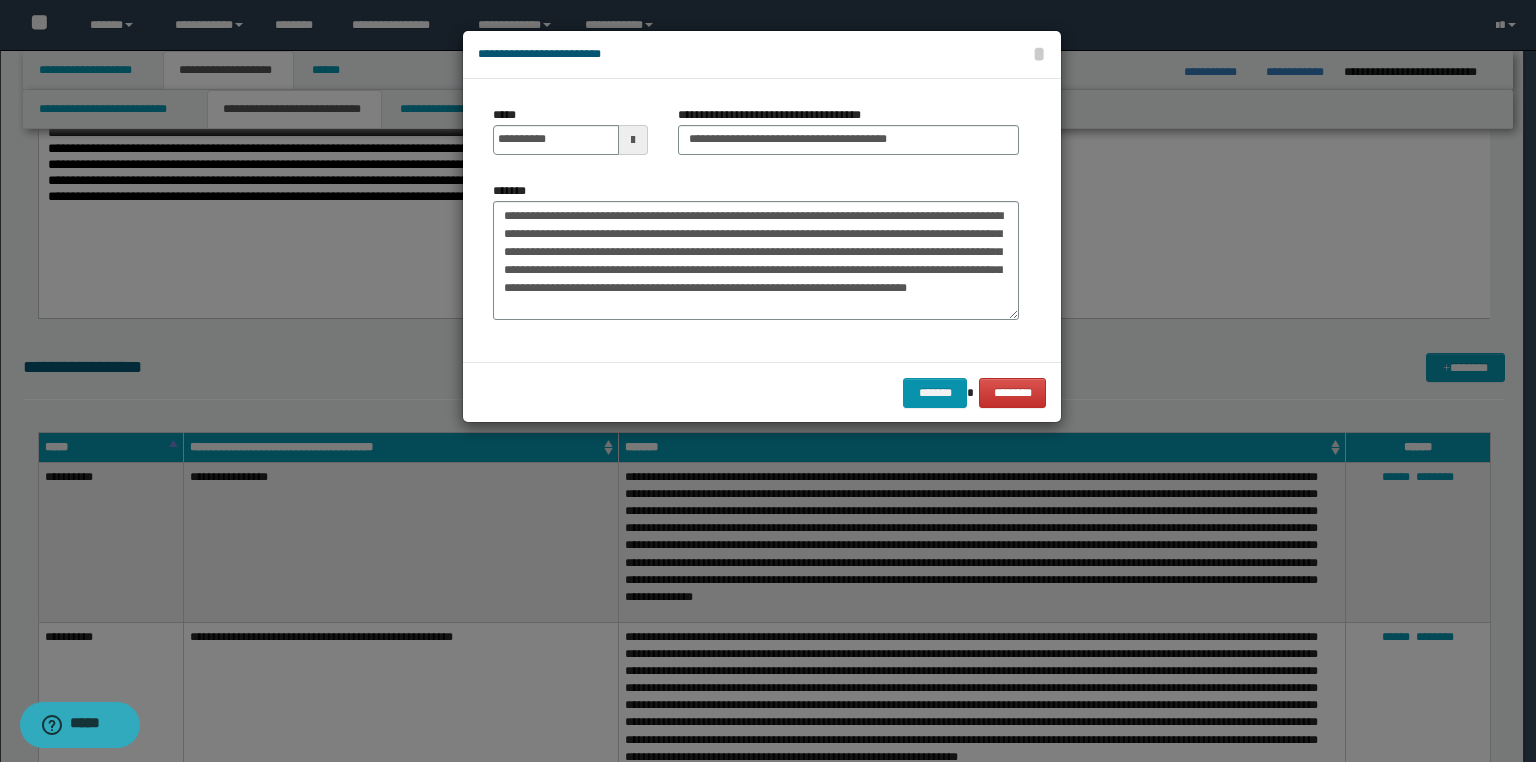 click on "**********" at bounding box center [762, -3076] 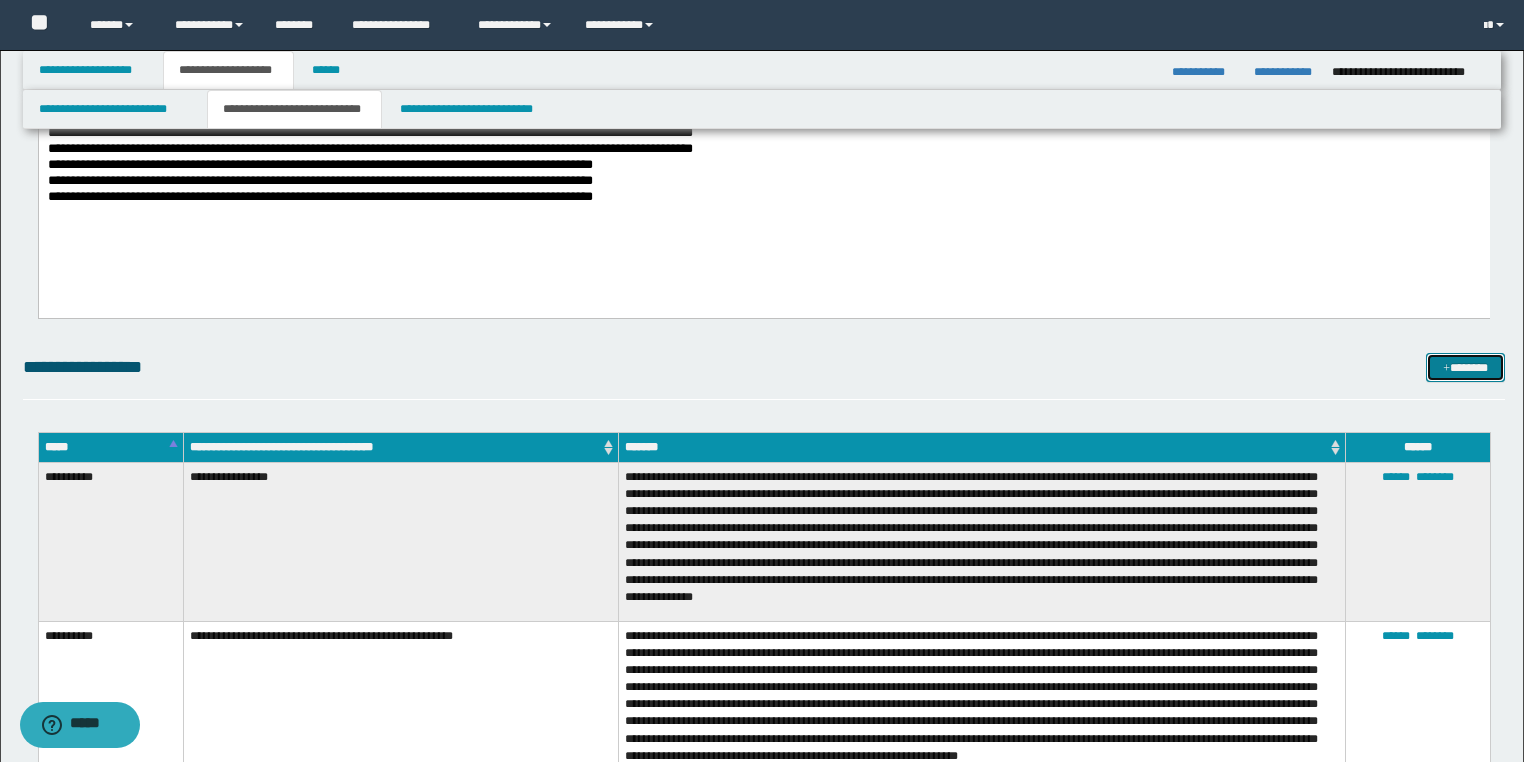 click on "*******" at bounding box center [1465, 368] 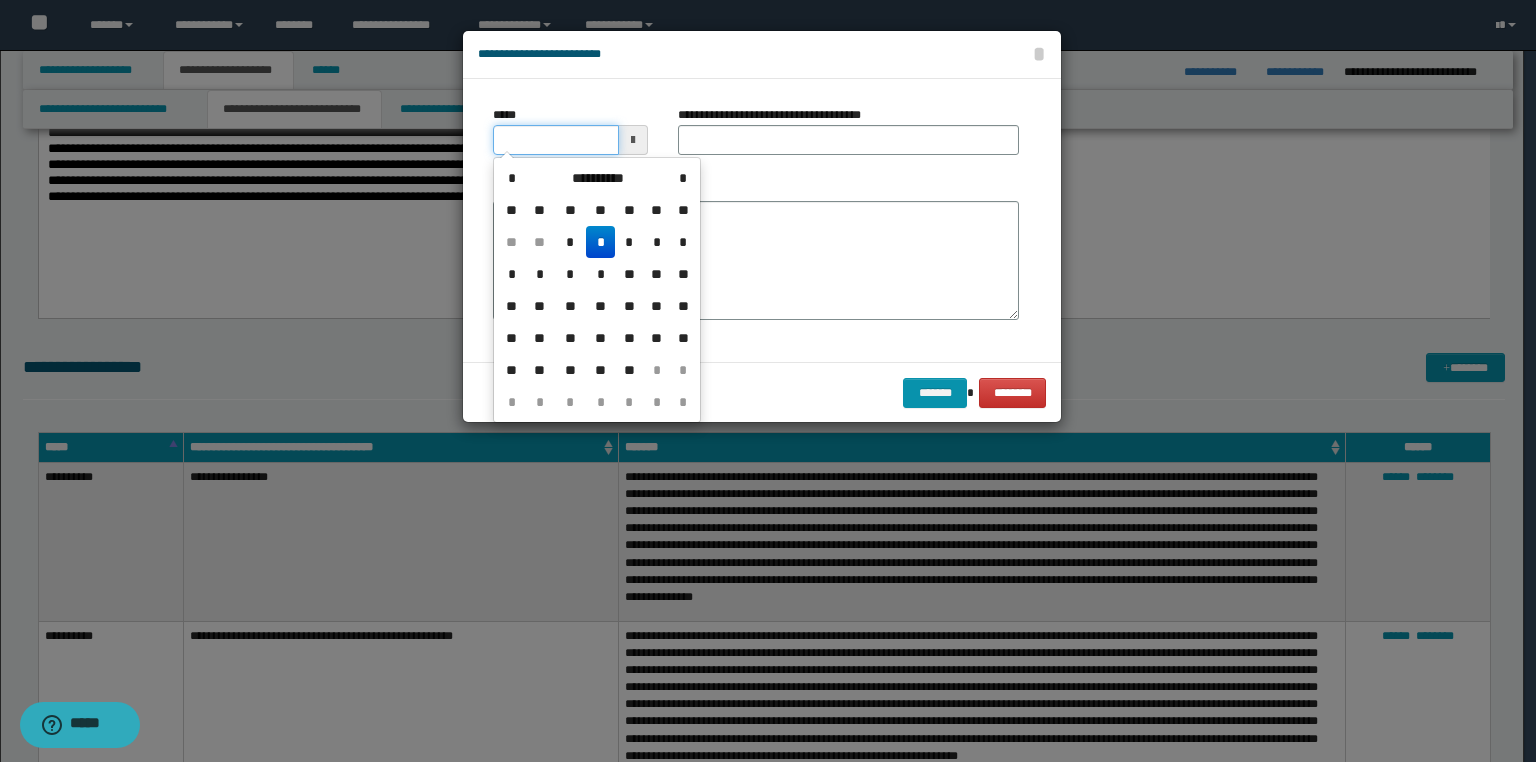 drag, startPoint x: 378, startPoint y: 156, endPoint x: 0, endPoint y: 305, distance: 406.30655 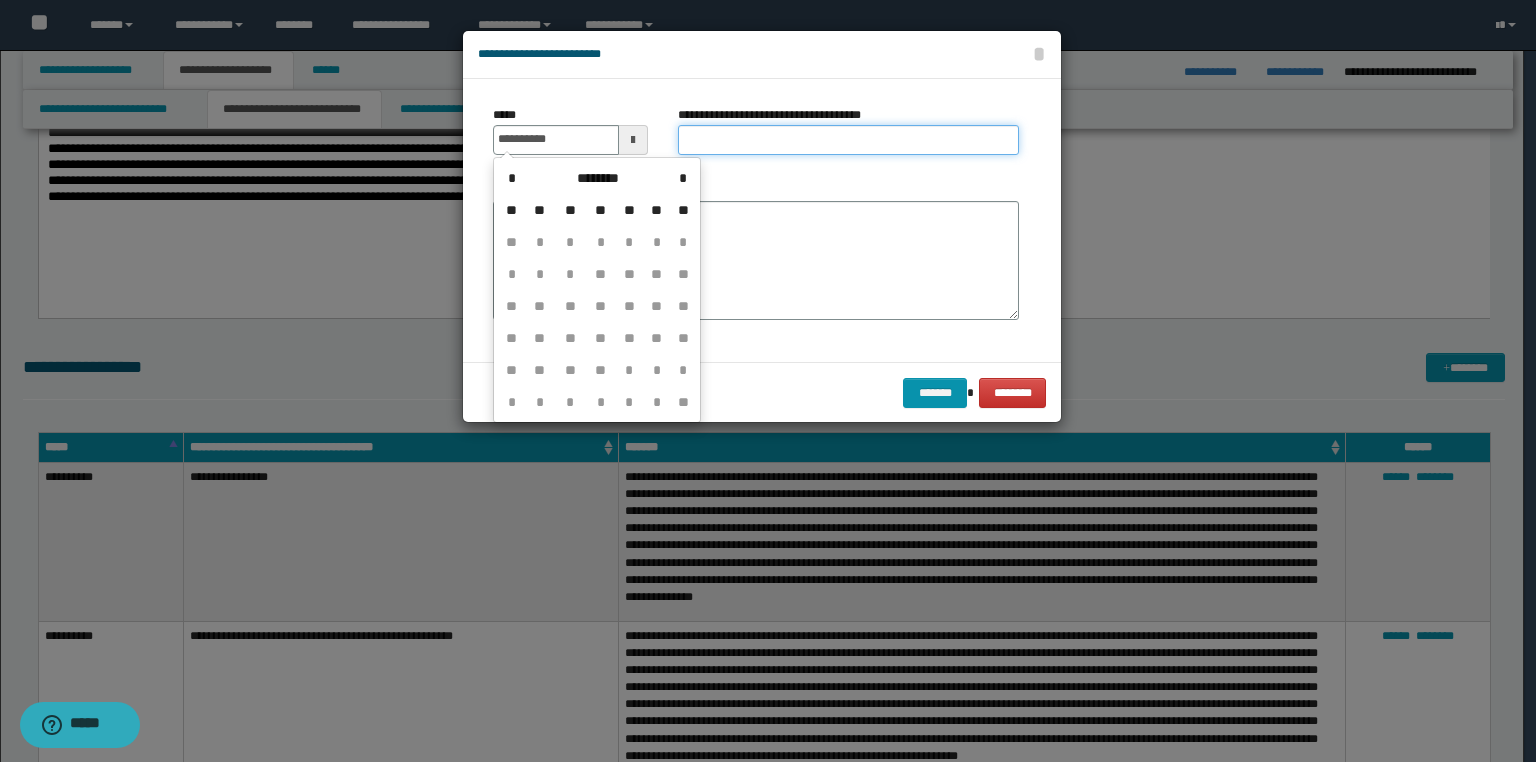 type on "**********" 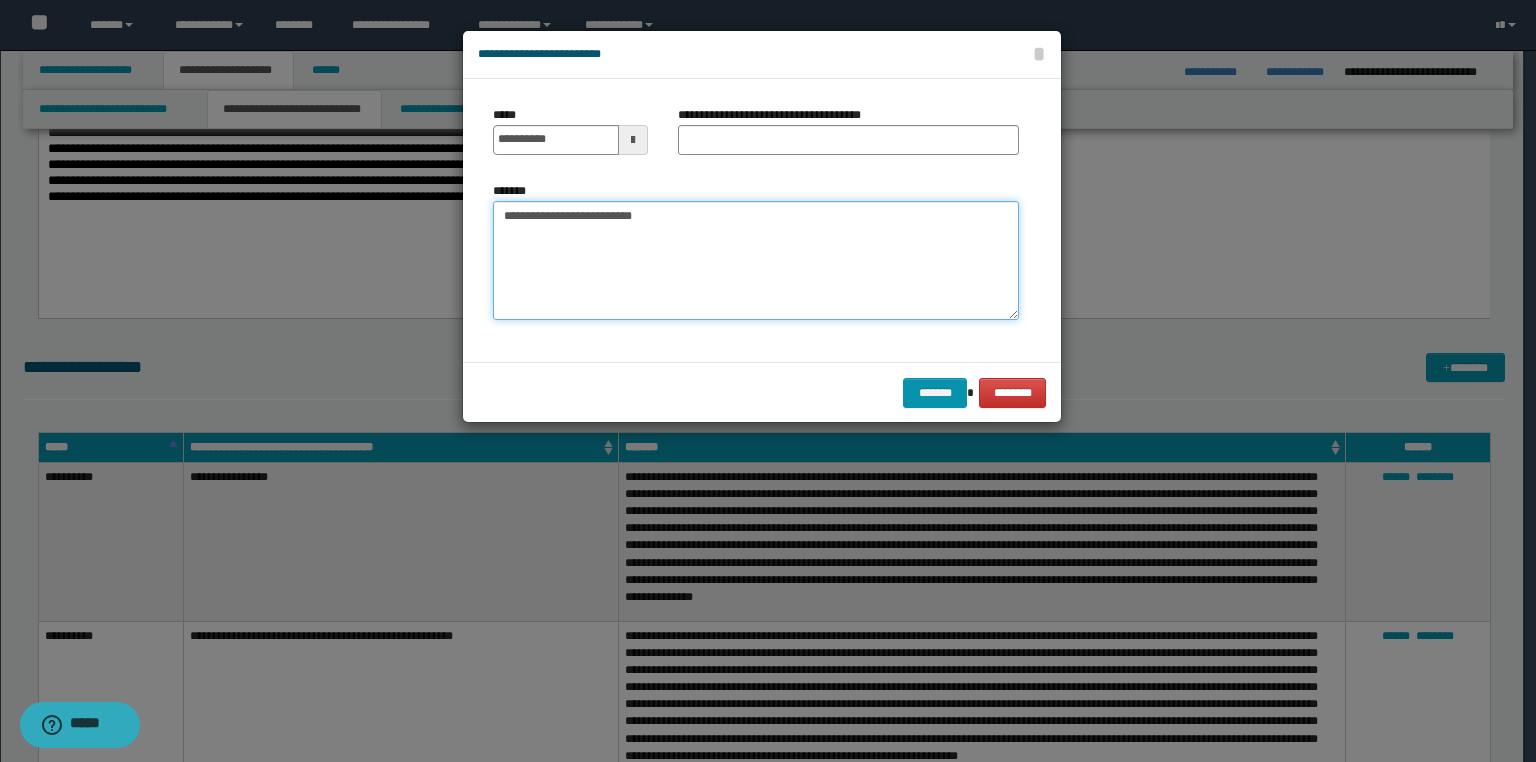 click on "**********" at bounding box center [756, 261] 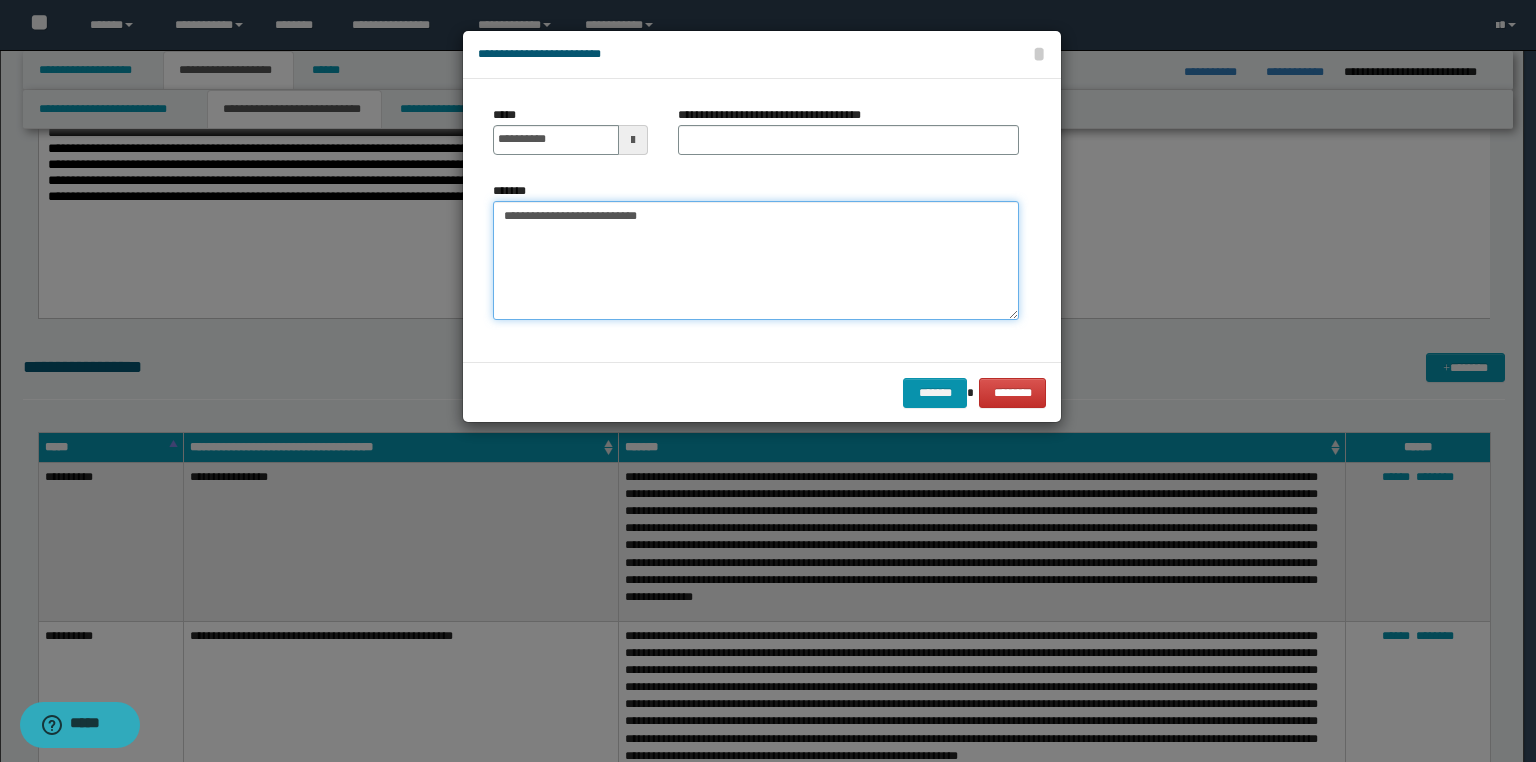 paste on "**********" 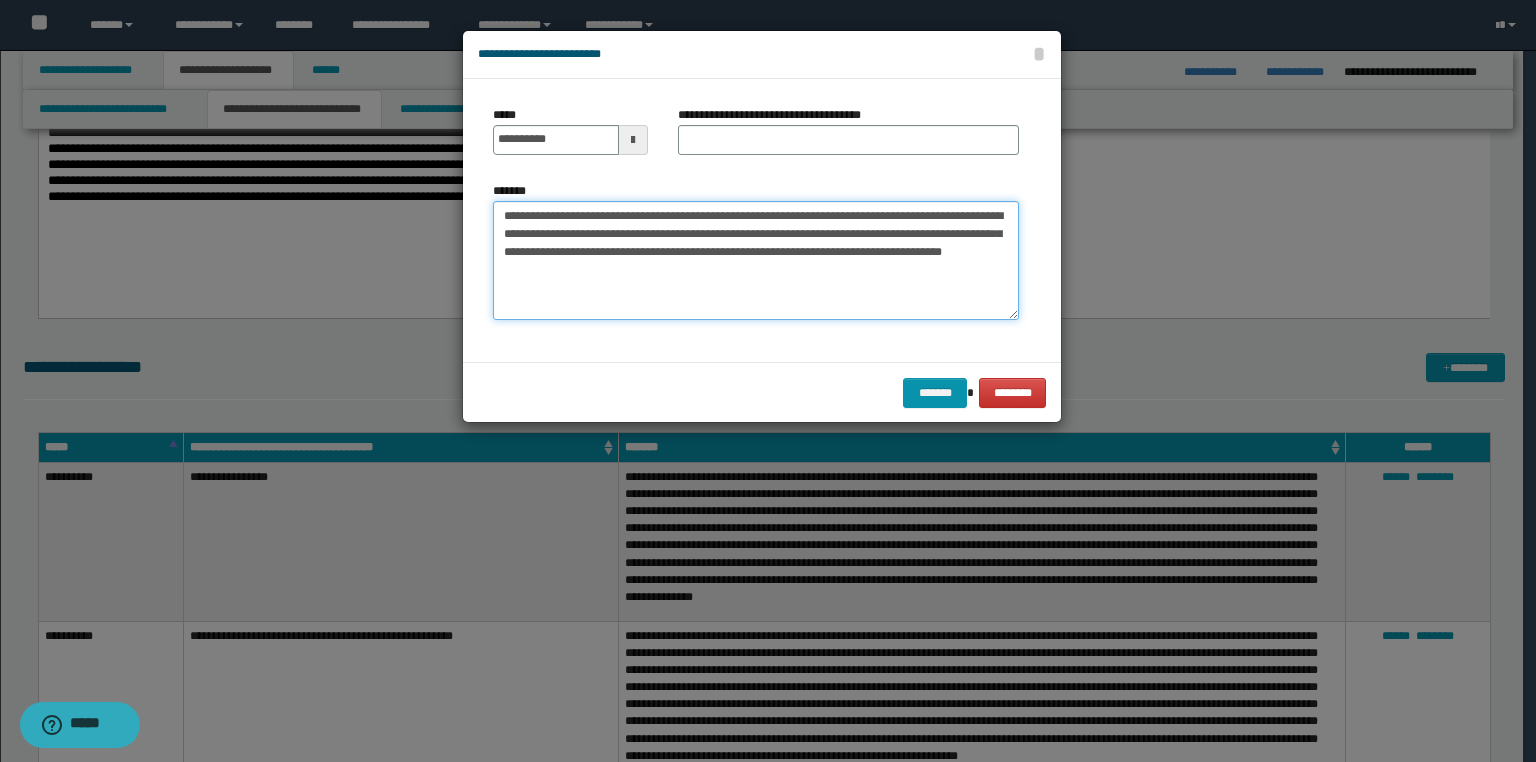 drag, startPoint x: 529, startPoint y: 250, endPoint x: 517, endPoint y: 256, distance: 13.416408 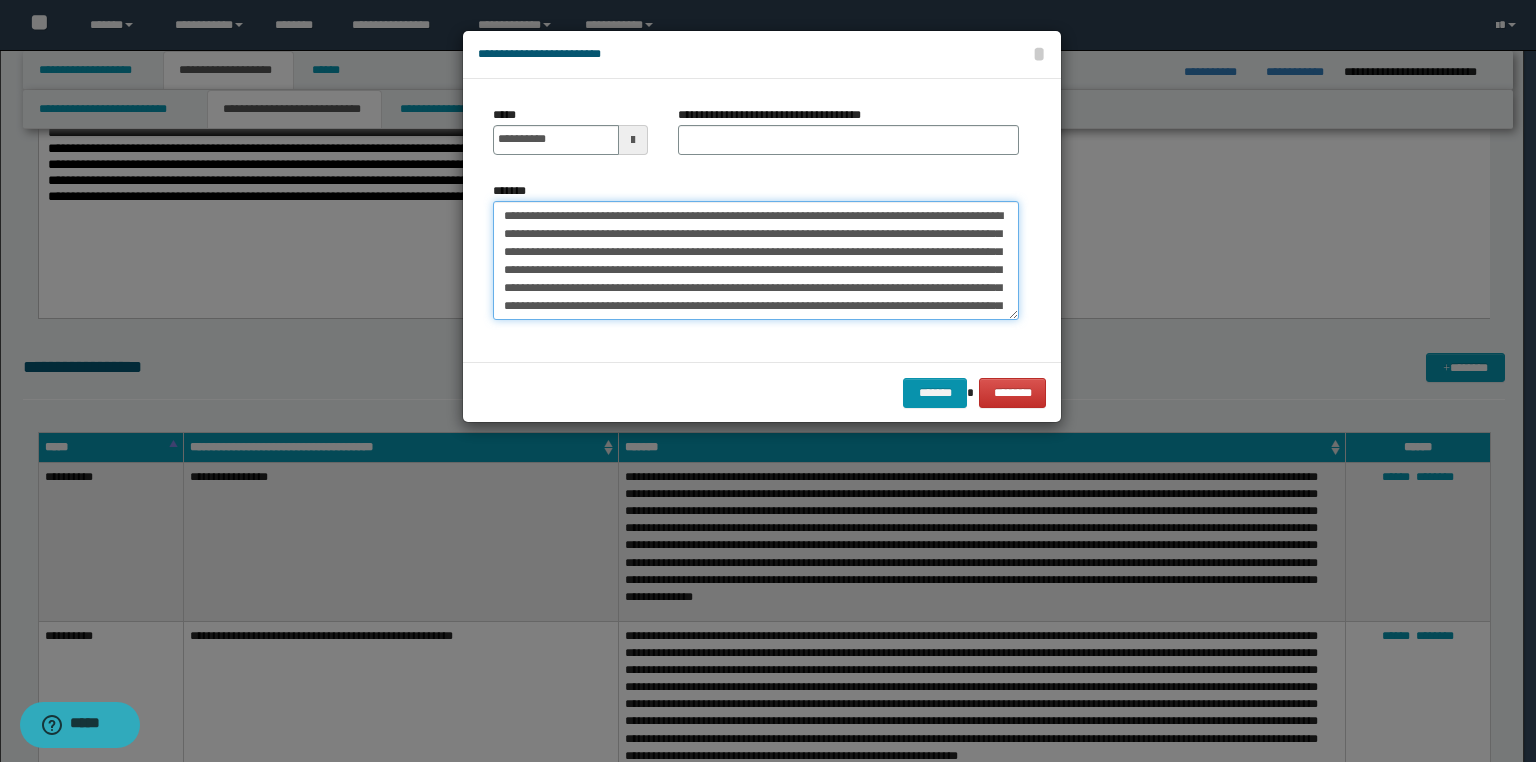 scroll, scrollTop: 30, scrollLeft: 0, axis: vertical 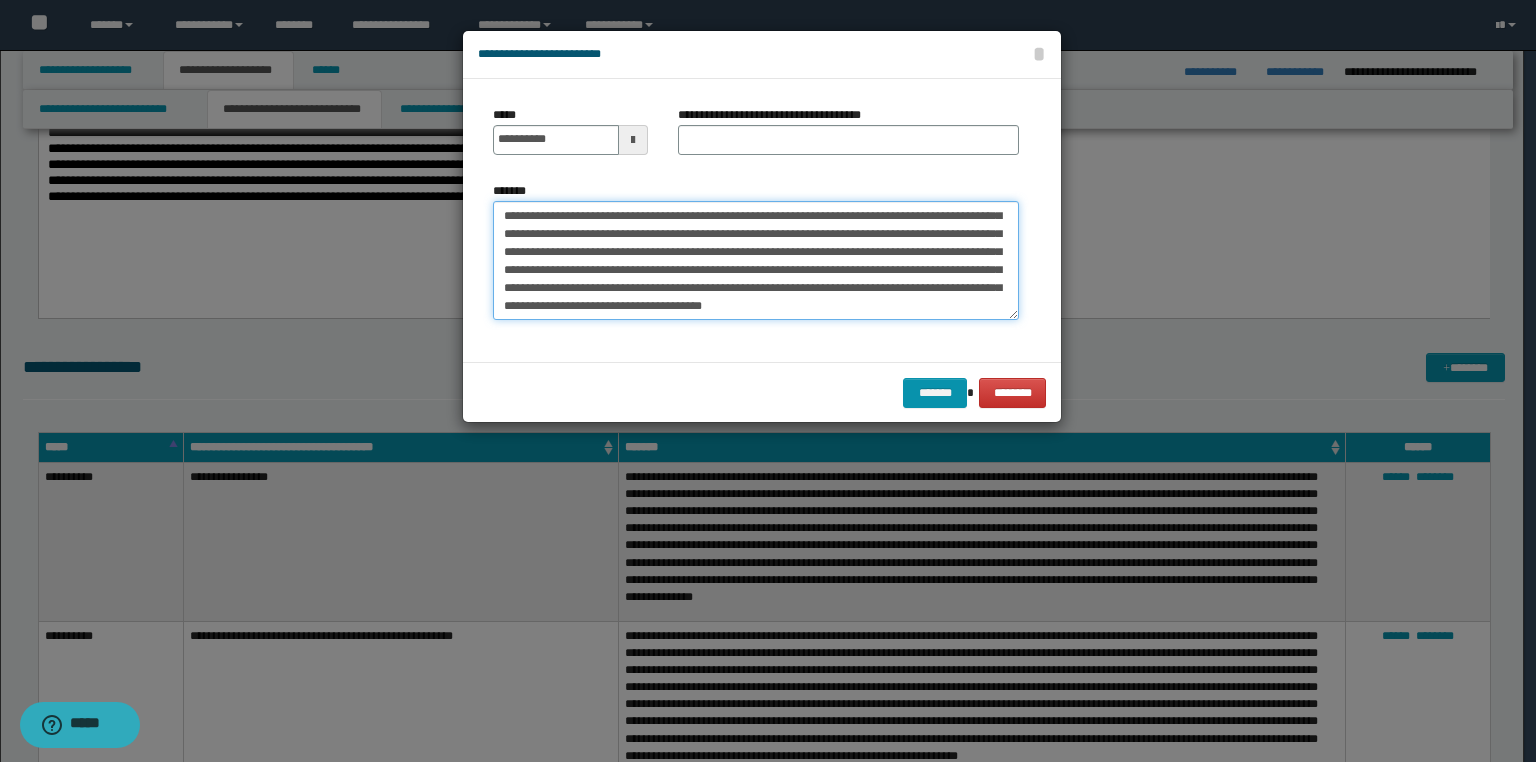 drag, startPoint x: 912, startPoint y: 247, endPoint x: 836, endPoint y: 261, distance: 77.27872 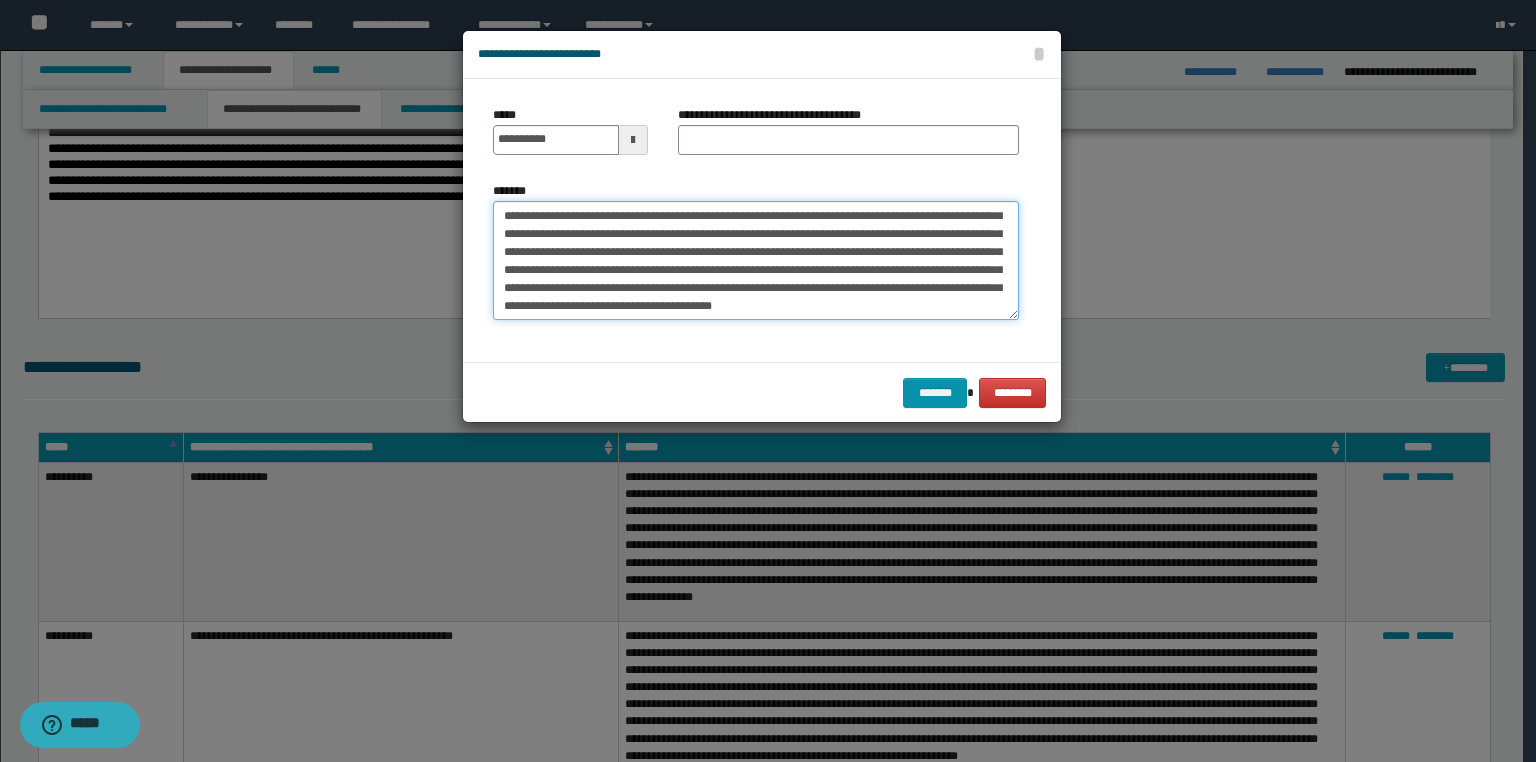 click on "**********" at bounding box center [756, 261] 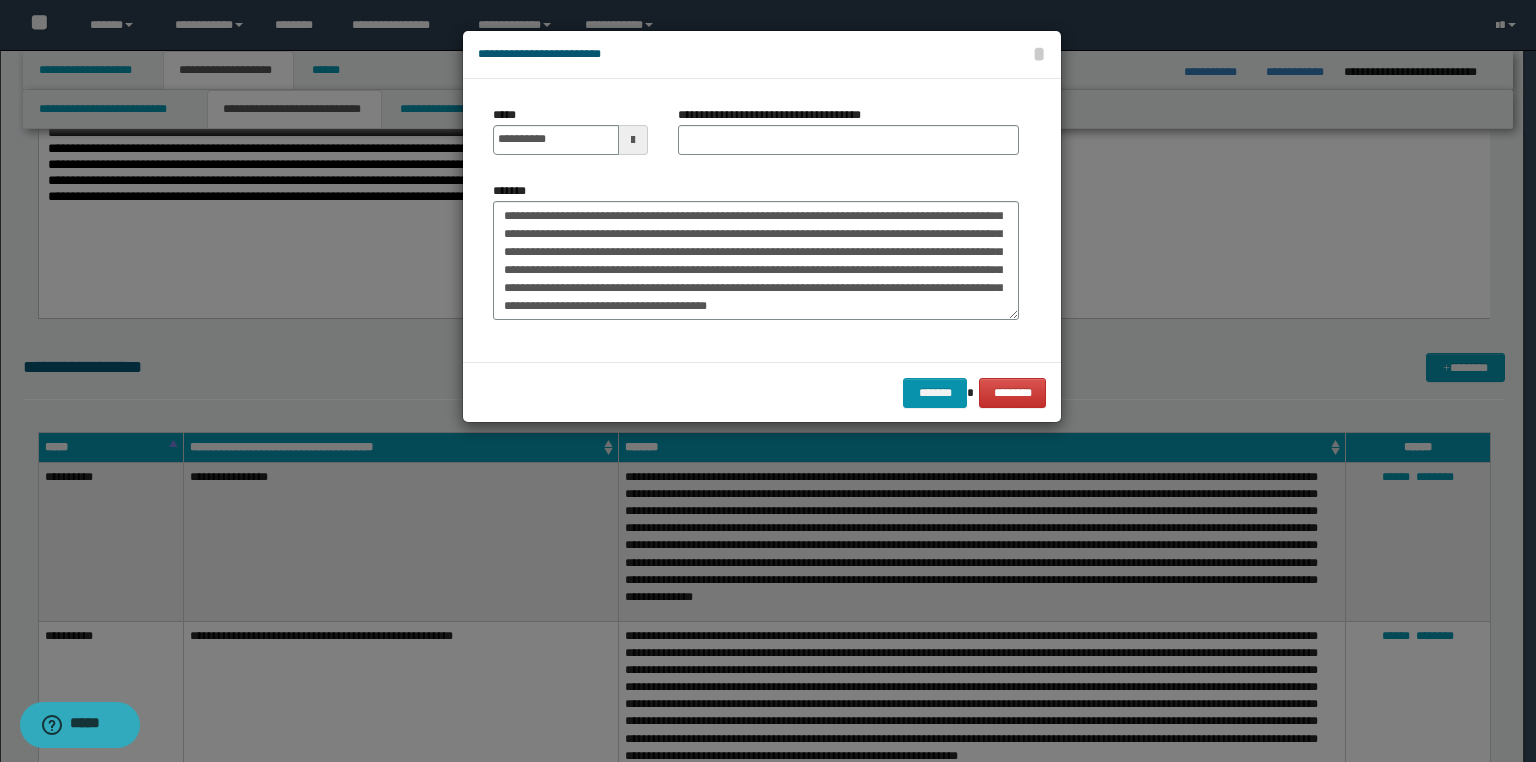 click on "**********" at bounding box center [756, 258] 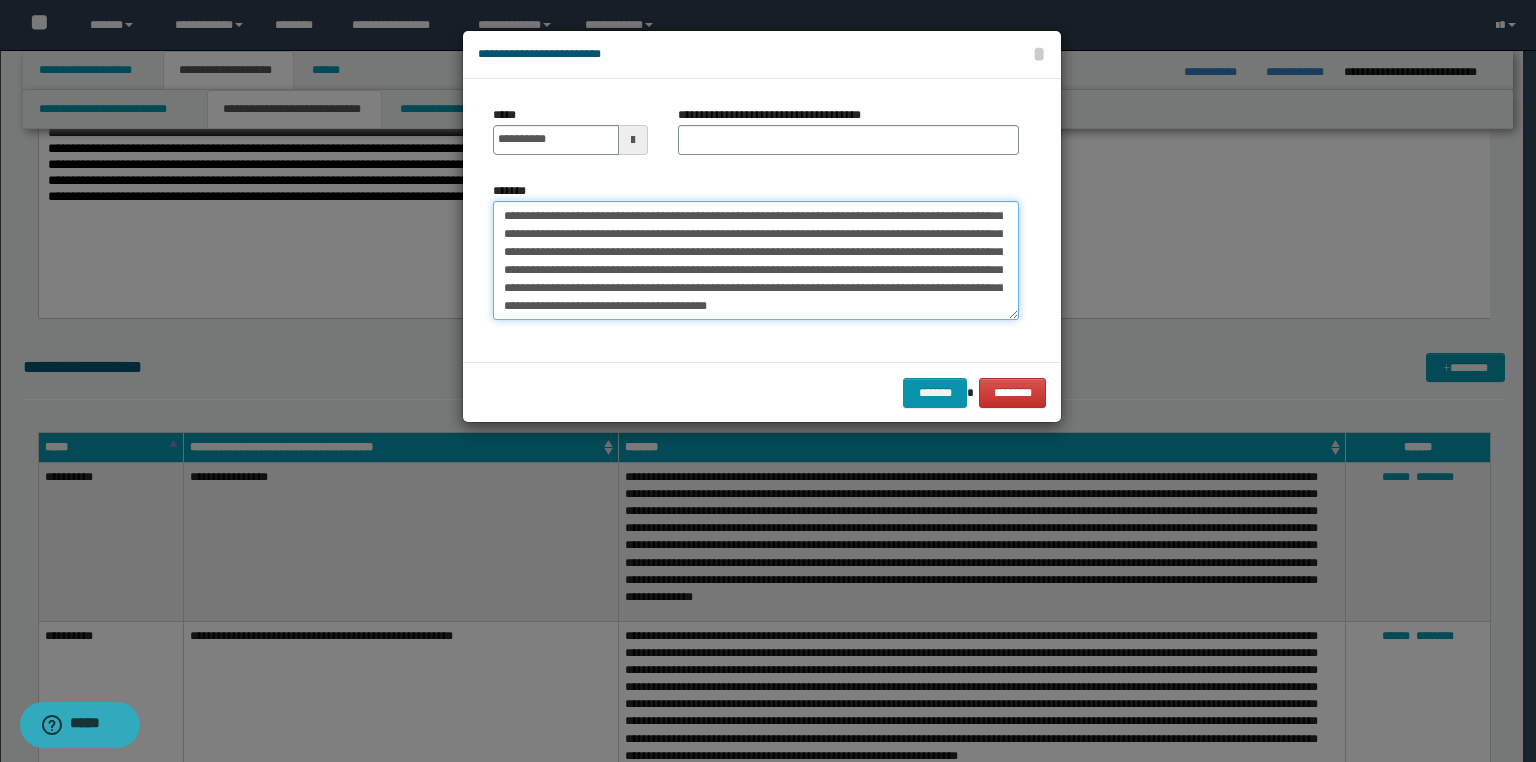 click on "**********" at bounding box center [756, 261] 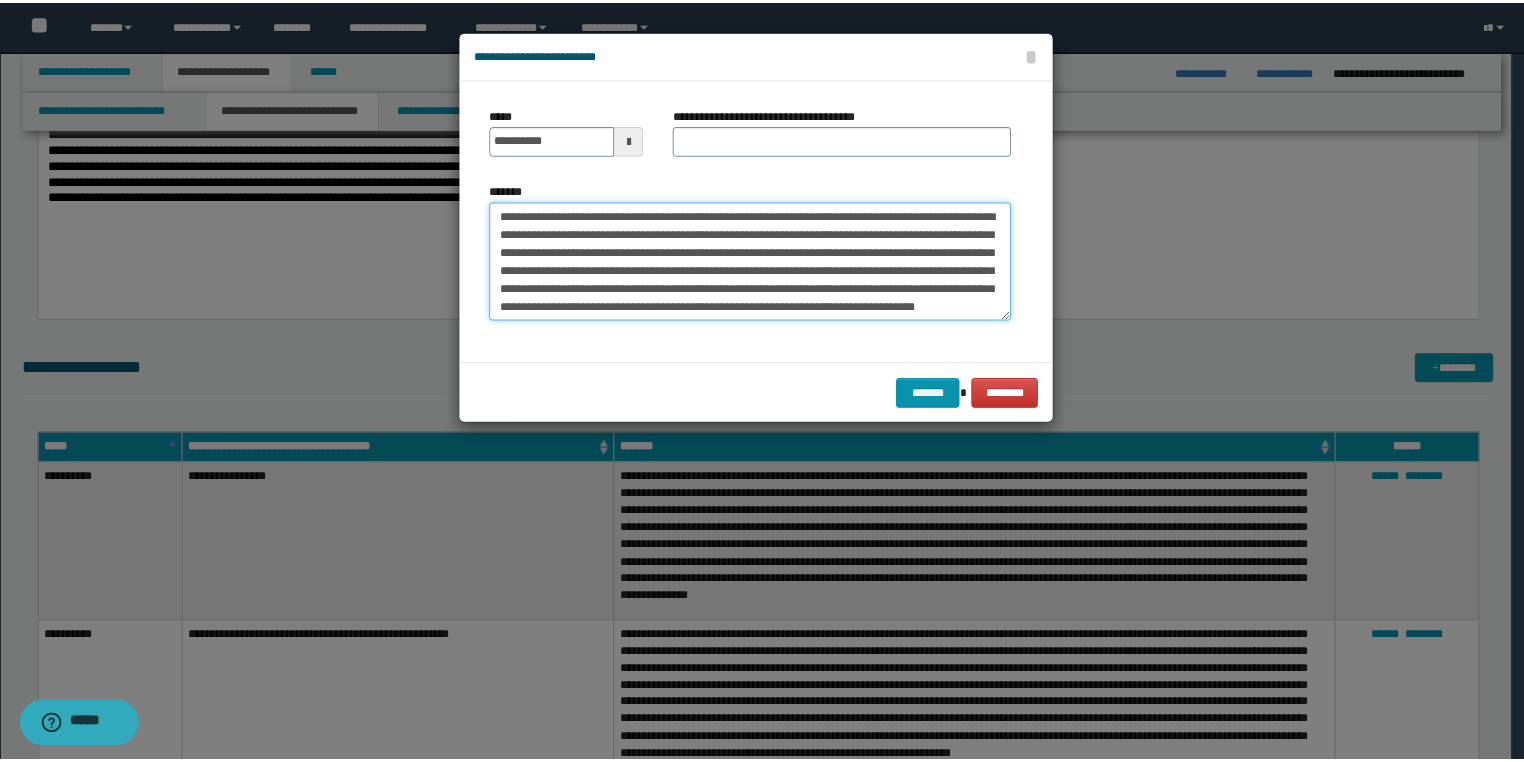 scroll, scrollTop: 17, scrollLeft: 0, axis: vertical 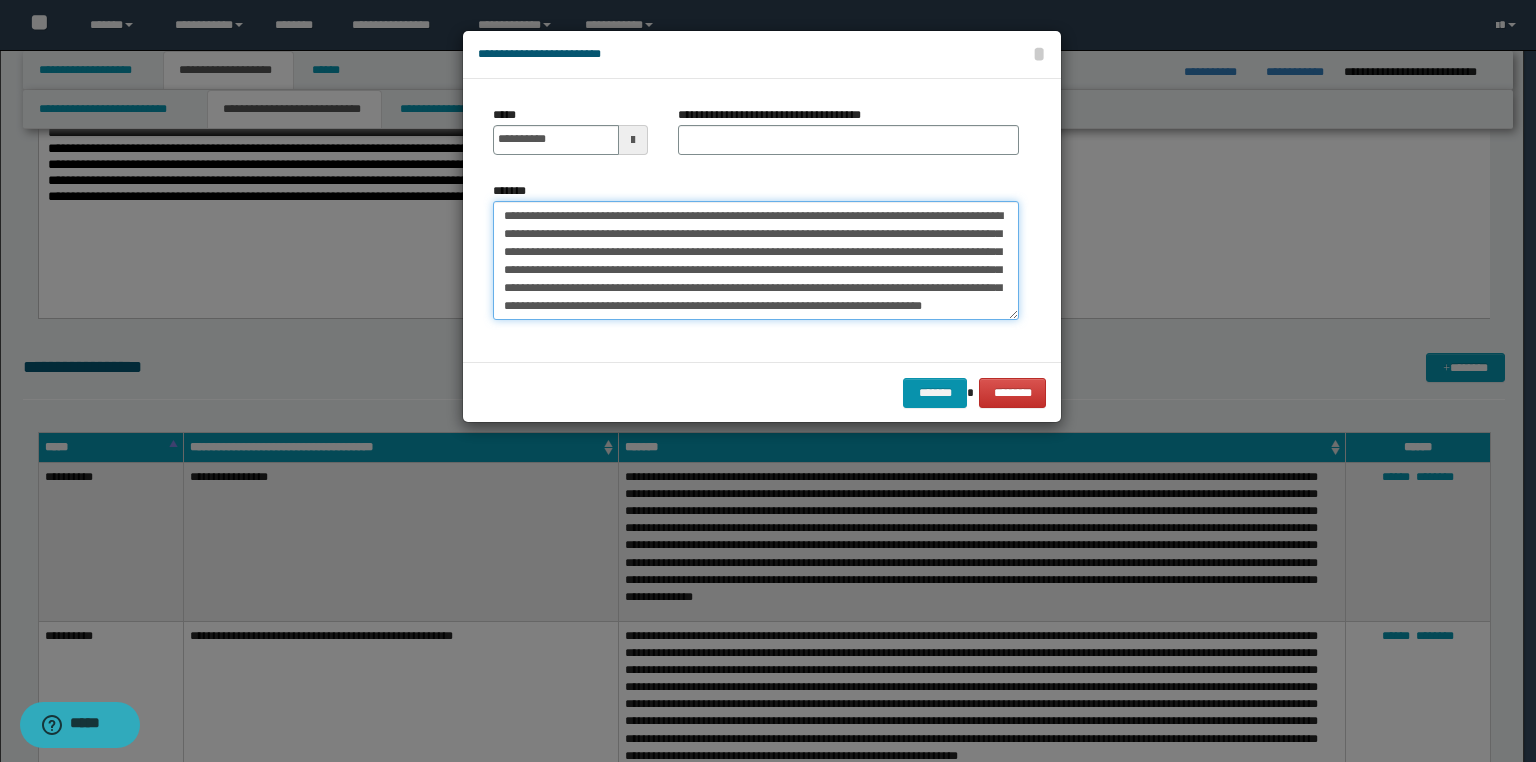 click on "**********" at bounding box center [756, 261] 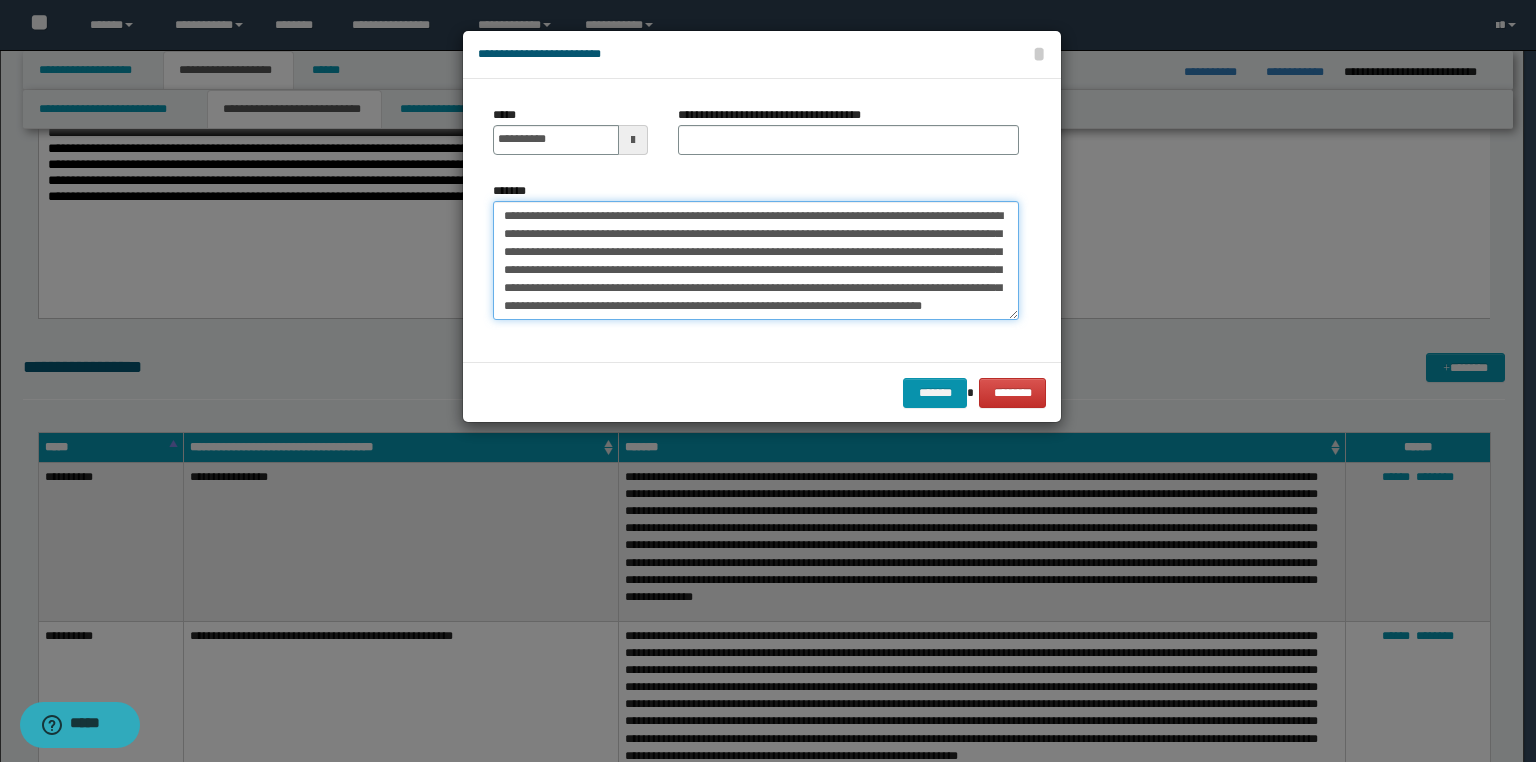 drag, startPoint x: 895, startPoint y: 303, endPoint x: 863, endPoint y: 289, distance: 34.928497 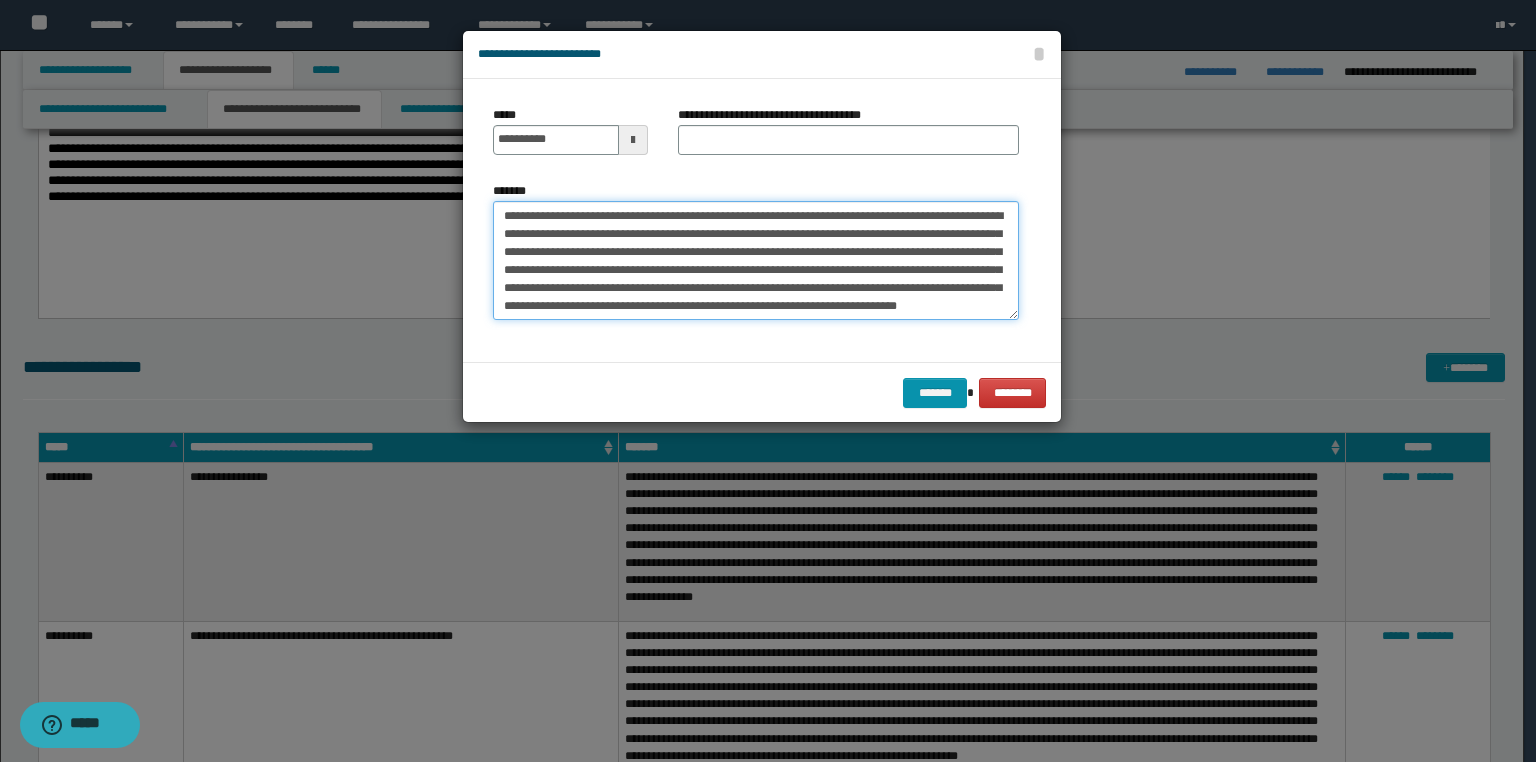 click on "**********" at bounding box center [756, 261] 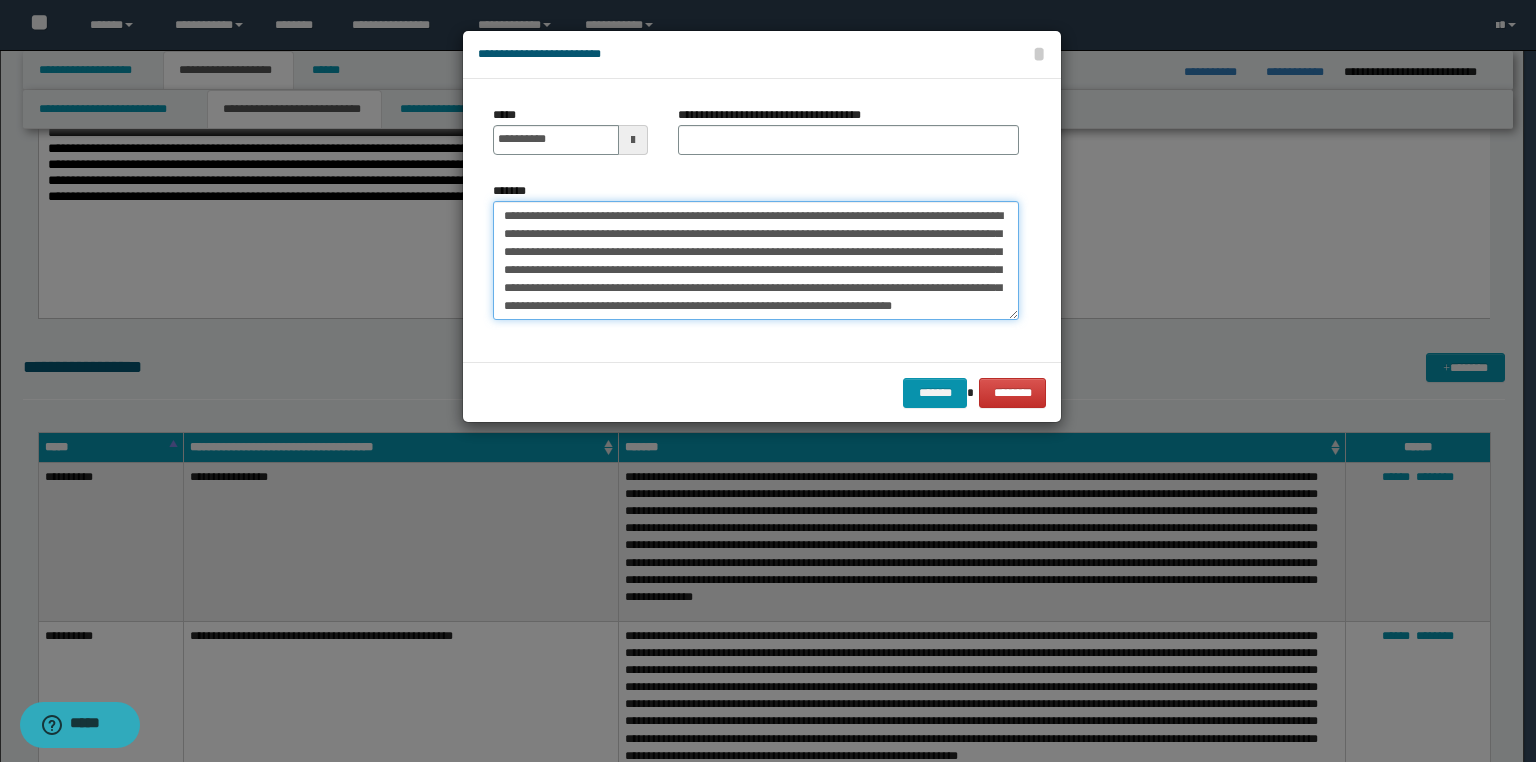 click on "**********" at bounding box center (756, 261) 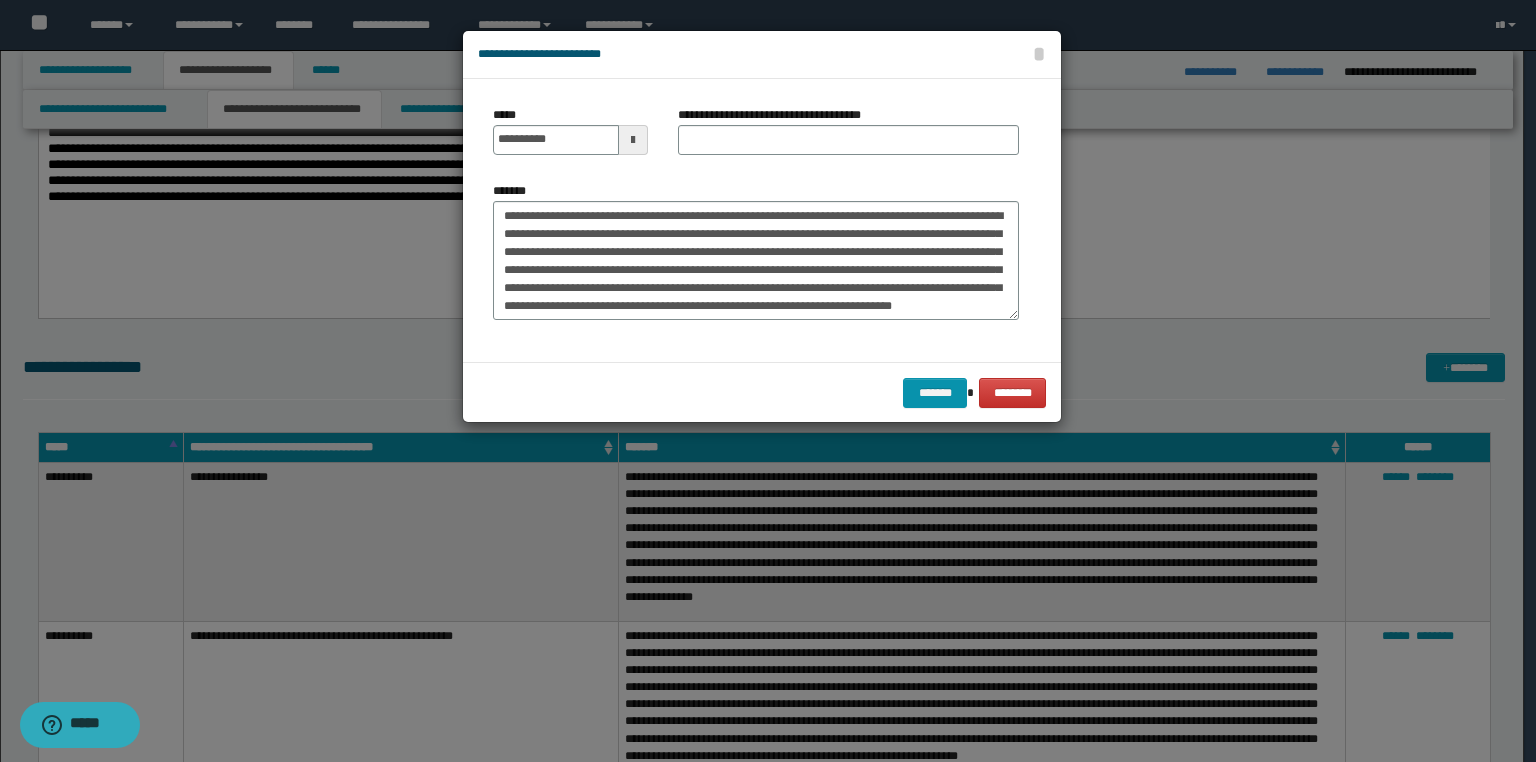 click on "**********" at bounding box center (777, 115) 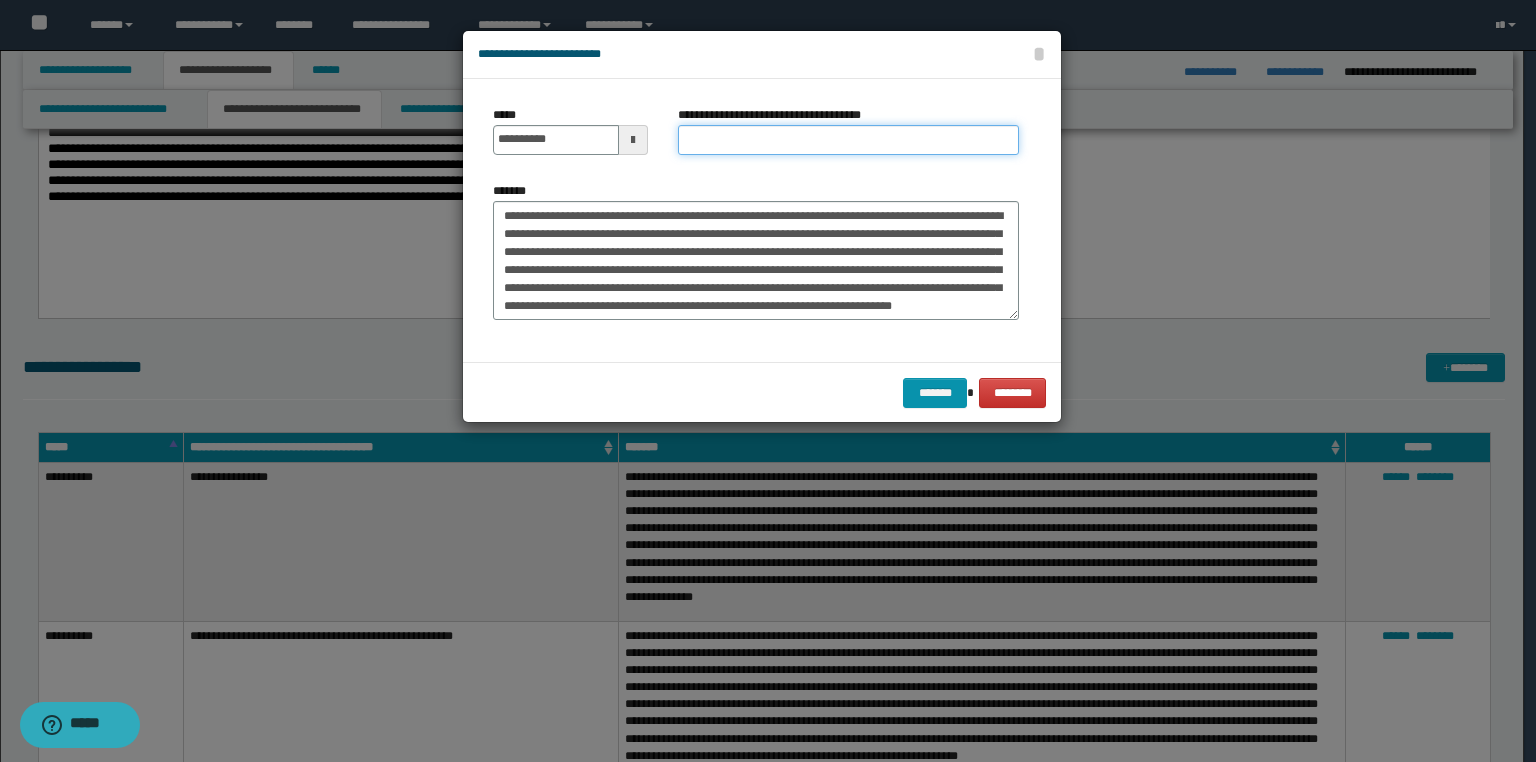 click on "**********" at bounding box center (848, 140) 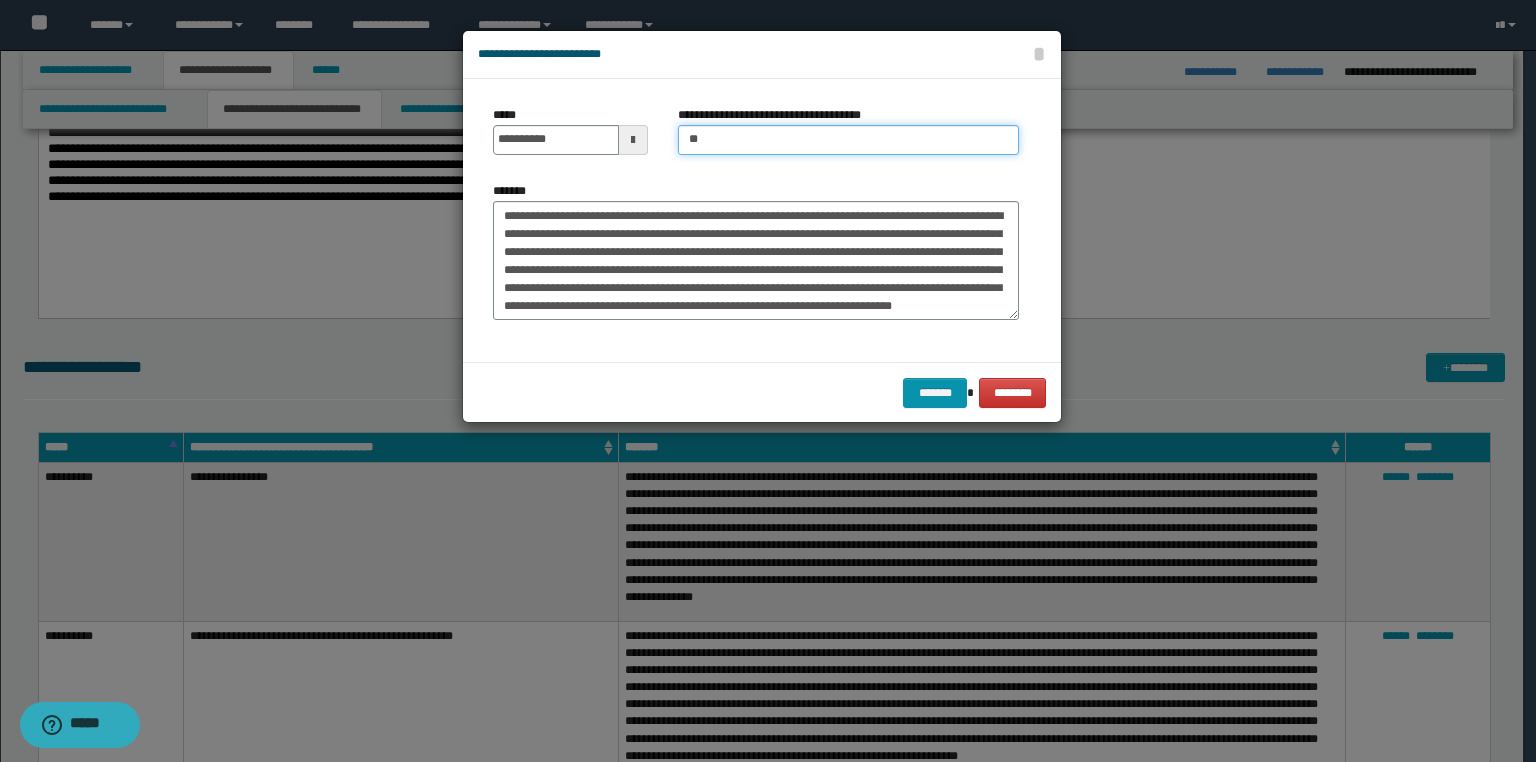 click on "**********" at bounding box center [756, 220] 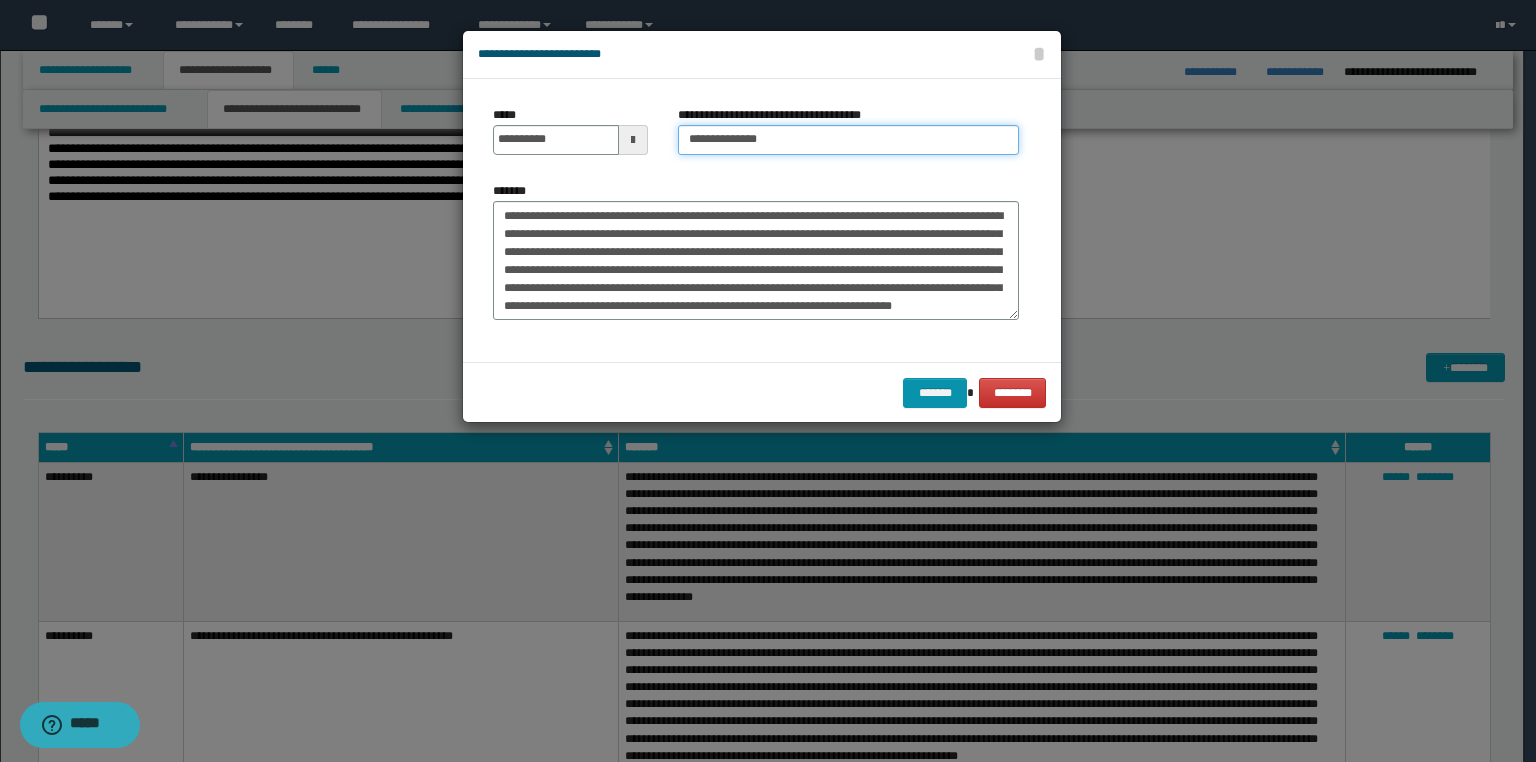 click on "**********" at bounding box center (848, 140) 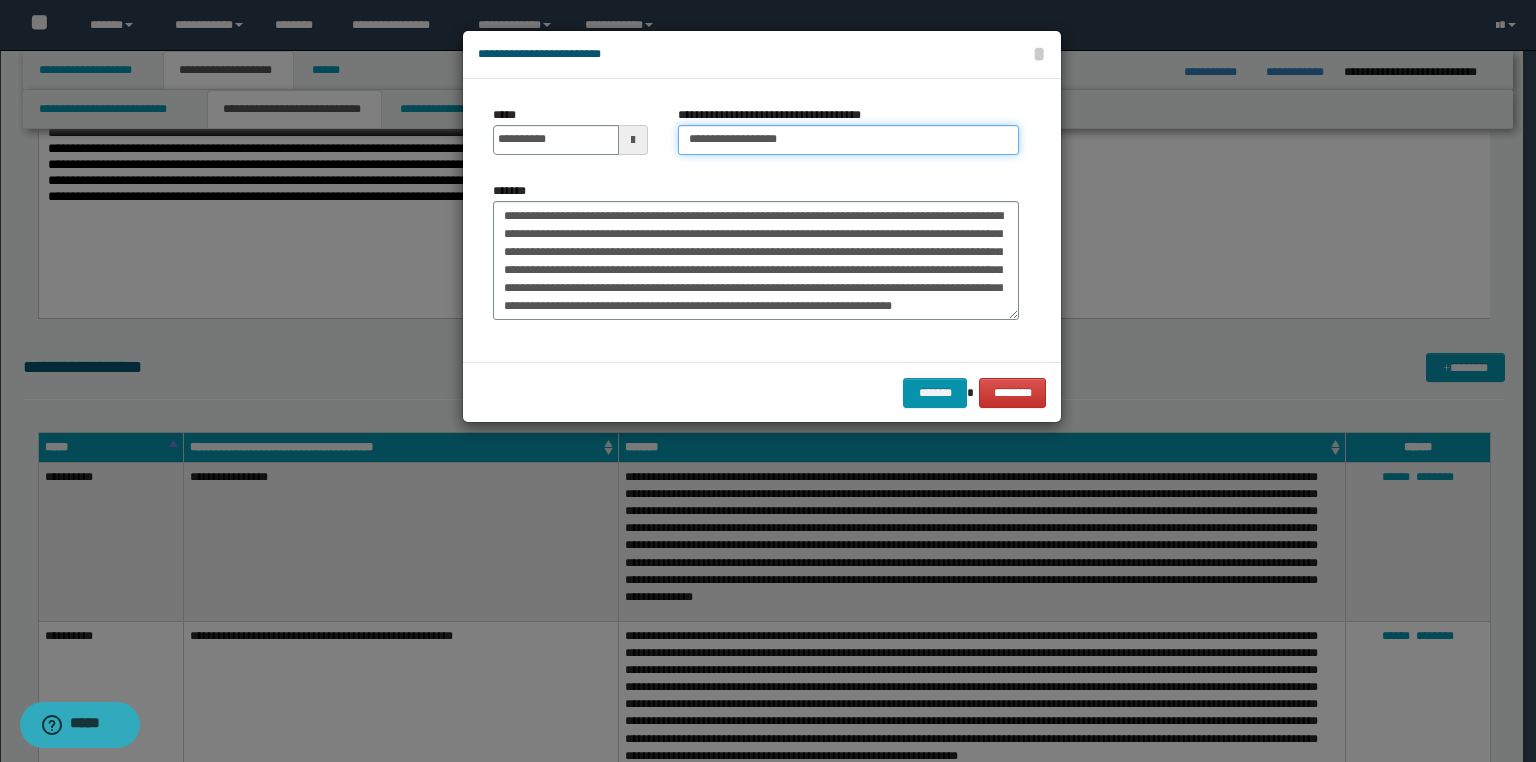 paste on "**********" 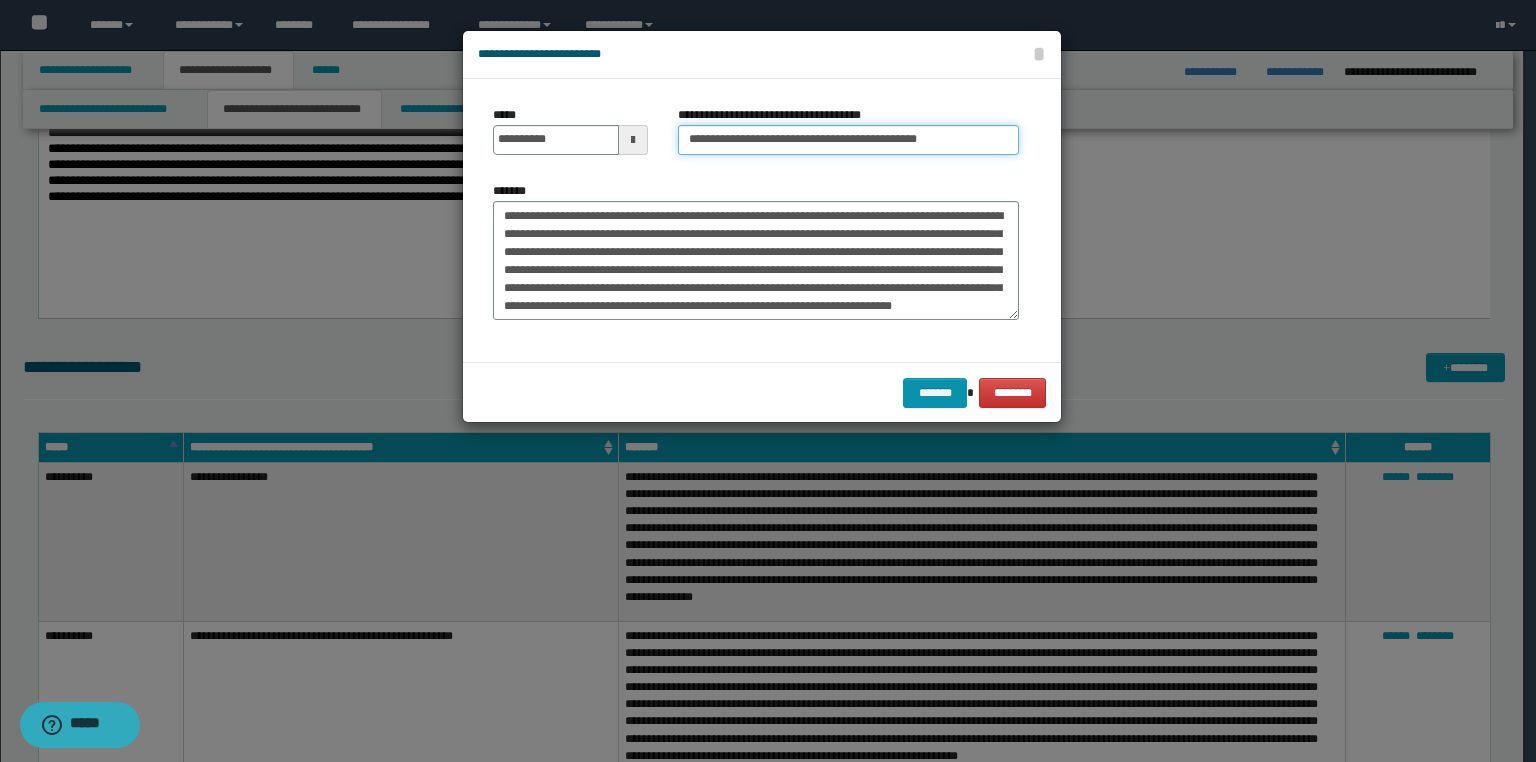 type on "**********" 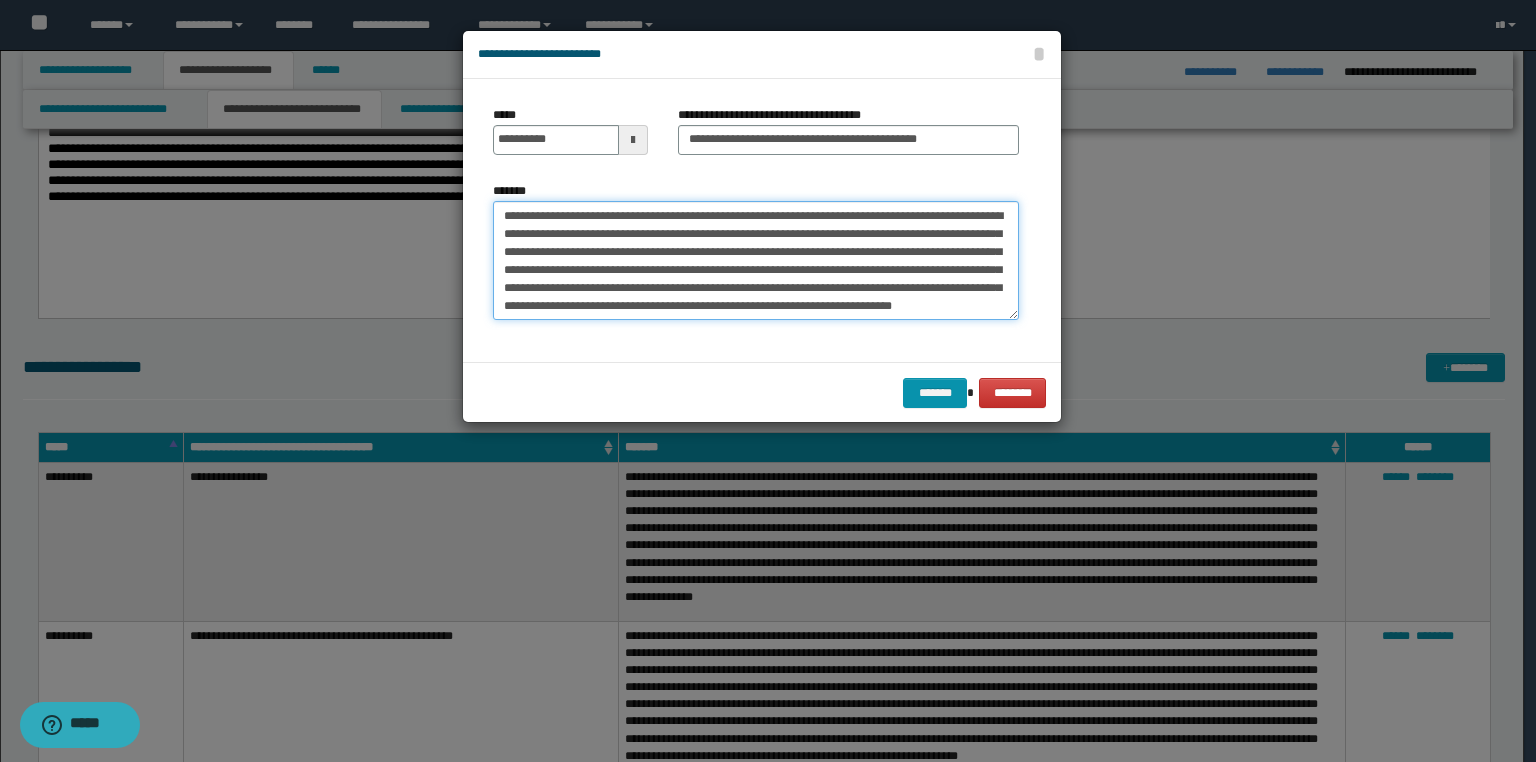 drag, startPoint x: 568, startPoint y: 291, endPoint x: 680, endPoint y: 304, distance: 112.75194 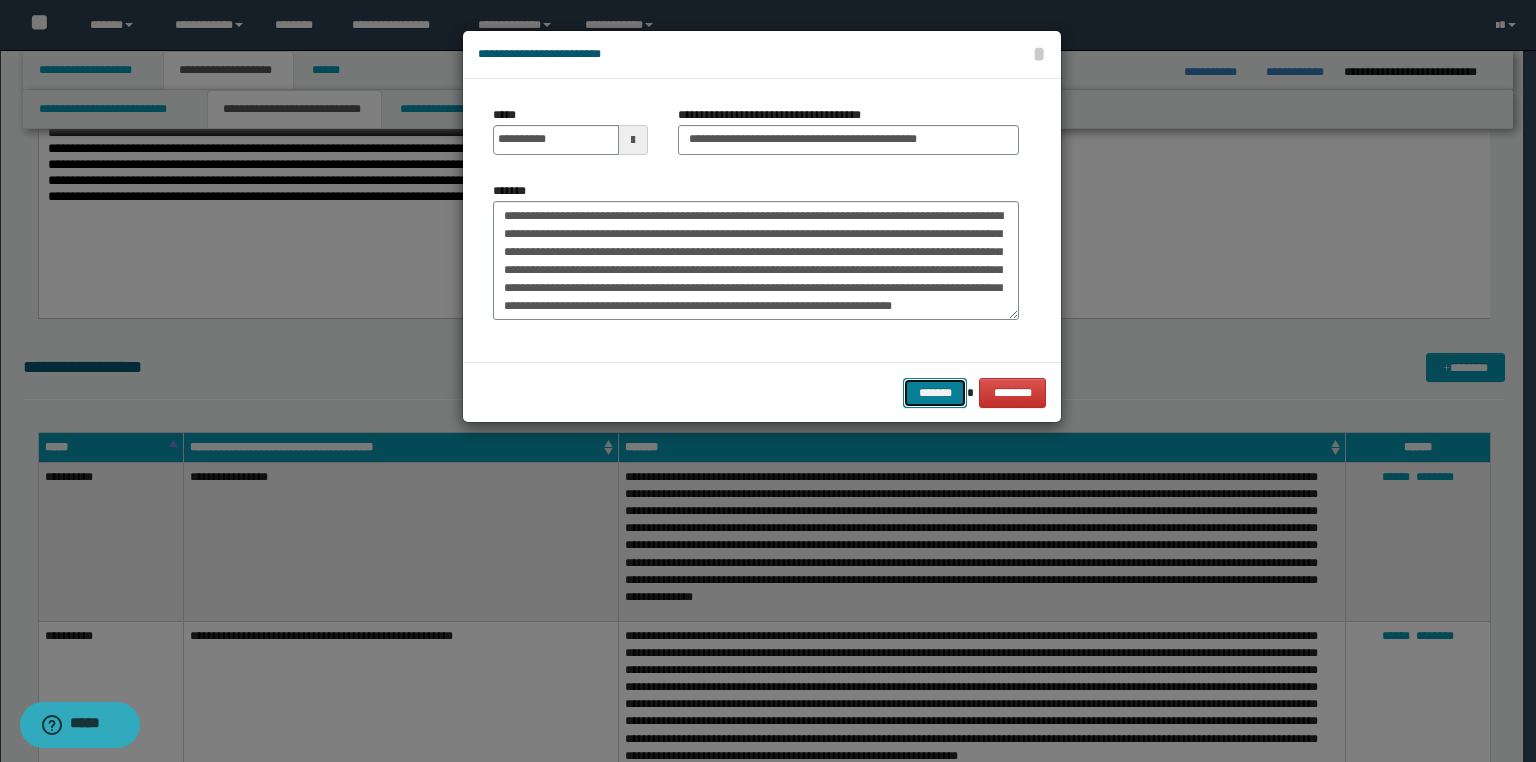 click on "*******" at bounding box center [935, 393] 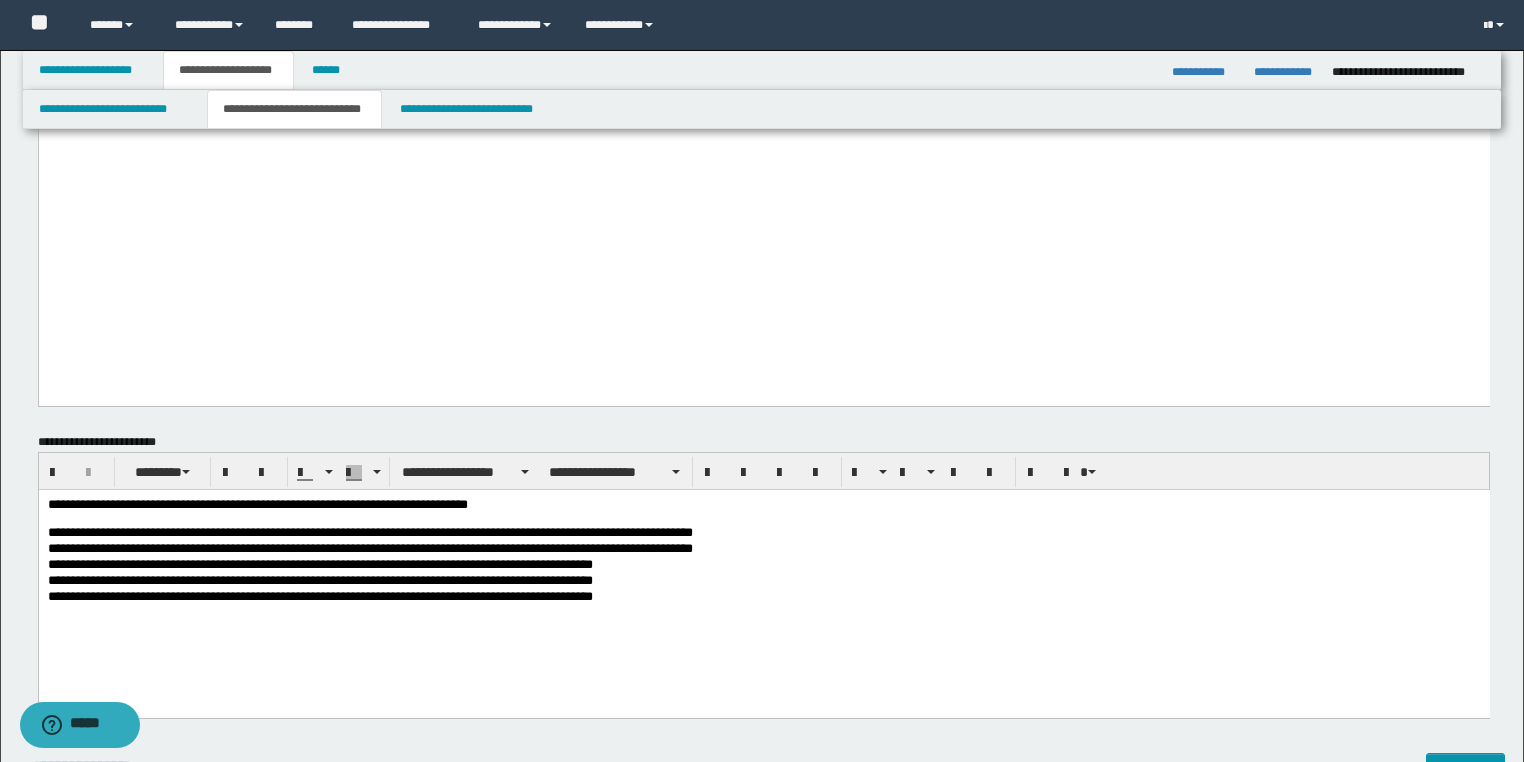 scroll, scrollTop: 3297, scrollLeft: 0, axis: vertical 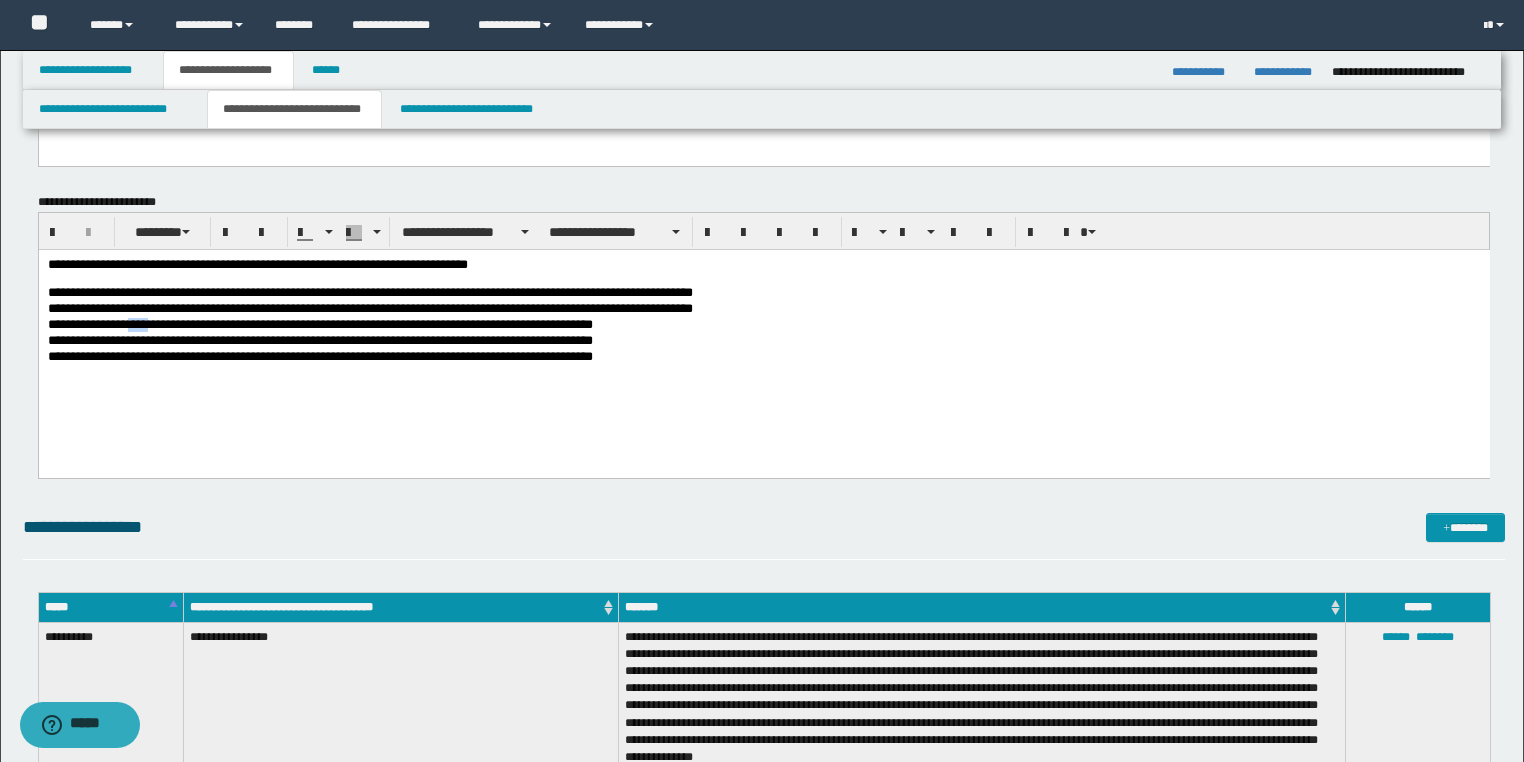 drag, startPoint x: 194, startPoint y: 330, endPoint x: 155, endPoint y: 329, distance: 39.012817 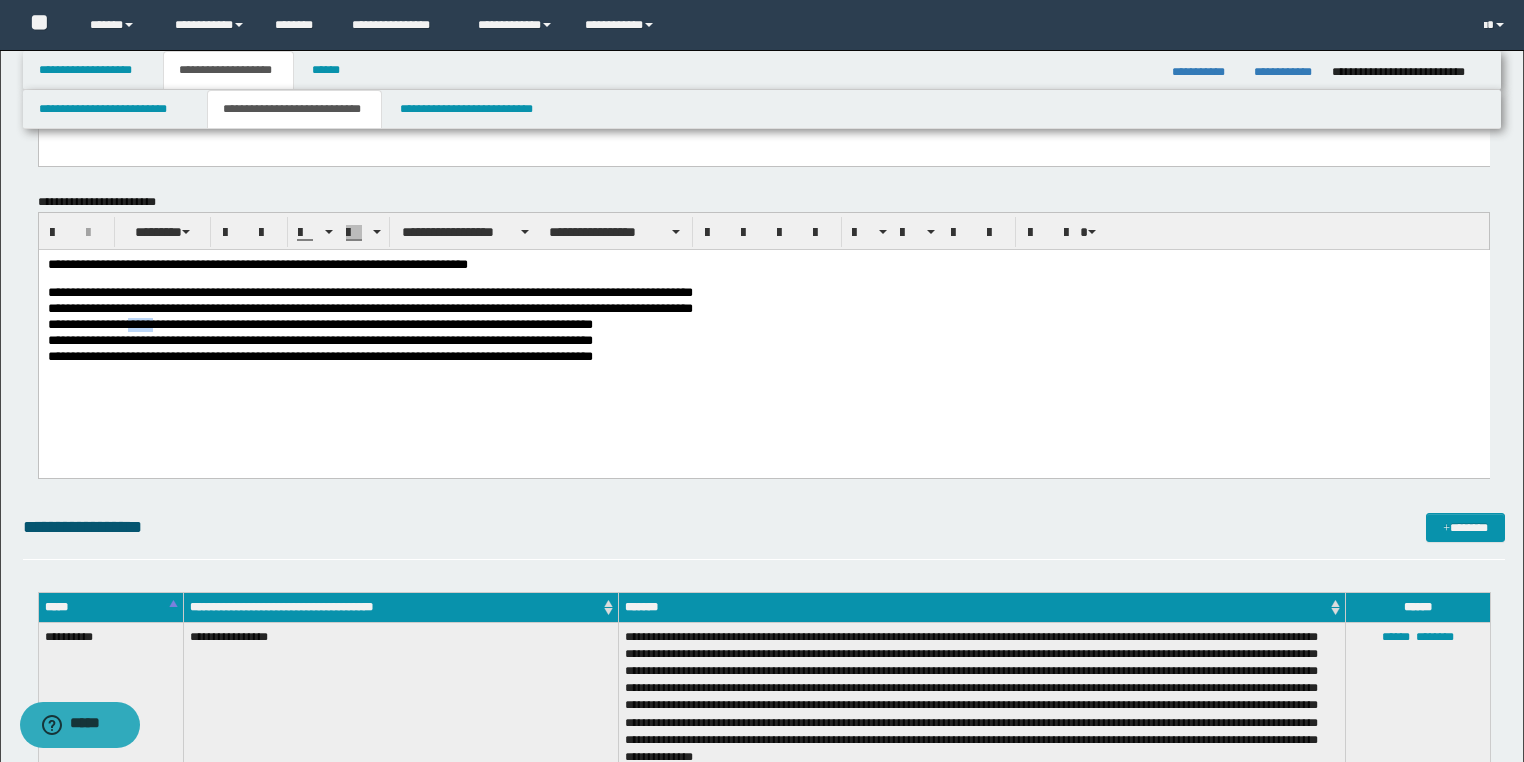 drag, startPoint x: 199, startPoint y: 328, endPoint x: 157, endPoint y: 328, distance: 42 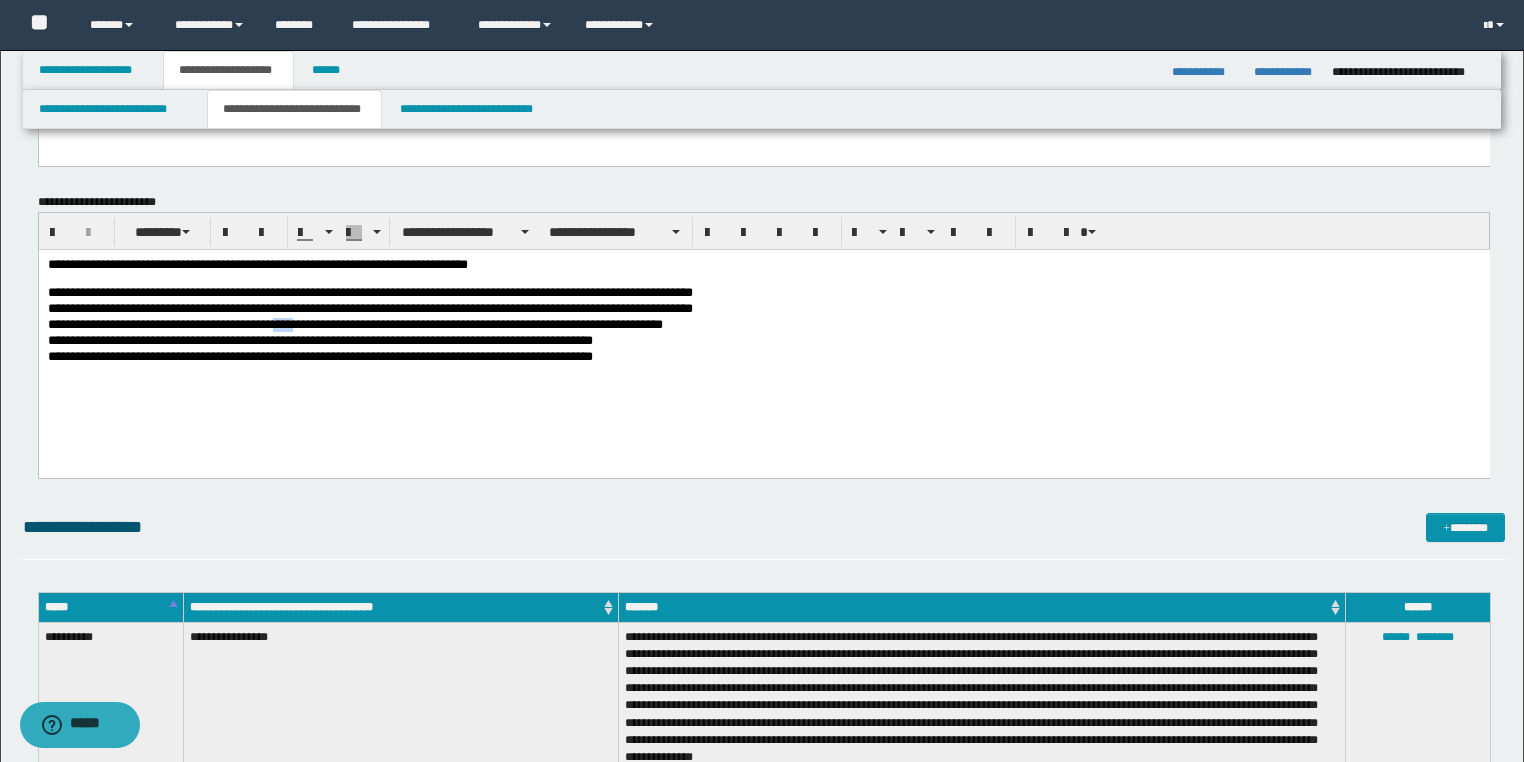 drag, startPoint x: 340, startPoint y: 324, endPoint x: 324, endPoint y: 320, distance: 16.492422 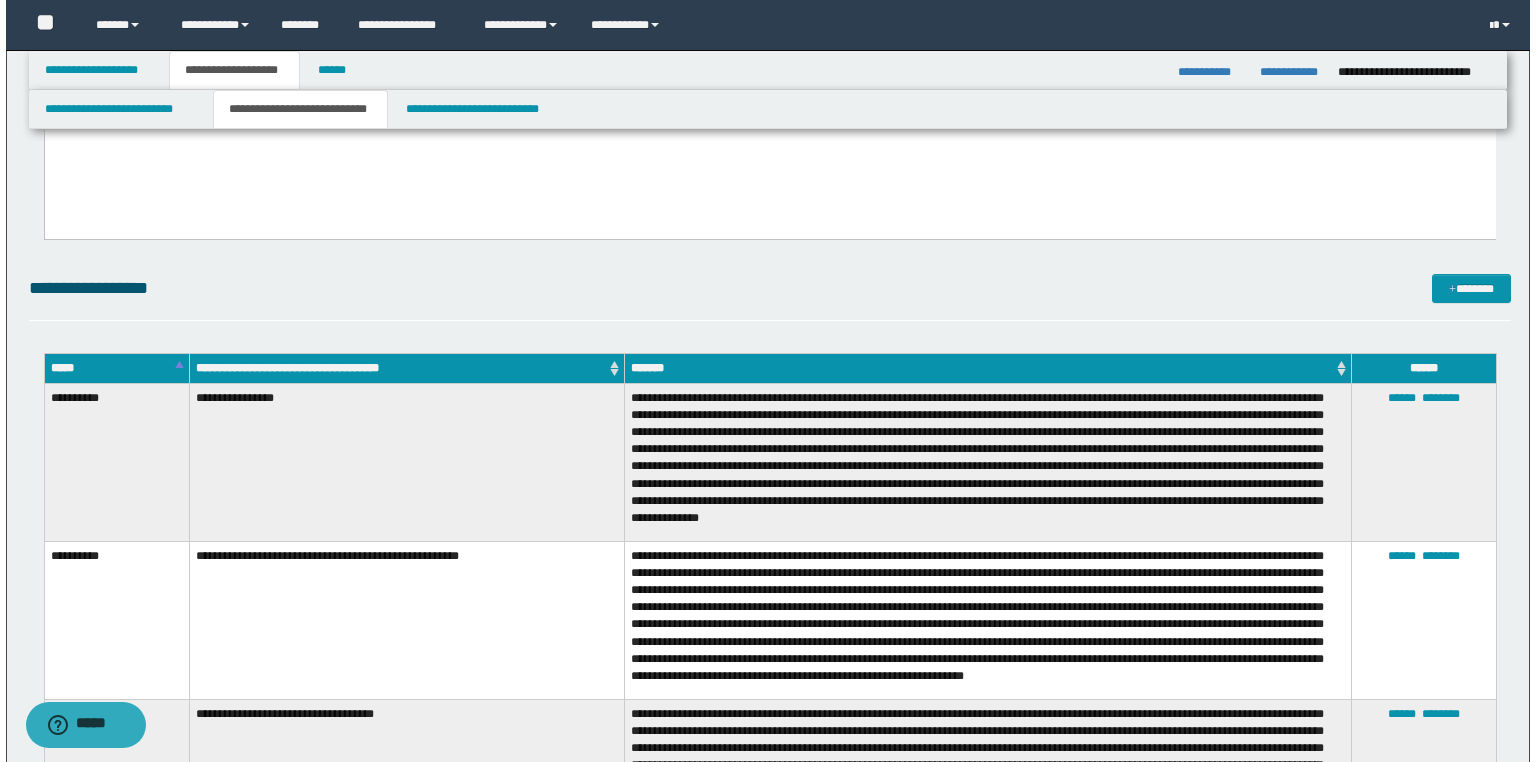 scroll, scrollTop: 3457, scrollLeft: 0, axis: vertical 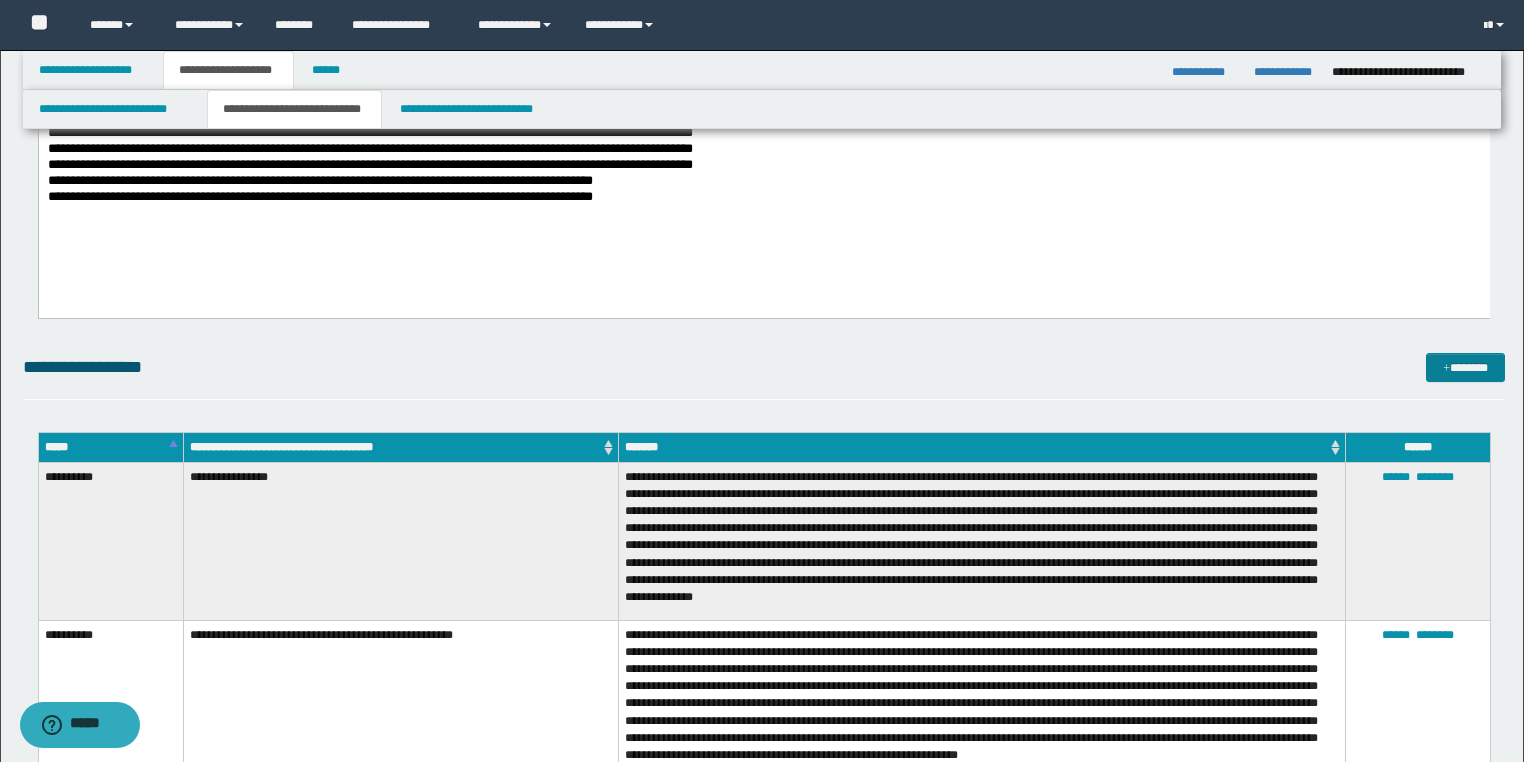 click on "*******" at bounding box center [1465, 368] 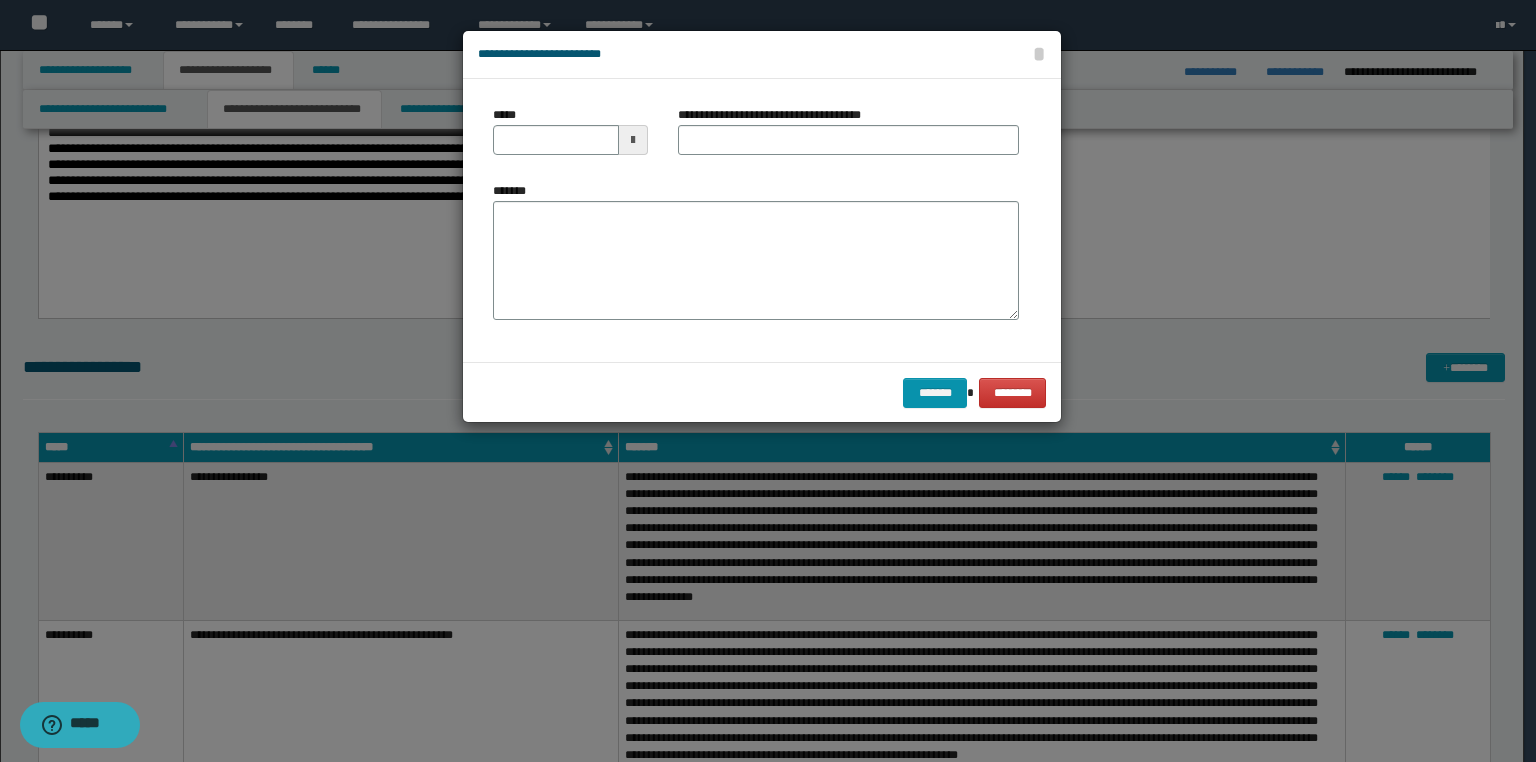 scroll, scrollTop: 0, scrollLeft: 0, axis: both 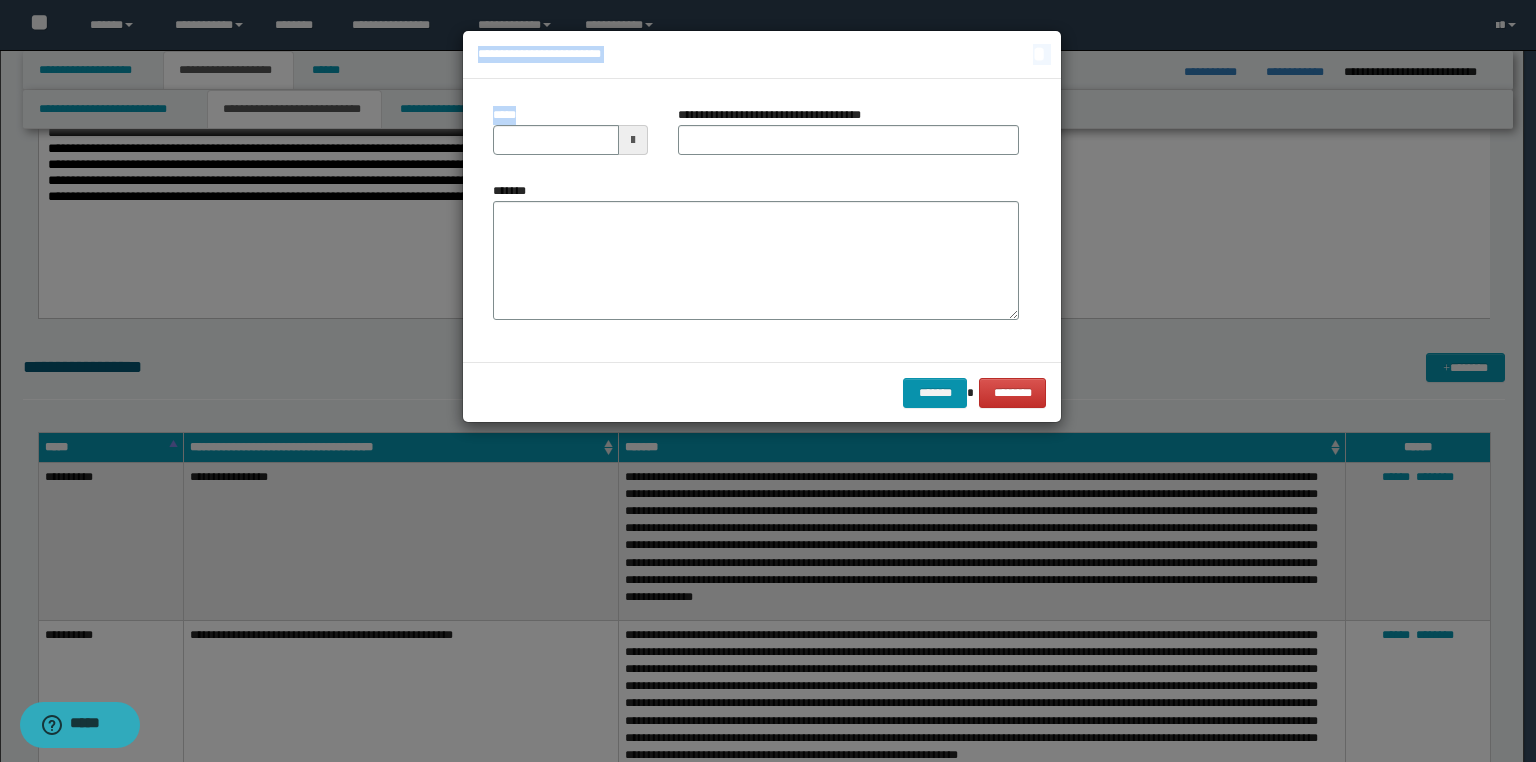 drag, startPoint x: 505, startPoint y: 160, endPoint x: 181, endPoint y: 204, distance: 326.974 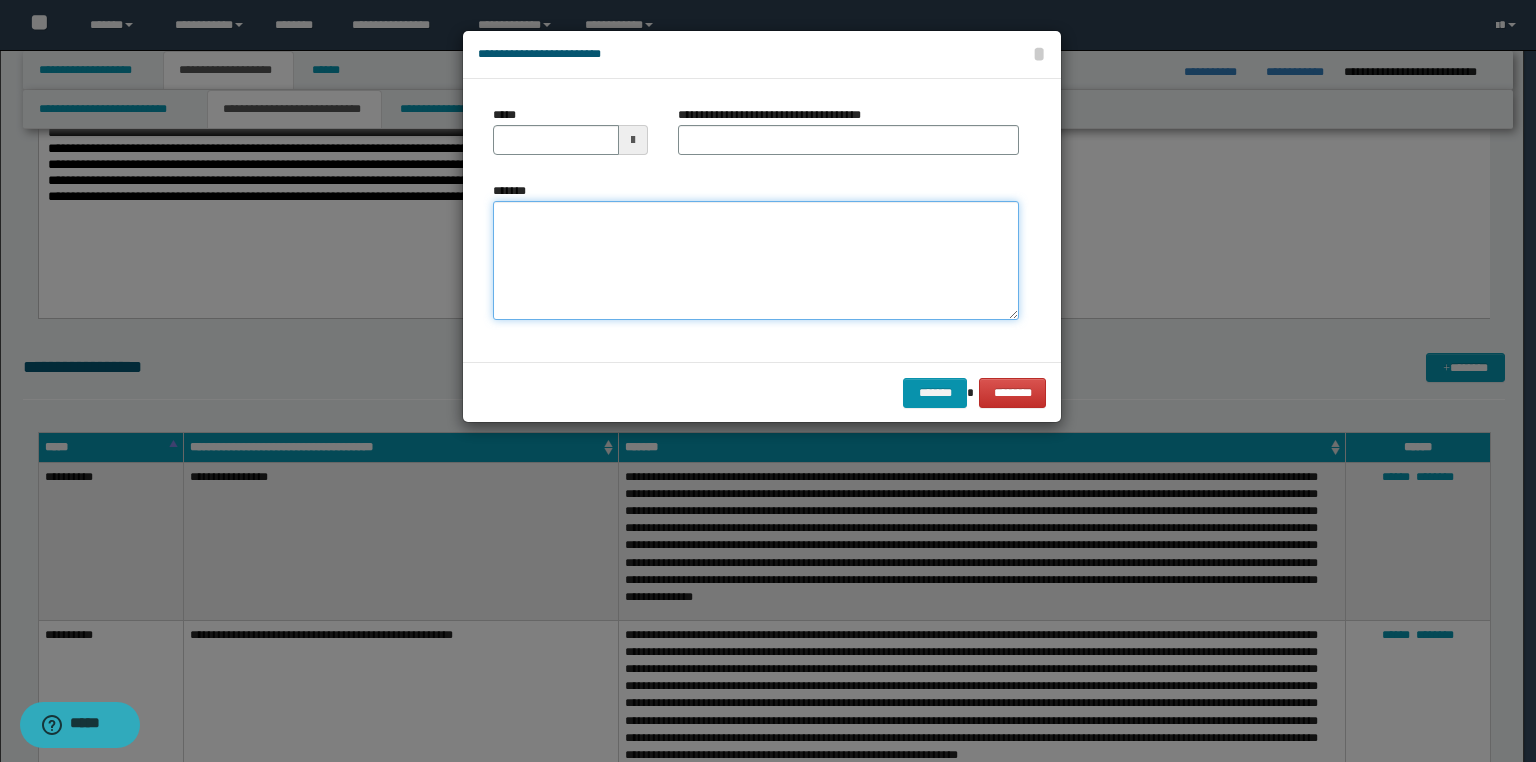 click on "*******" at bounding box center (756, 261) 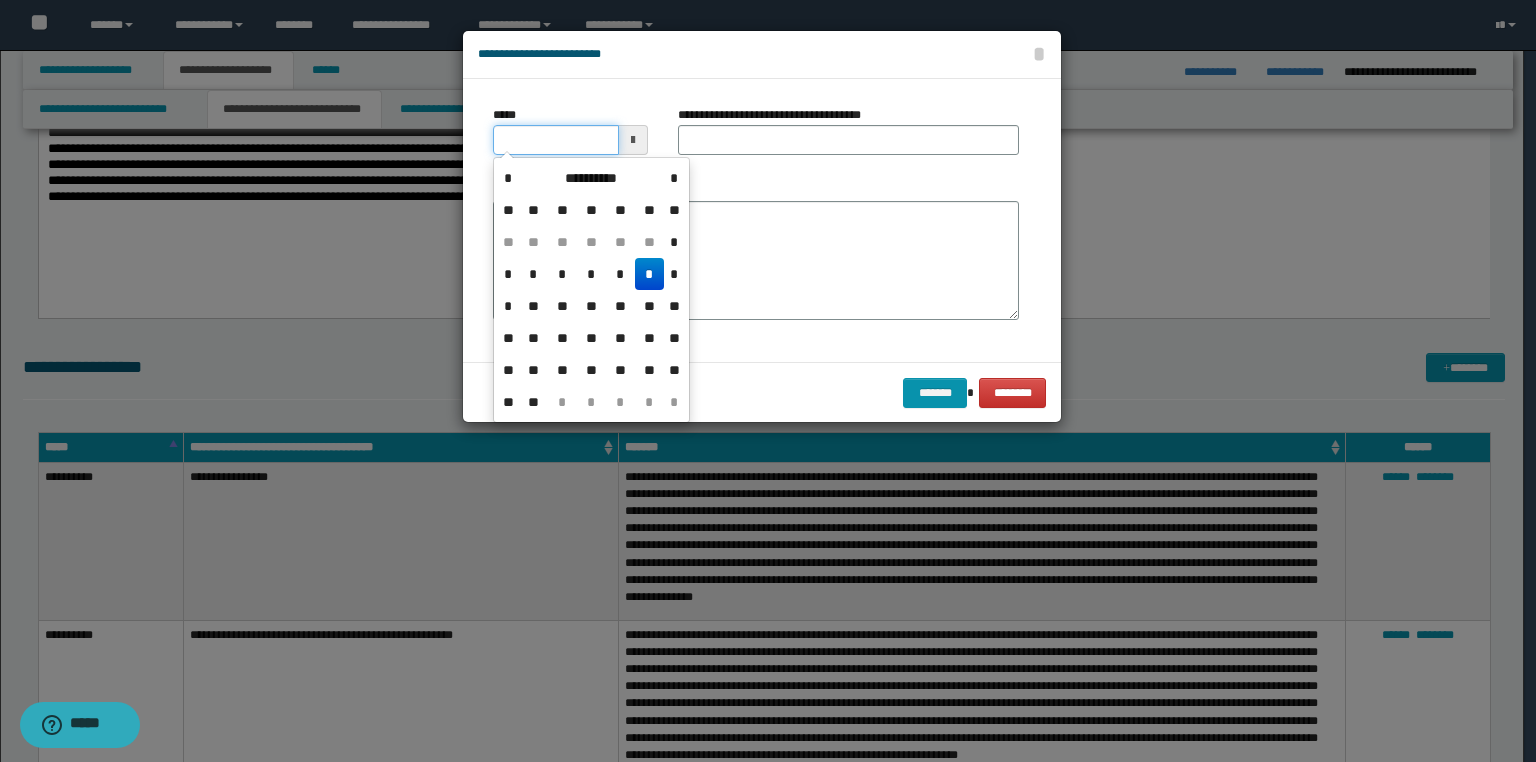 drag, startPoint x: 587, startPoint y: 132, endPoint x: 237, endPoint y: 156, distance: 350.8219 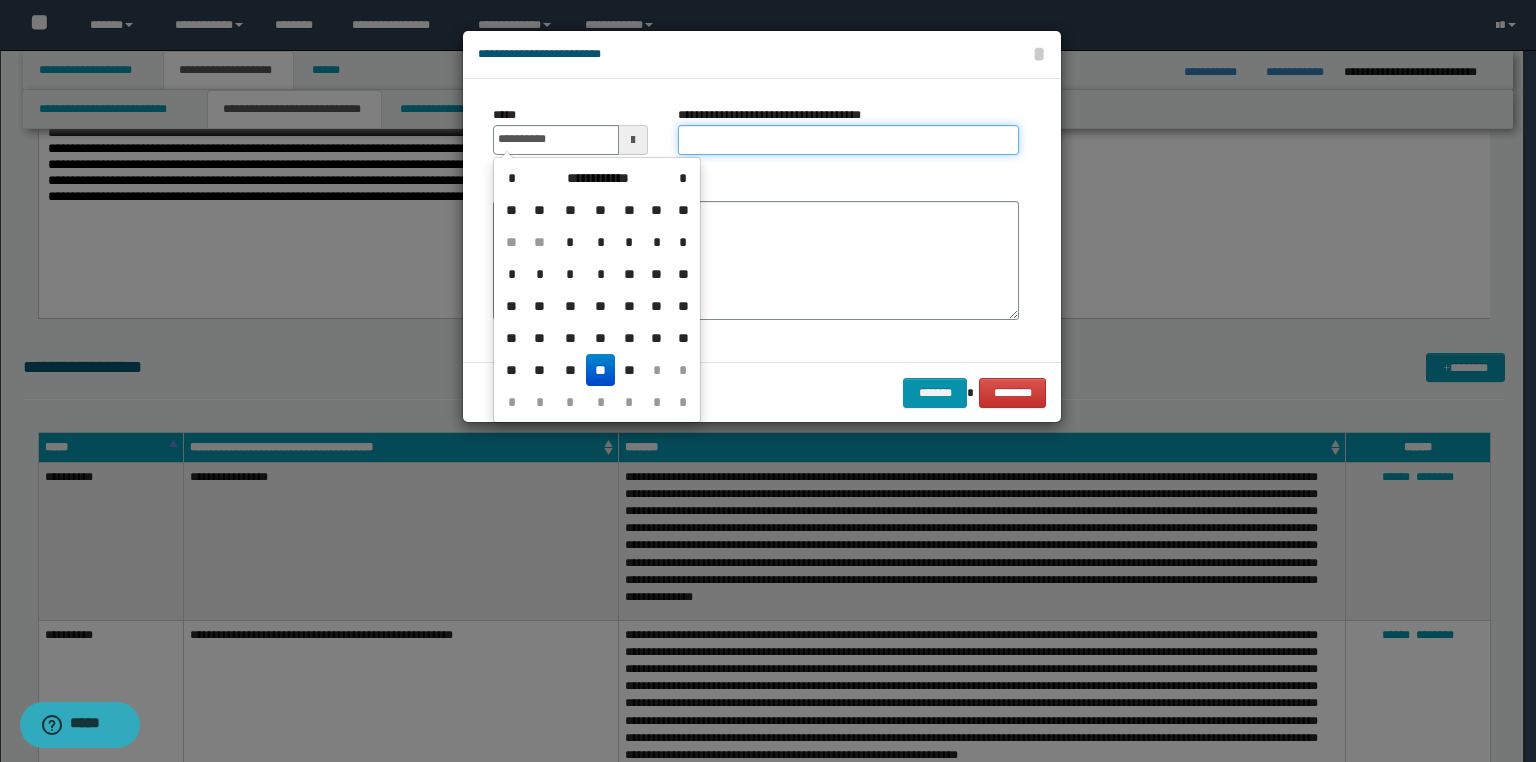 type on "**********" 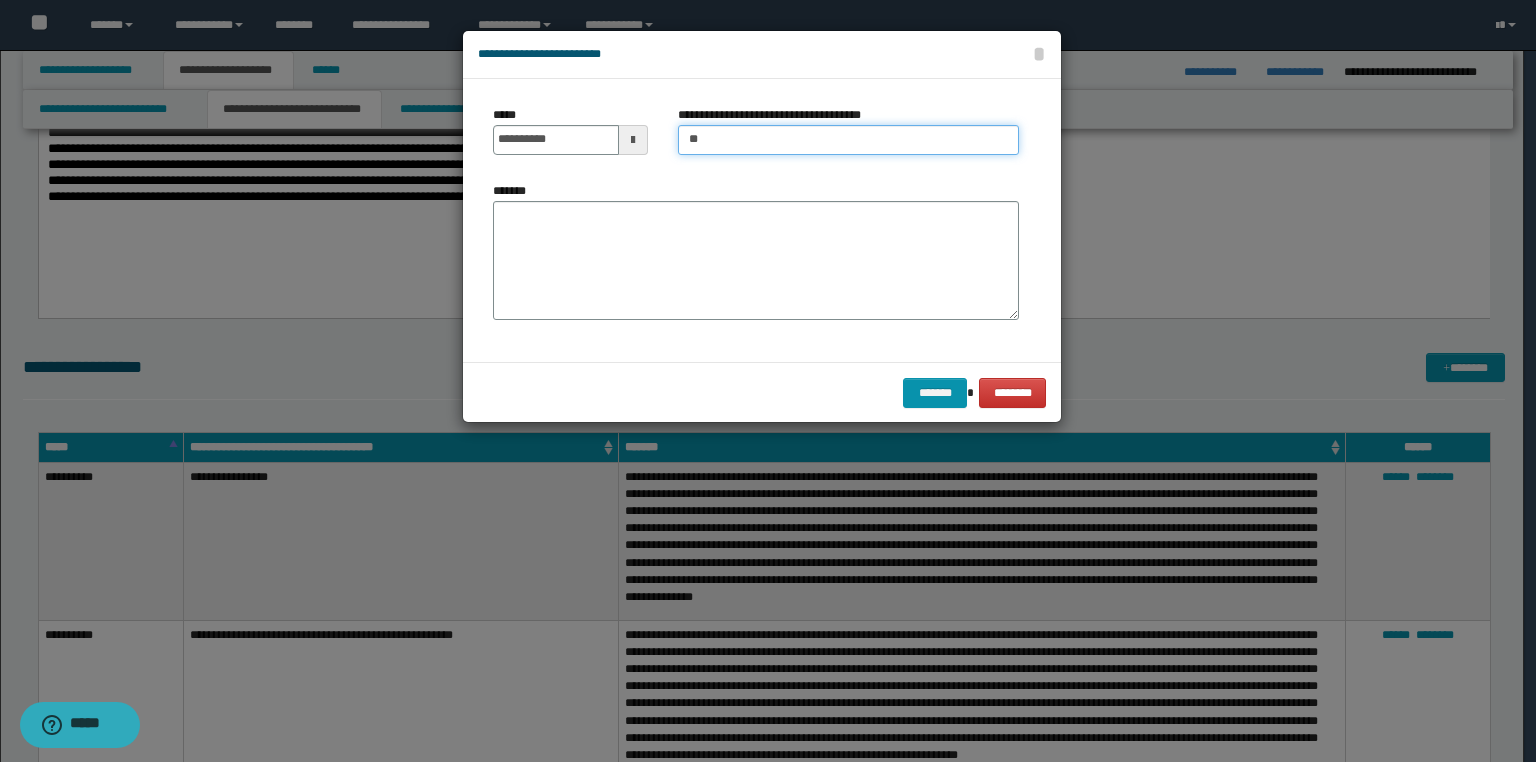 type on "**********" 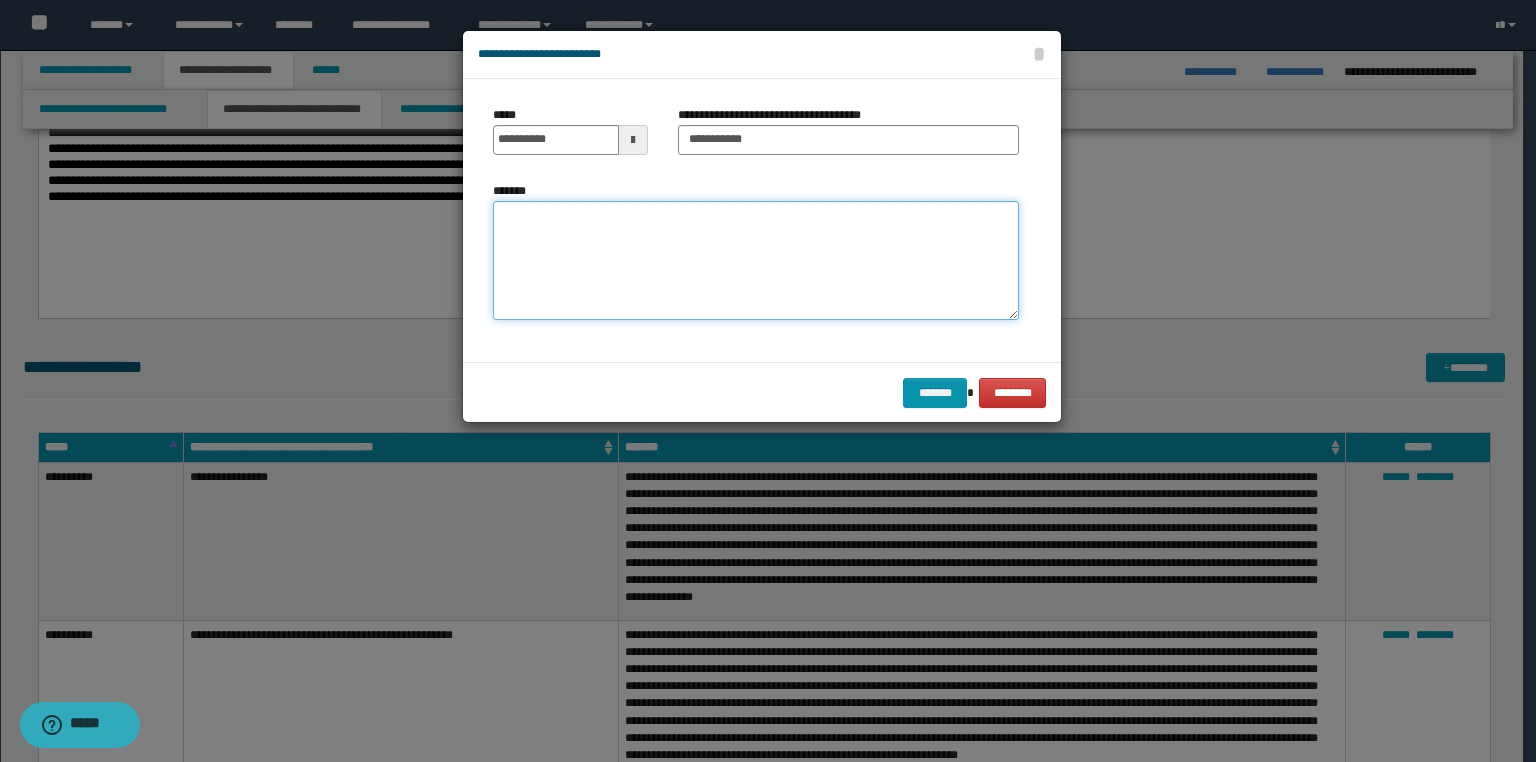 click on "*******" at bounding box center (756, 261) 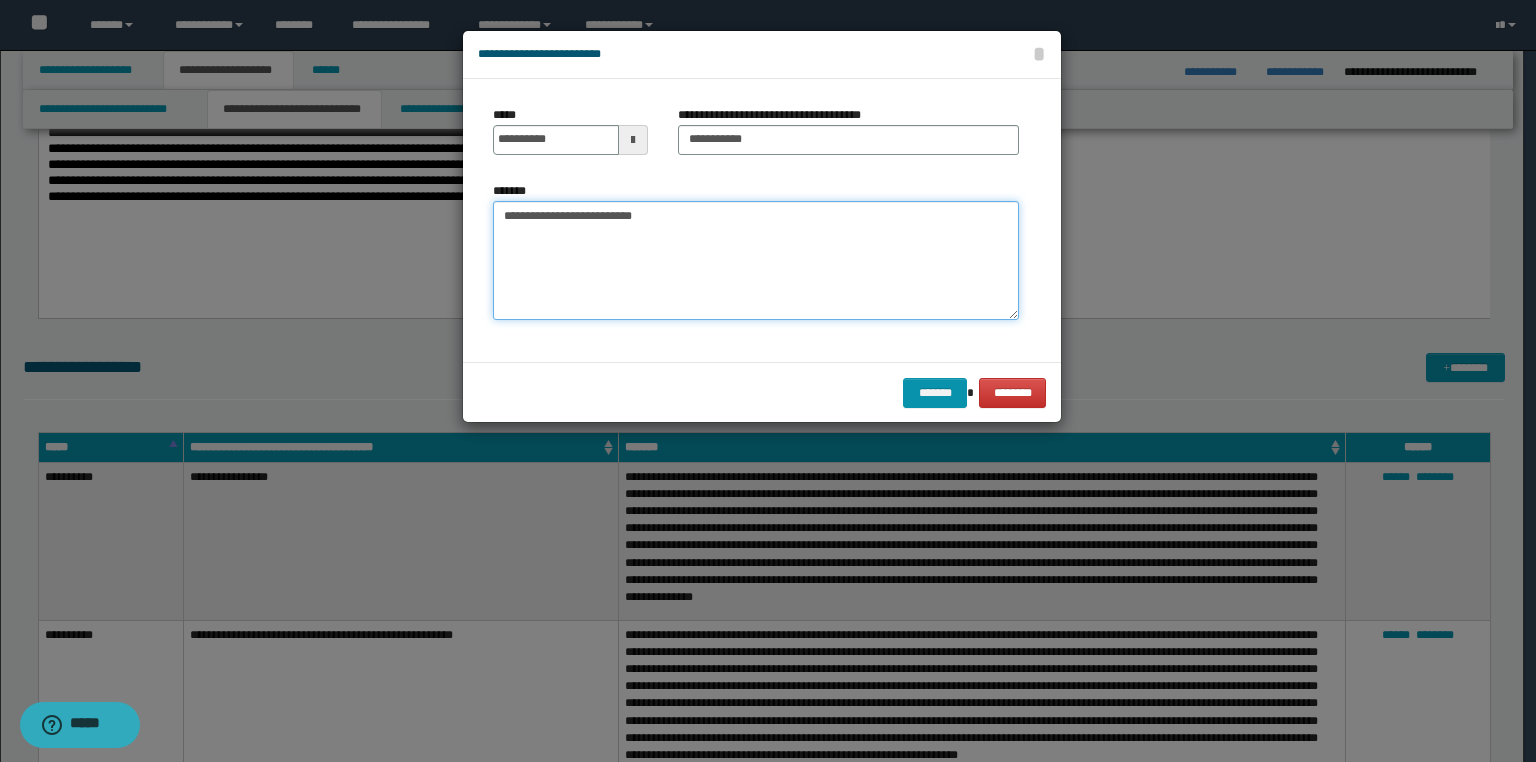 click on "**********" at bounding box center (756, 261) 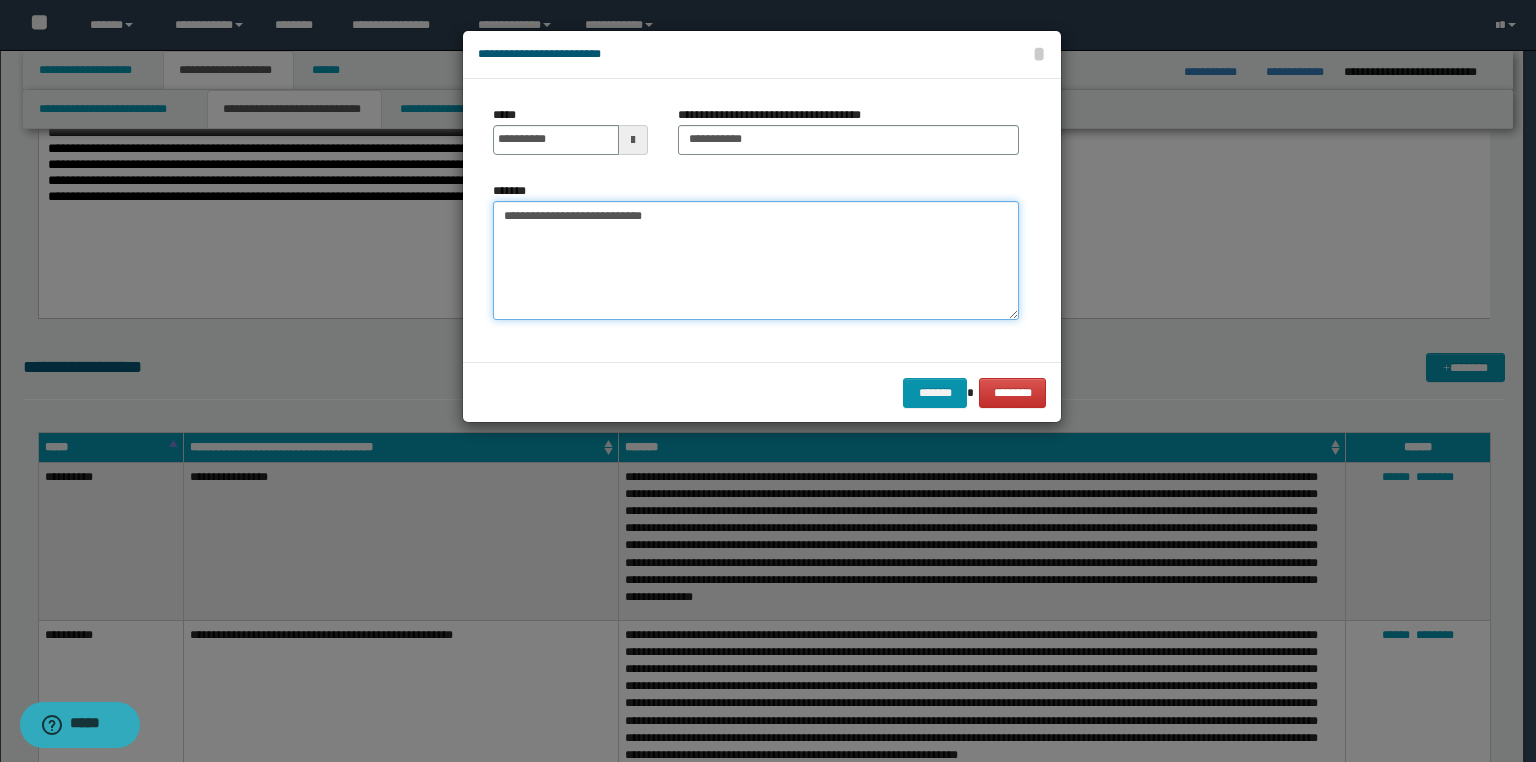 drag, startPoint x: 688, startPoint y: 212, endPoint x: 676, endPoint y: 212, distance: 12 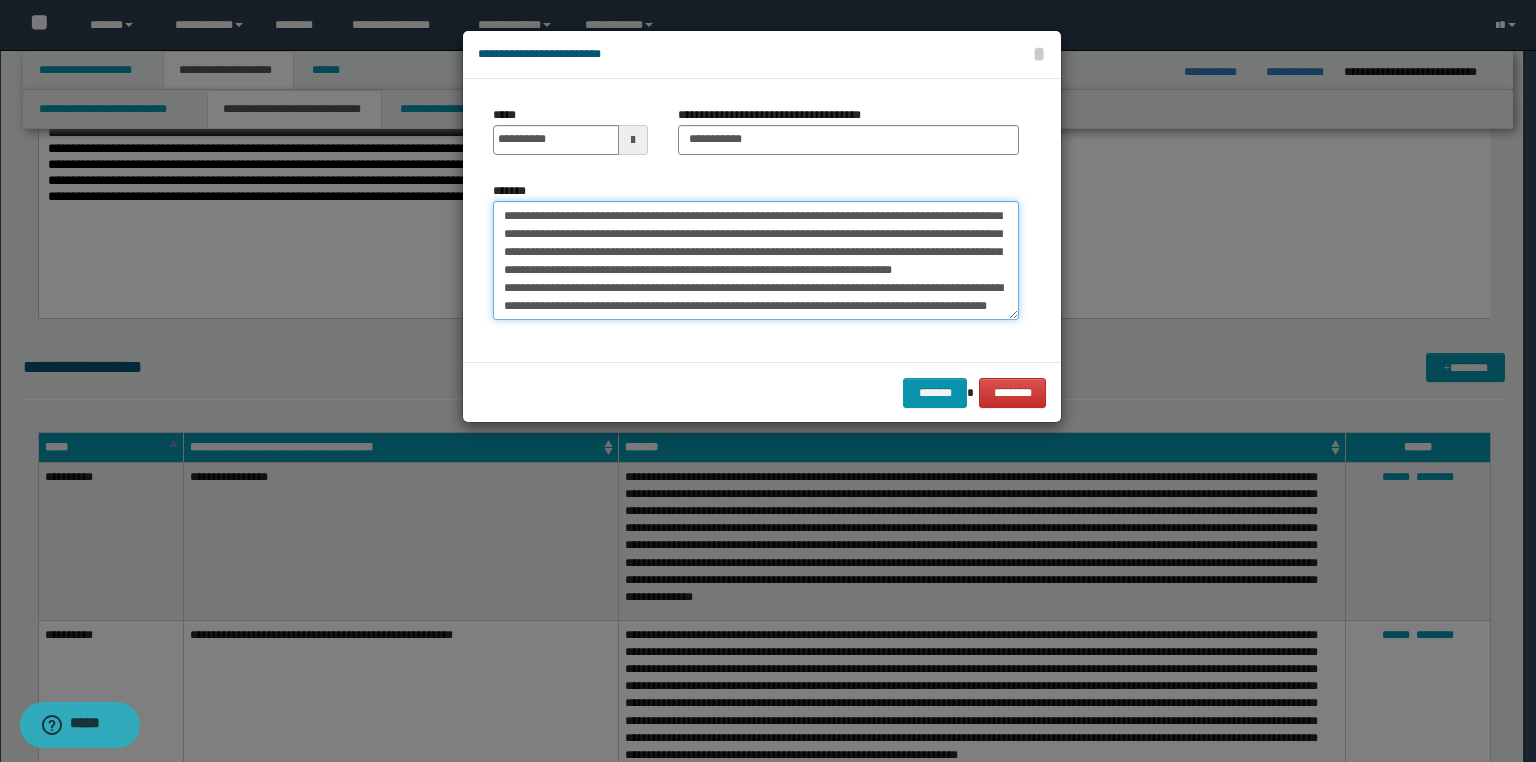scroll, scrollTop: 0, scrollLeft: 0, axis: both 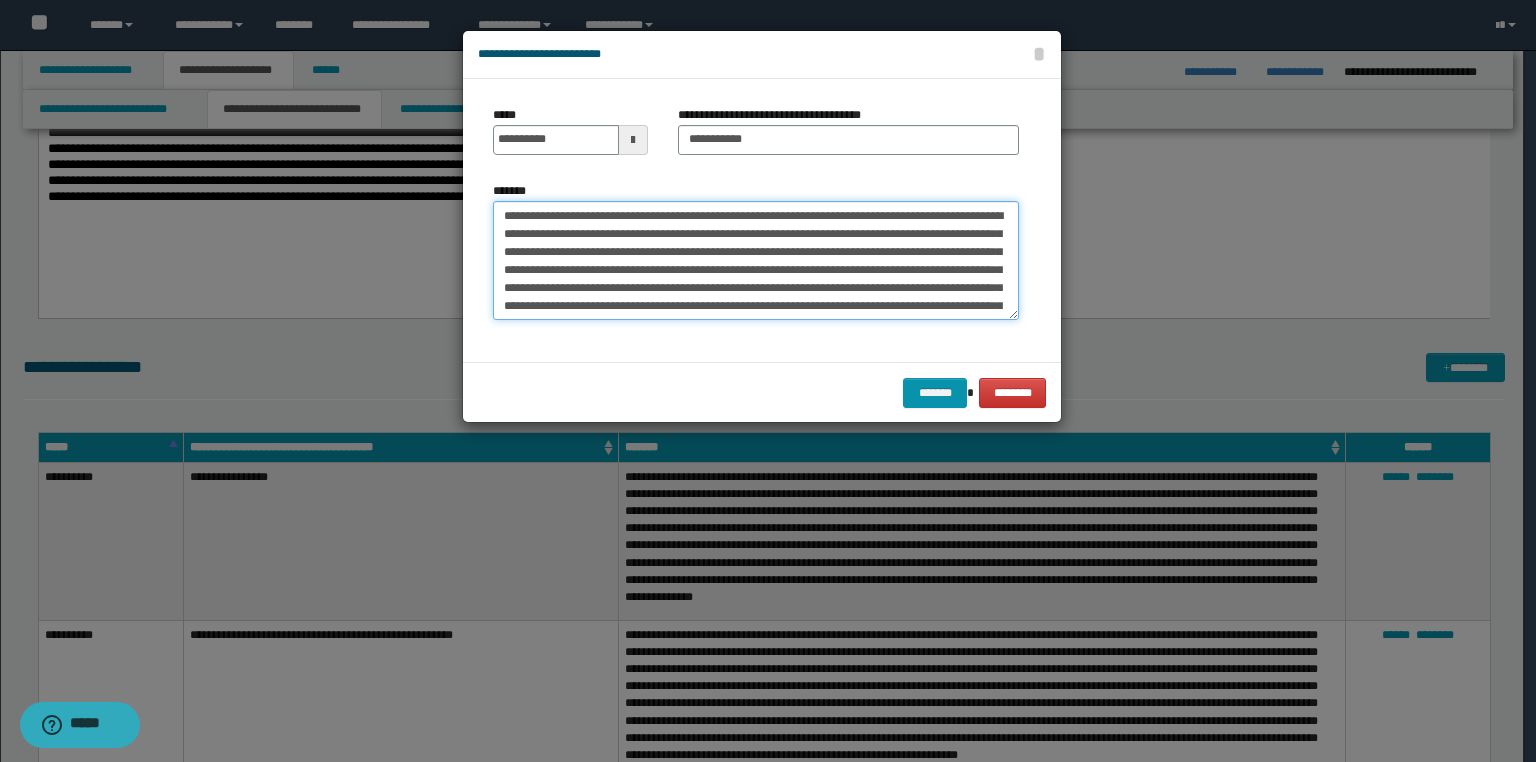 drag, startPoint x: 600, startPoint y: 277, endPoint x: 789, endPoint y: 257, distance: 190.05525 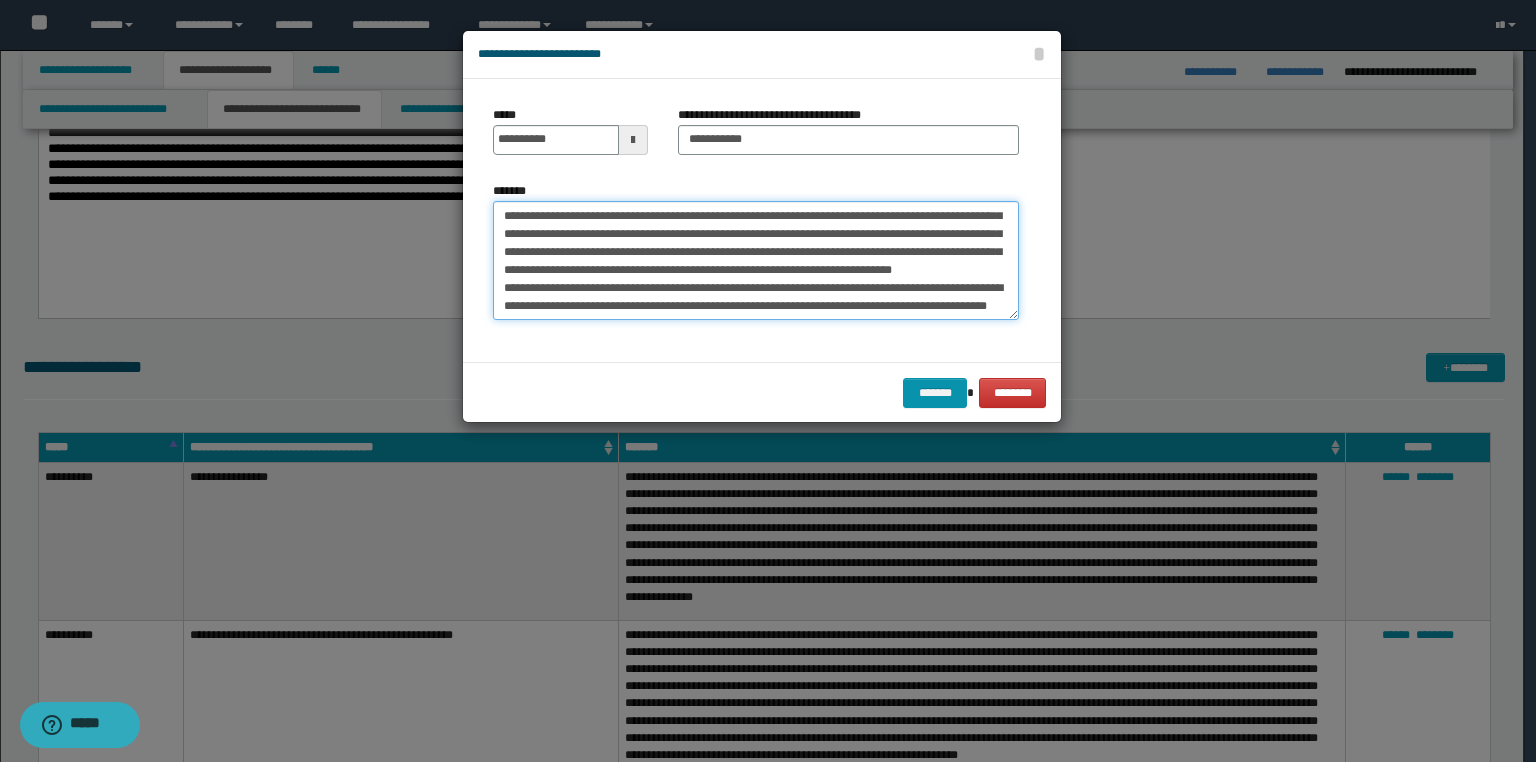 scroll, scrollTop: 144, scrollLeft: 0, axis: vertical 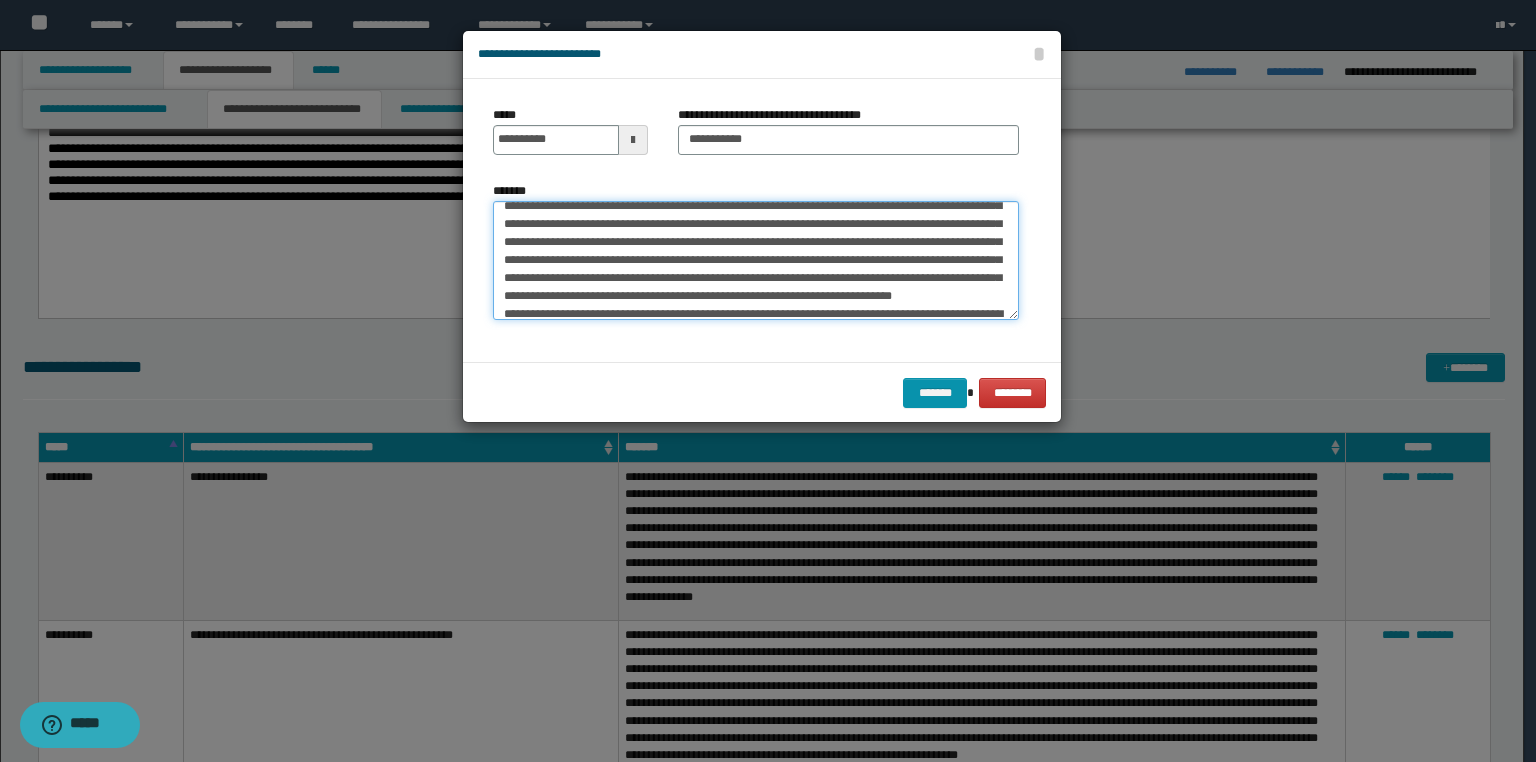 click on "*******" at bounding box center [756, 261] 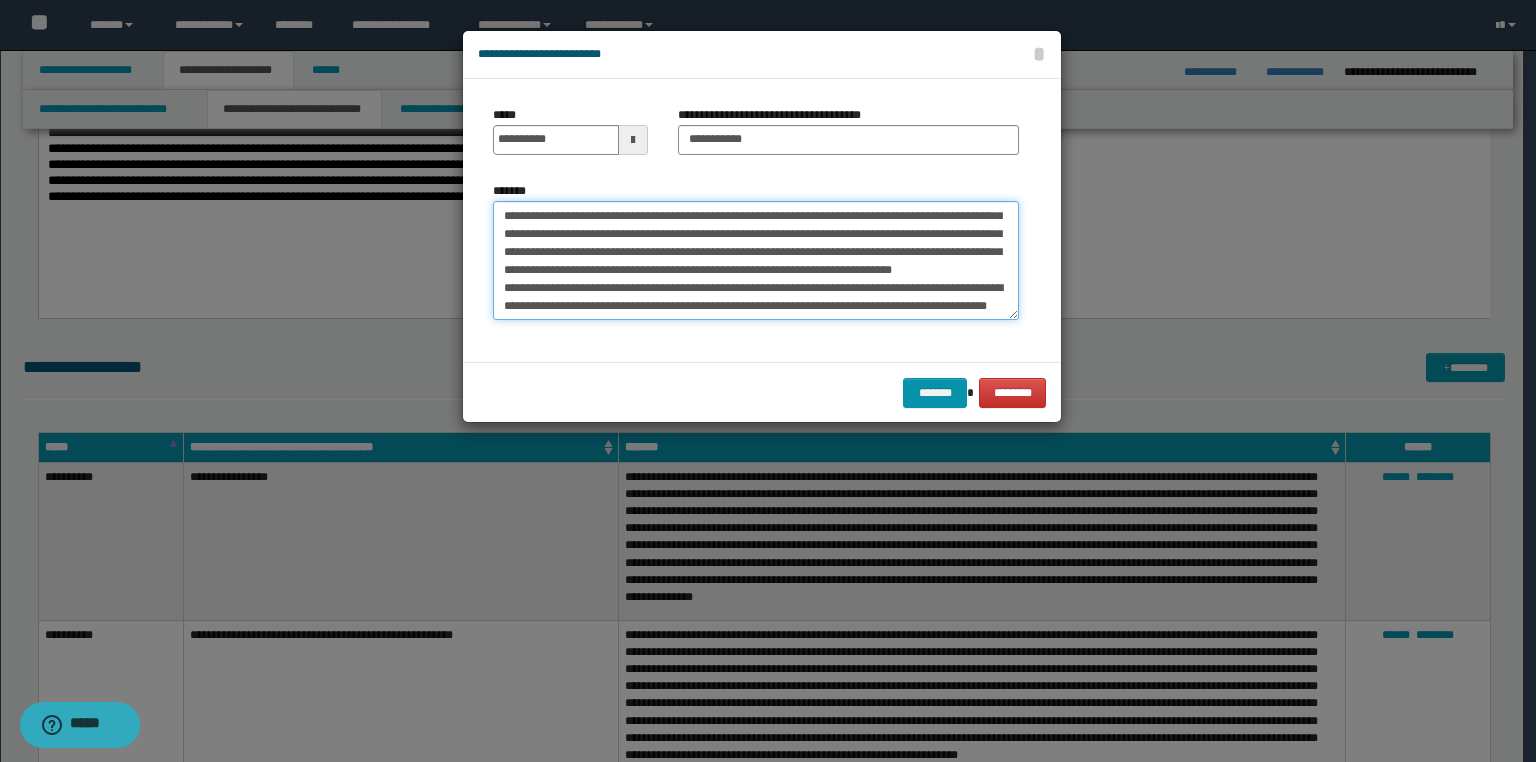 scroll, scrollTop: 144, scrollLeft: 0, axis: vertical 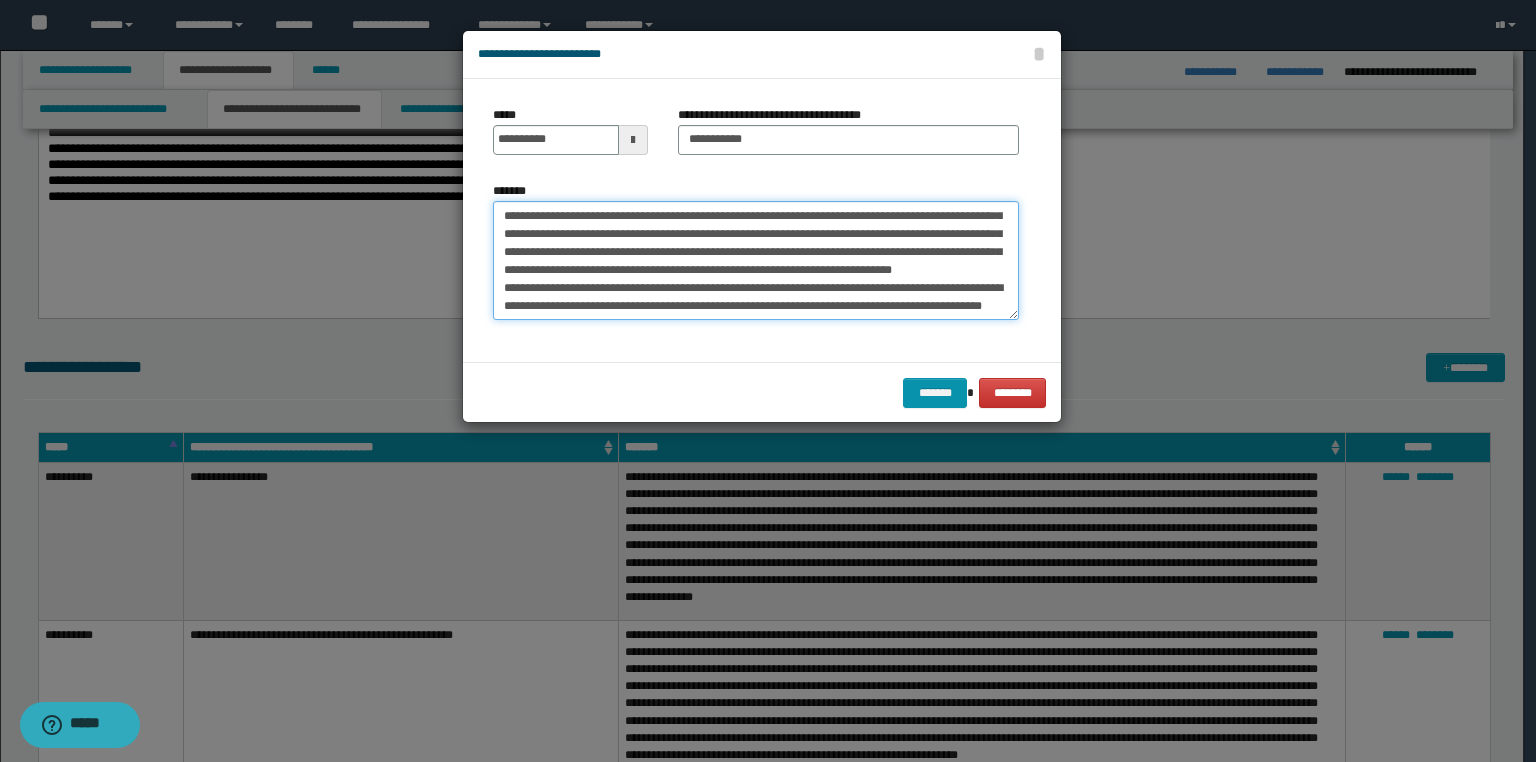 type on "**********" 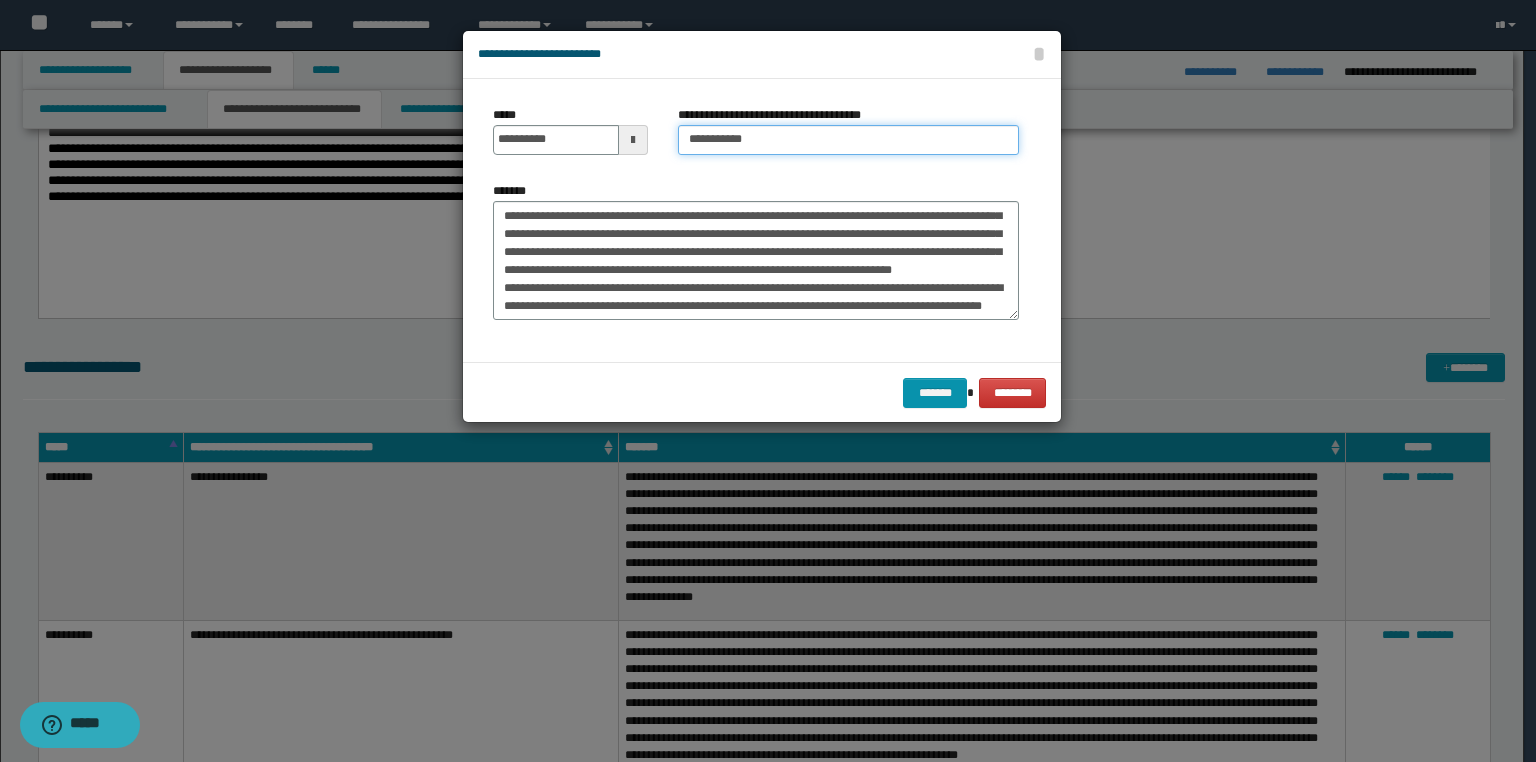 click on "**********" at bounding box center (848, 140) 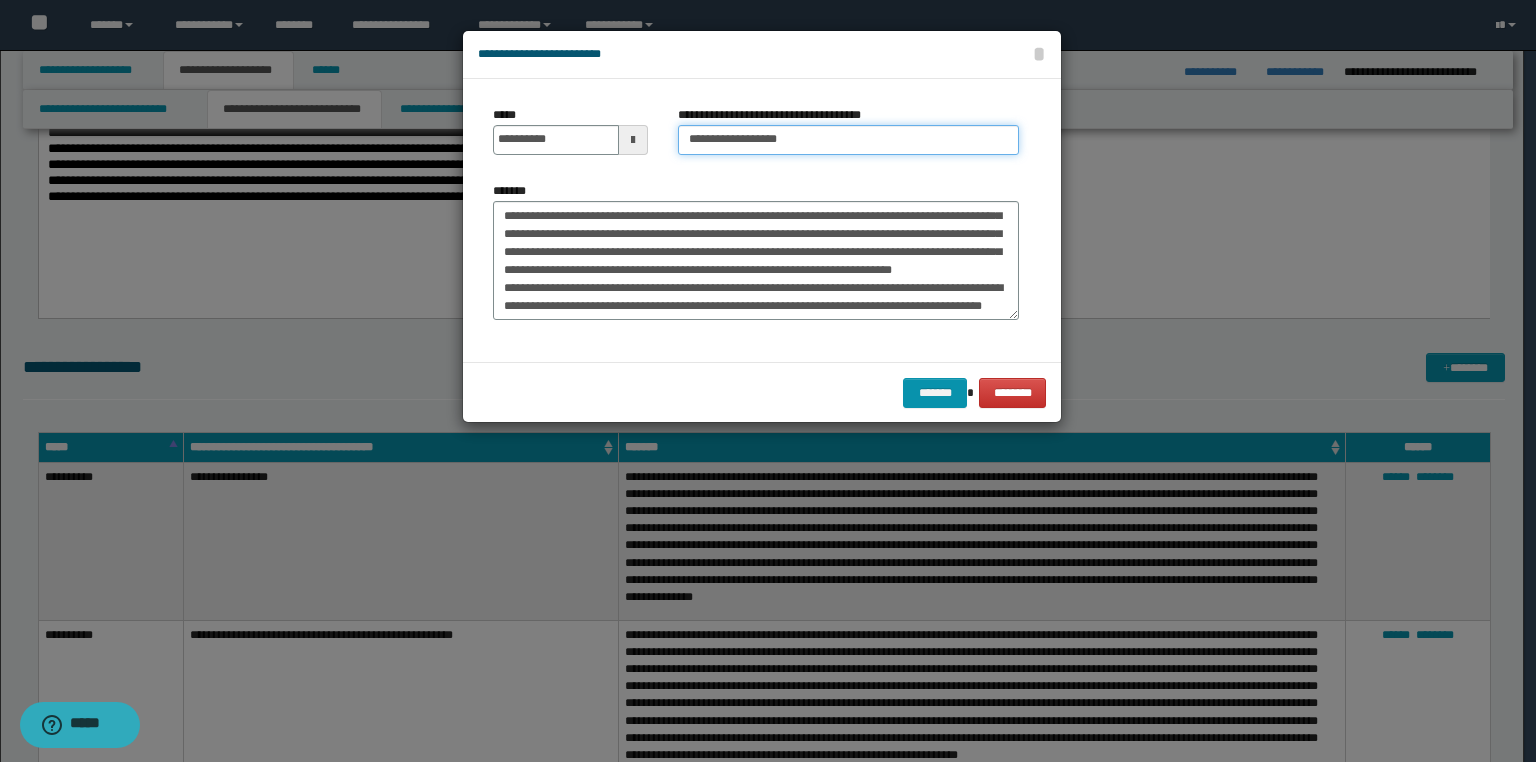 paste on "**********" 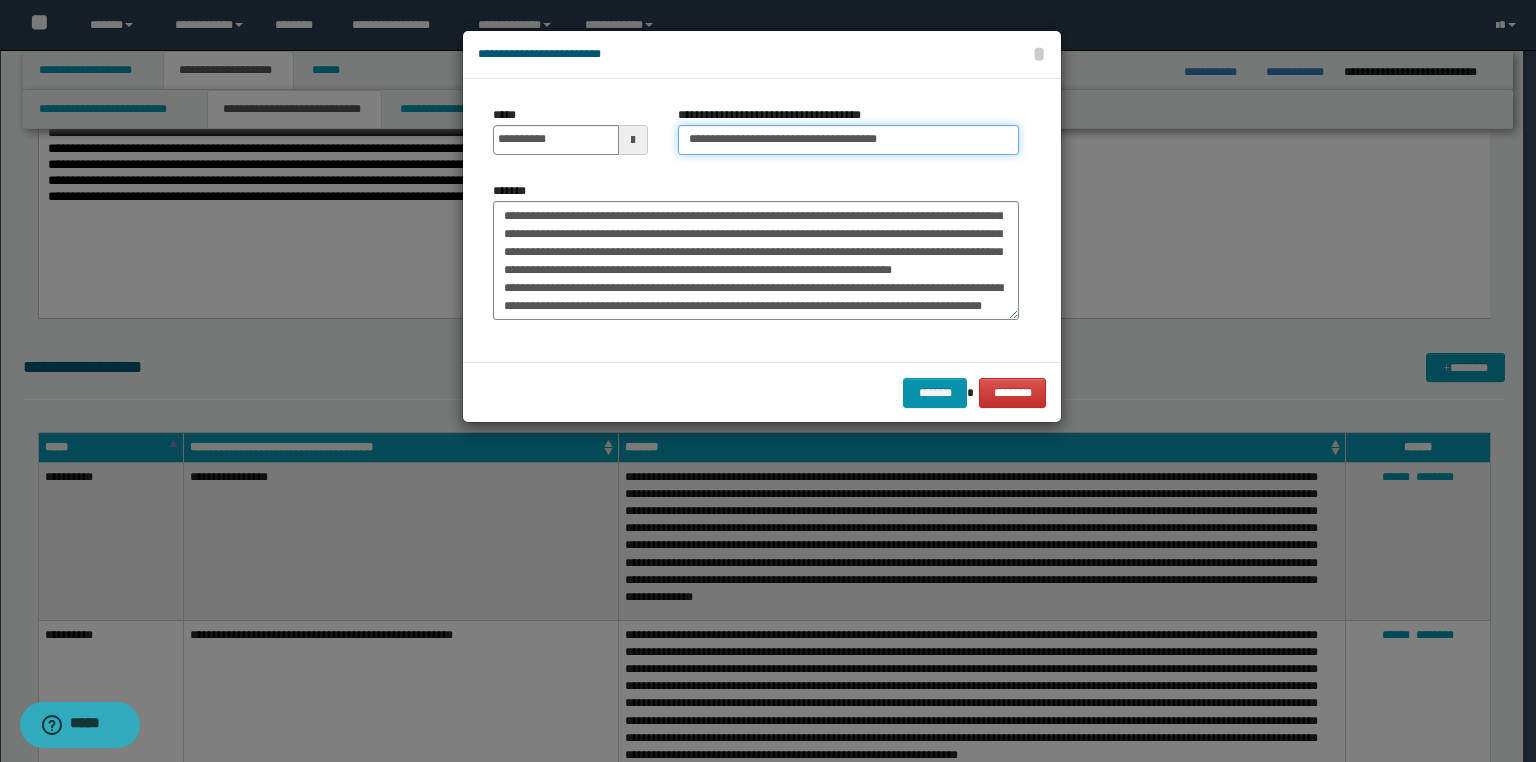 type on "**********" 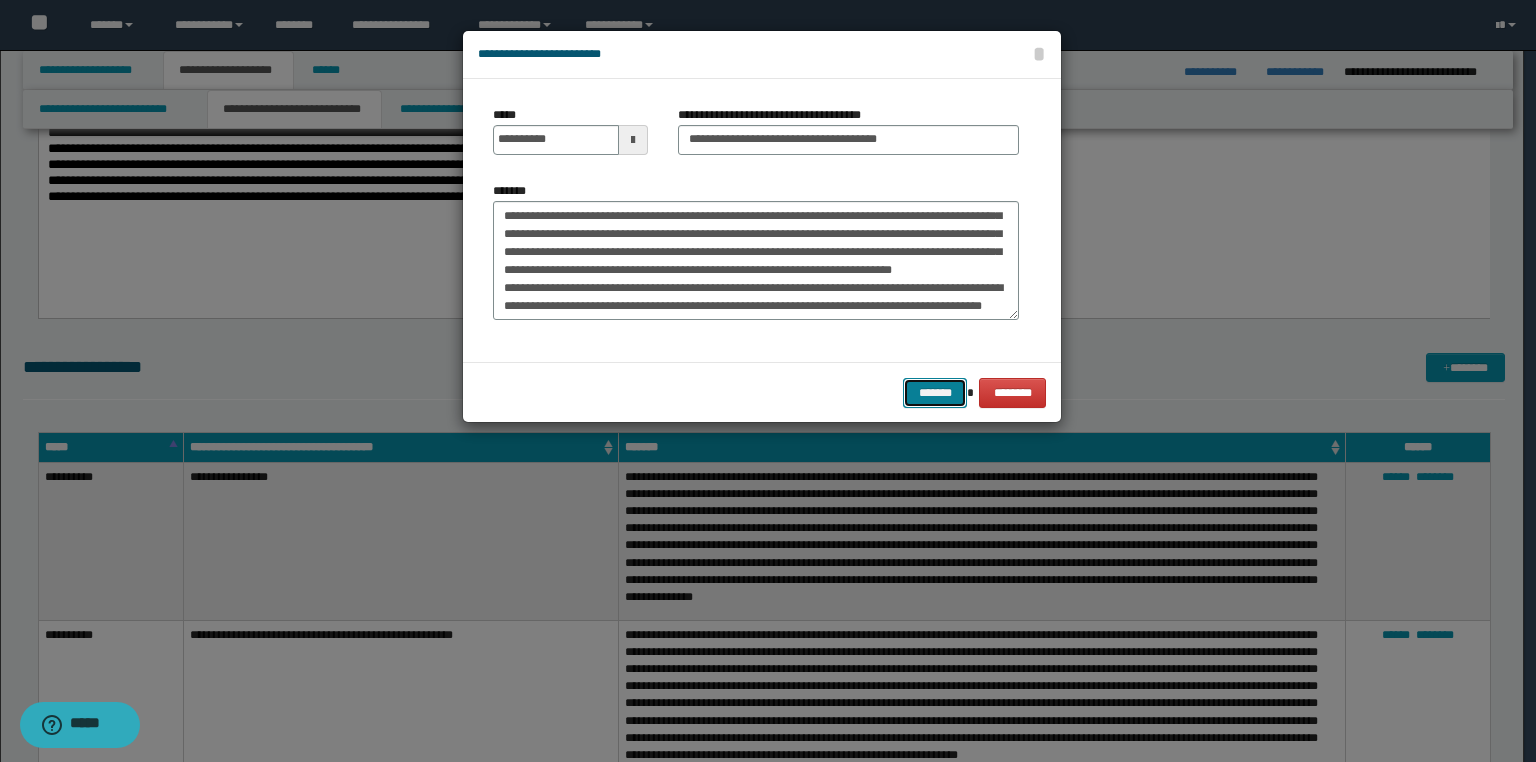 click on "*******" at bounding box center (935, 393) 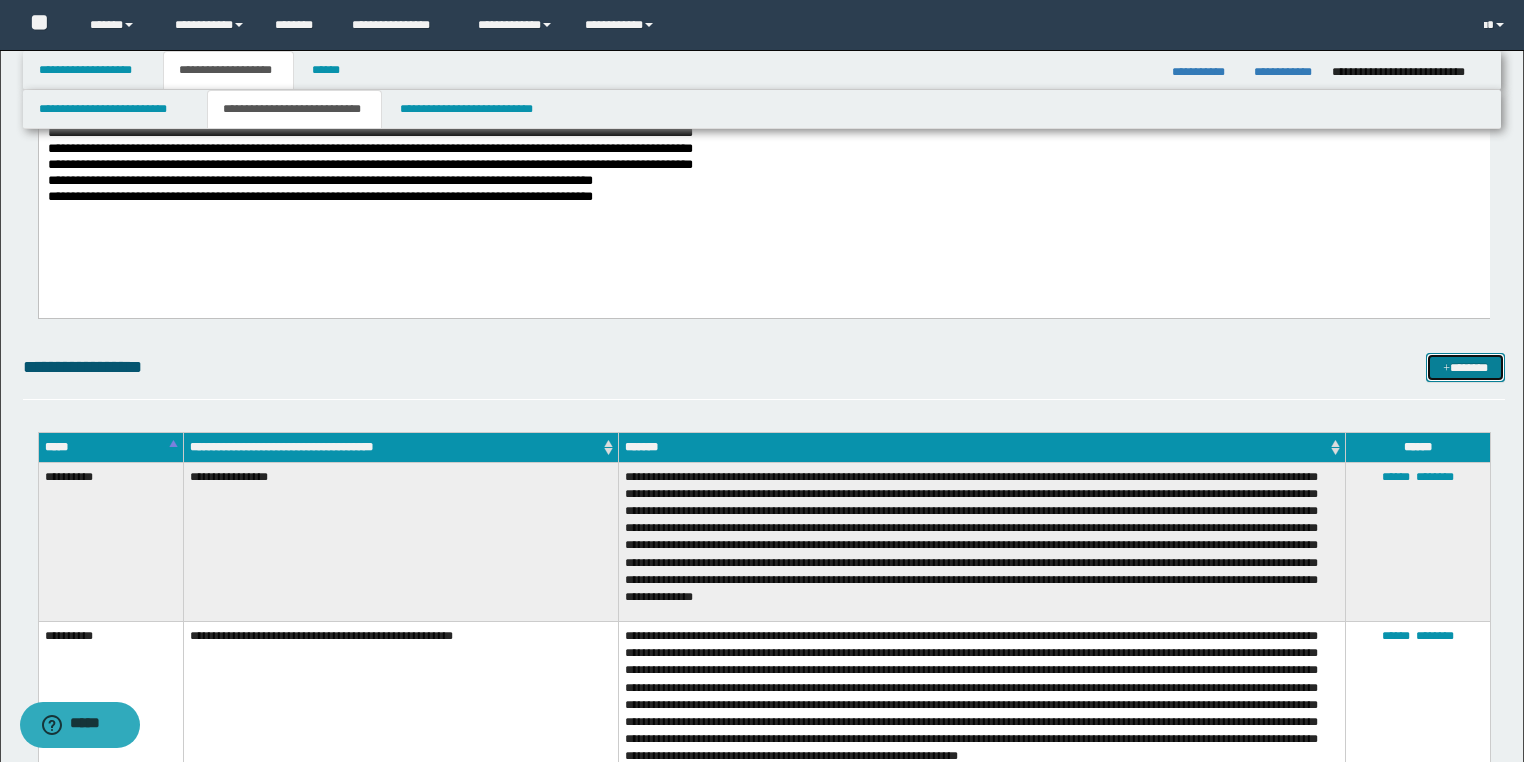 click on "*******" at bounding box center [1465, 368] 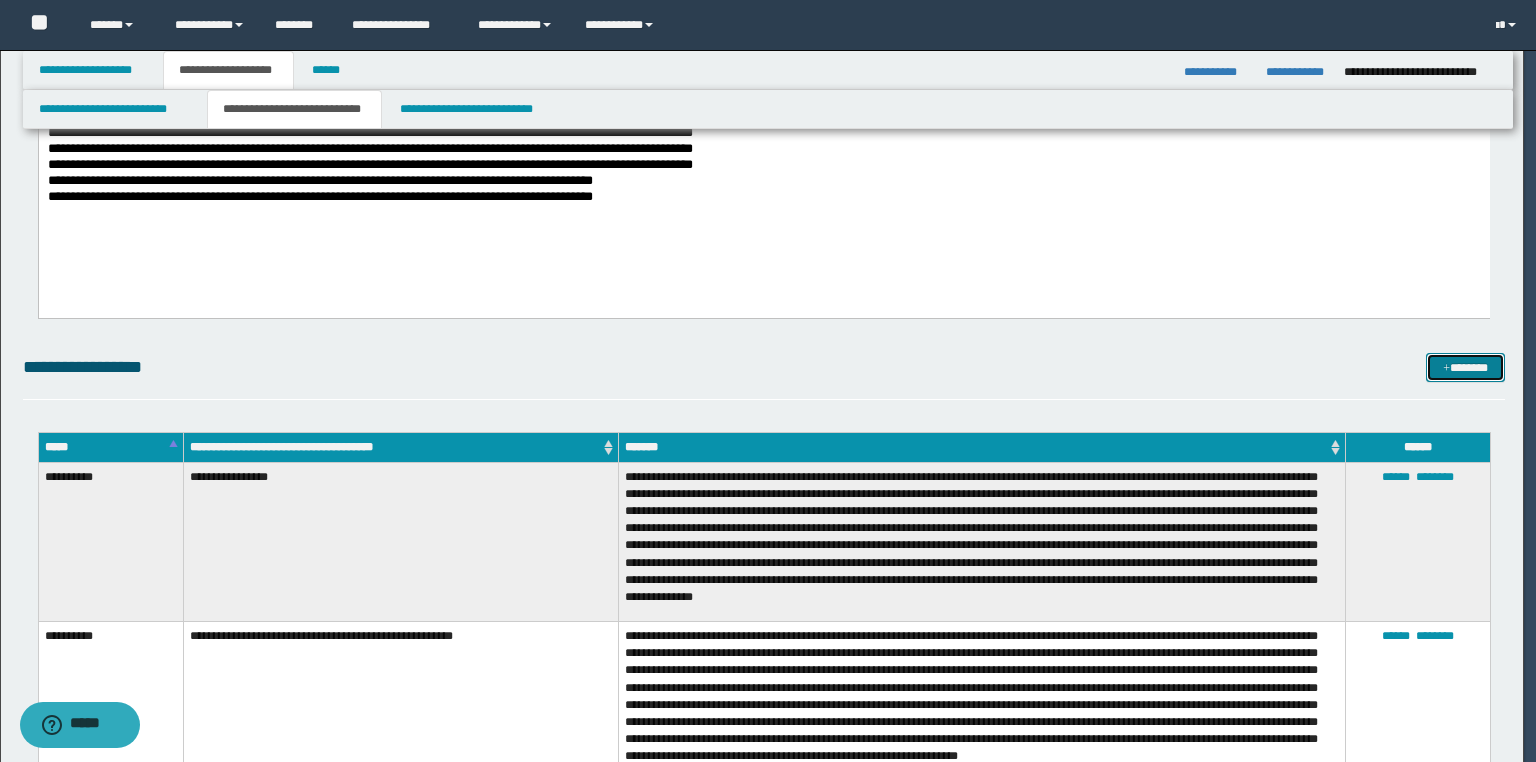 scroll, scrollTop: 0, scrollLeft: 0, axis: both 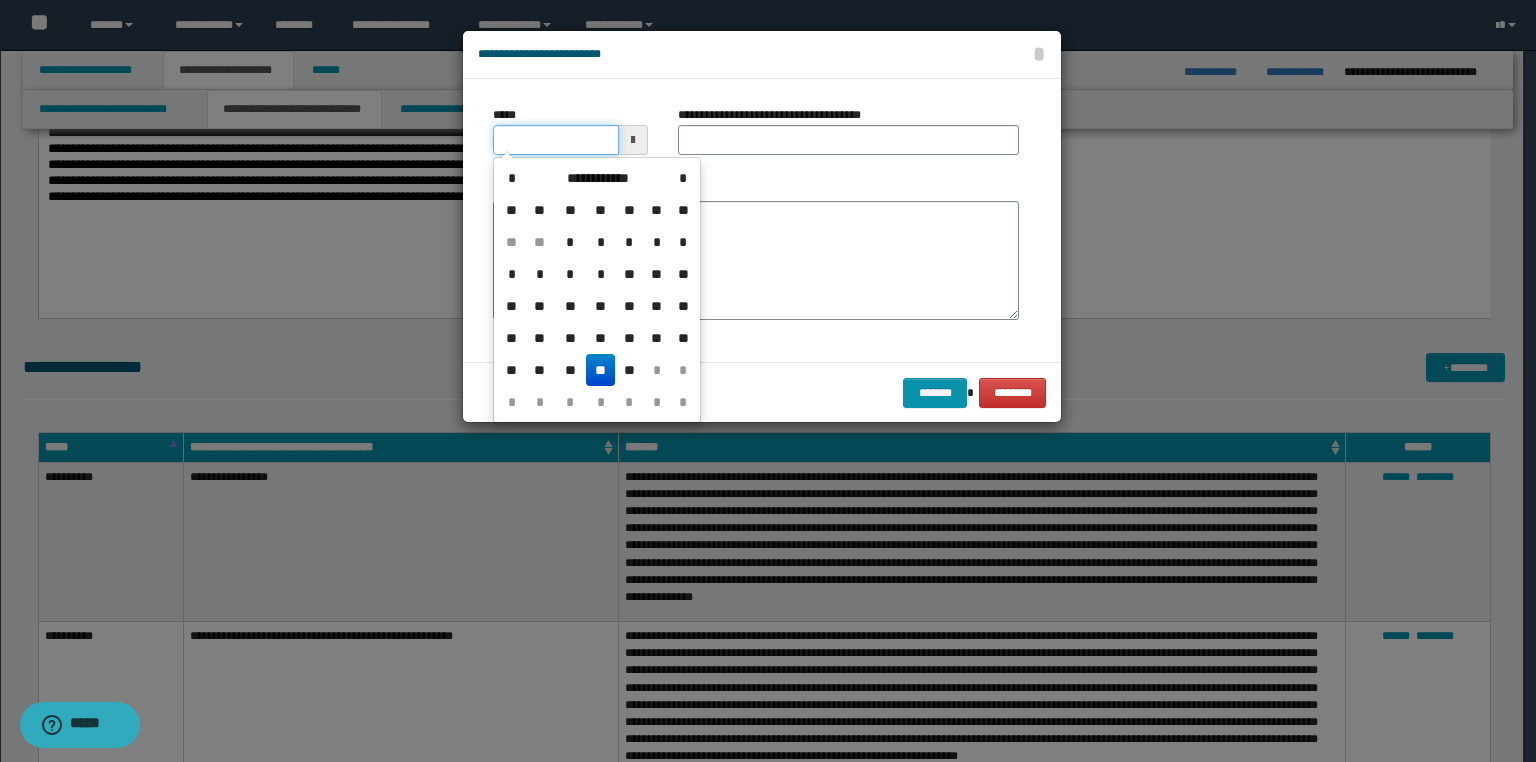 drag, startPoint x: 571, startPoint y: 140, endPoint x: 178, endPoint y: 193, distance: 396.55768 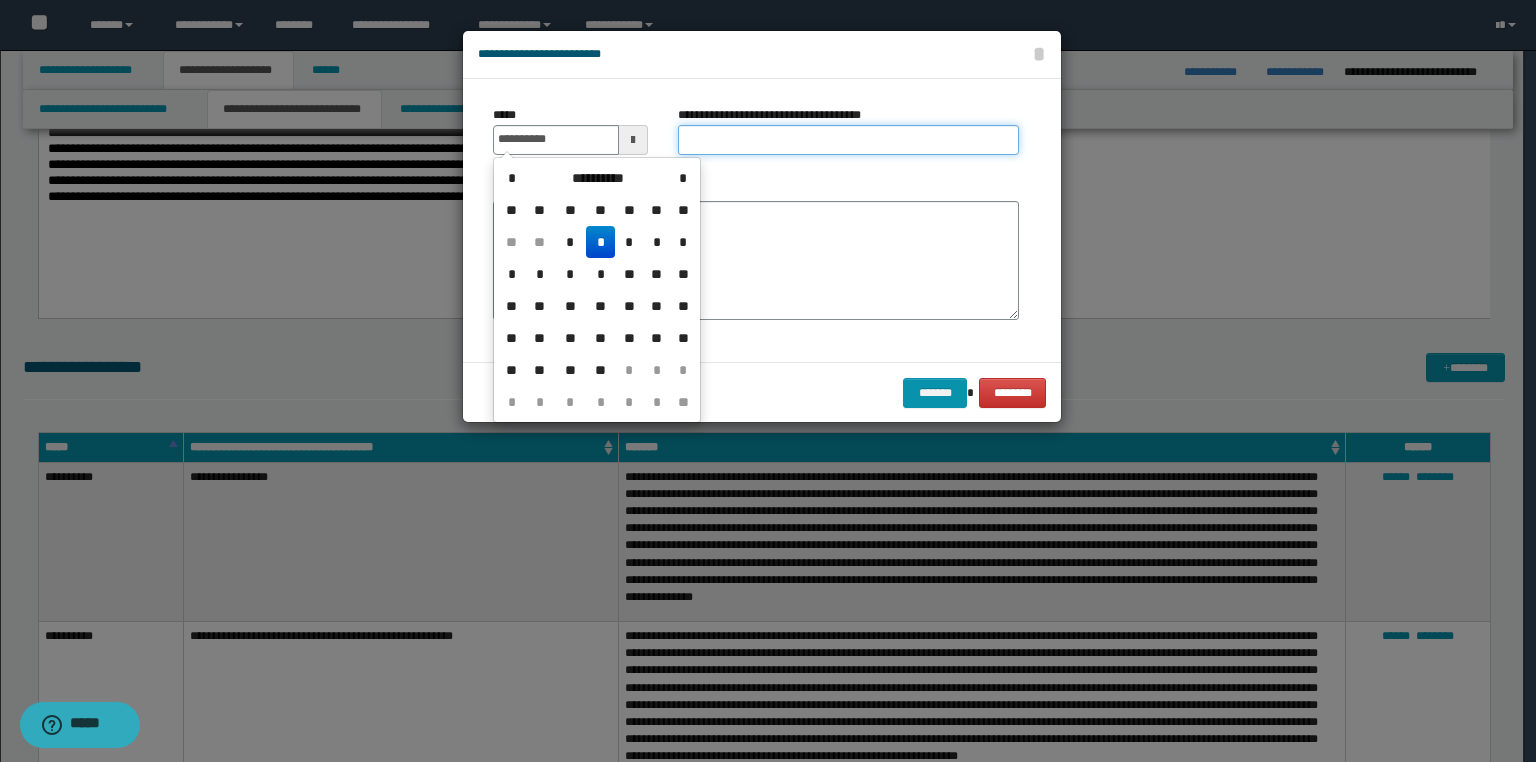 type on "**********" 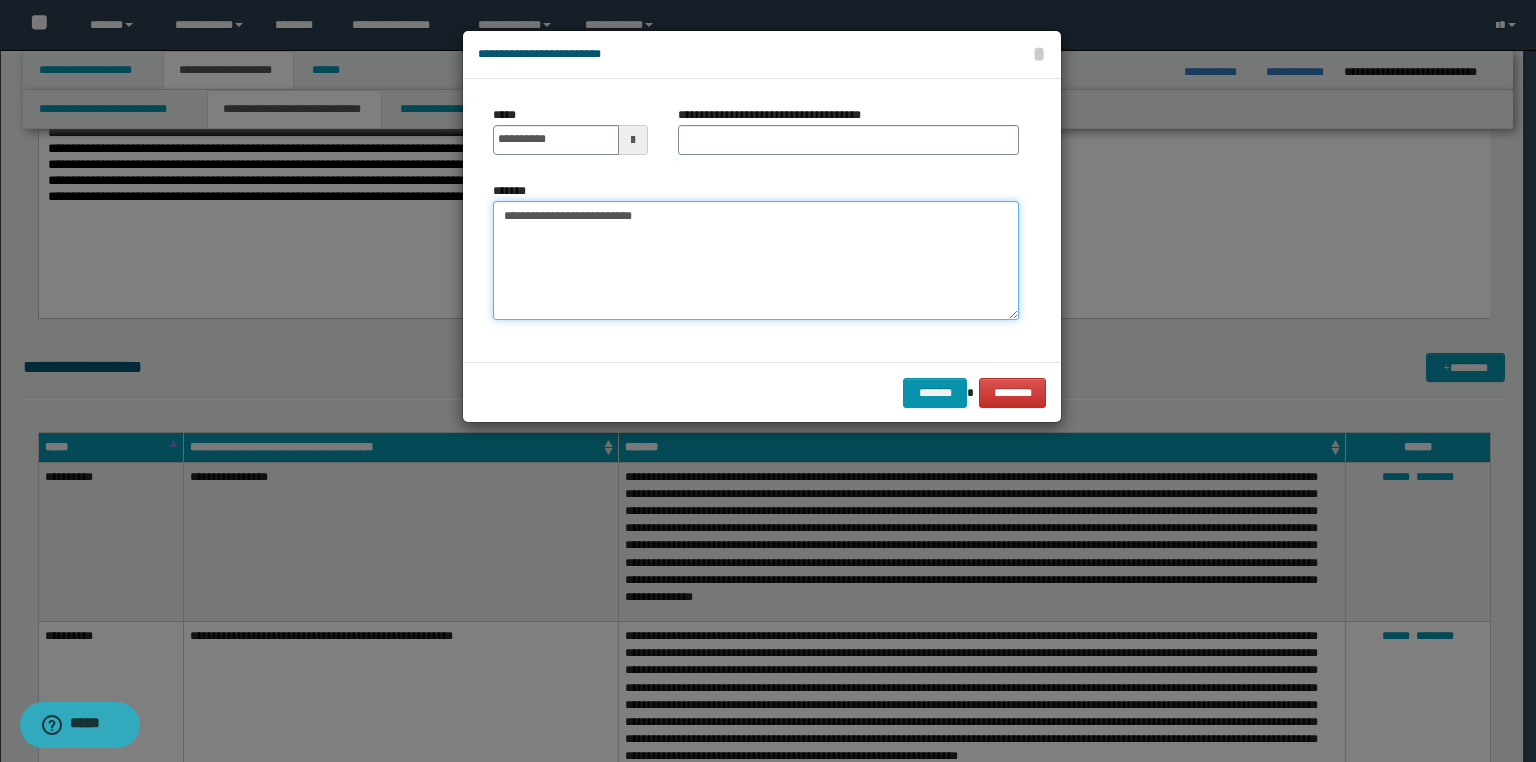 type on "**********" 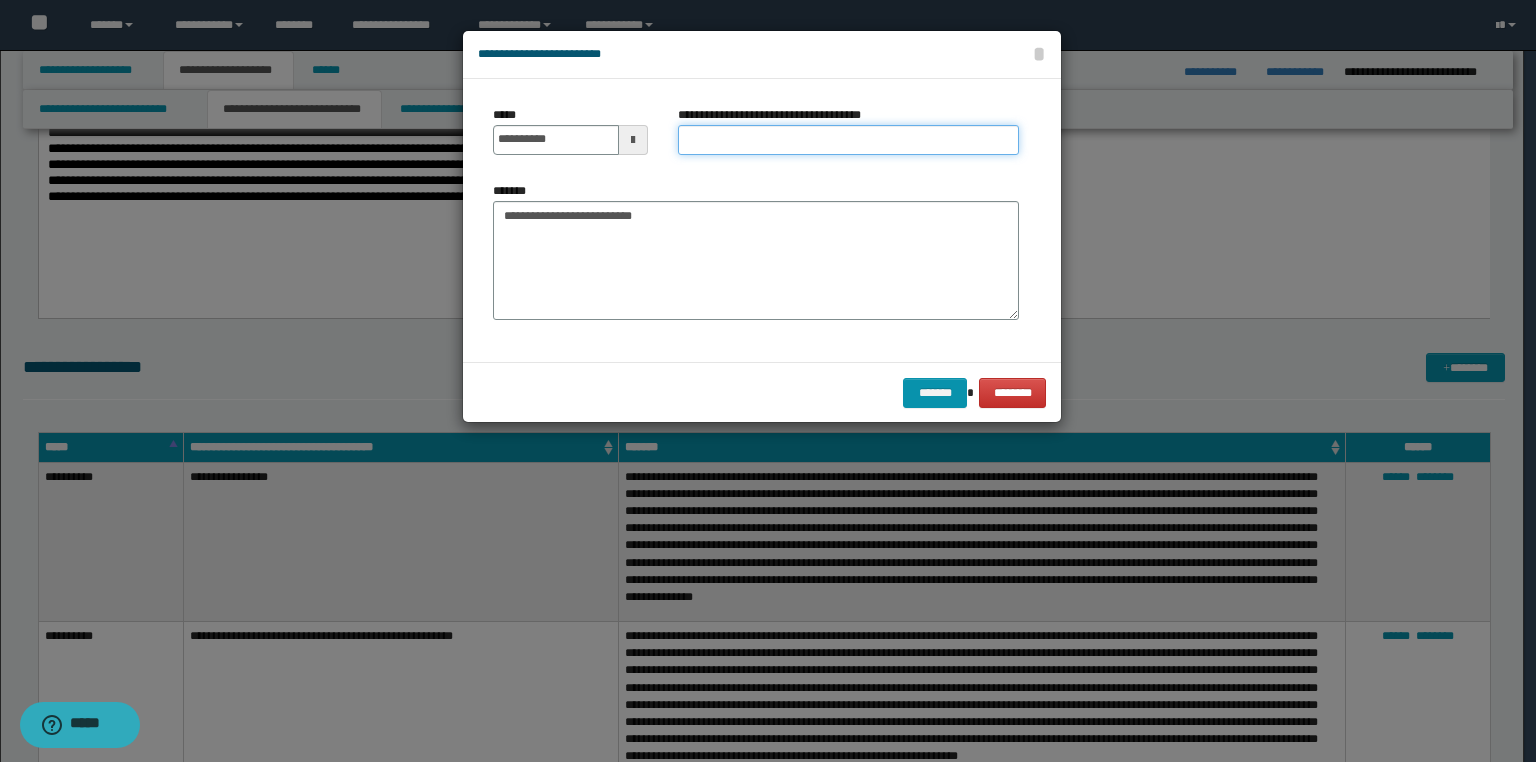 click on "**********" at bounding box center [848, 140] 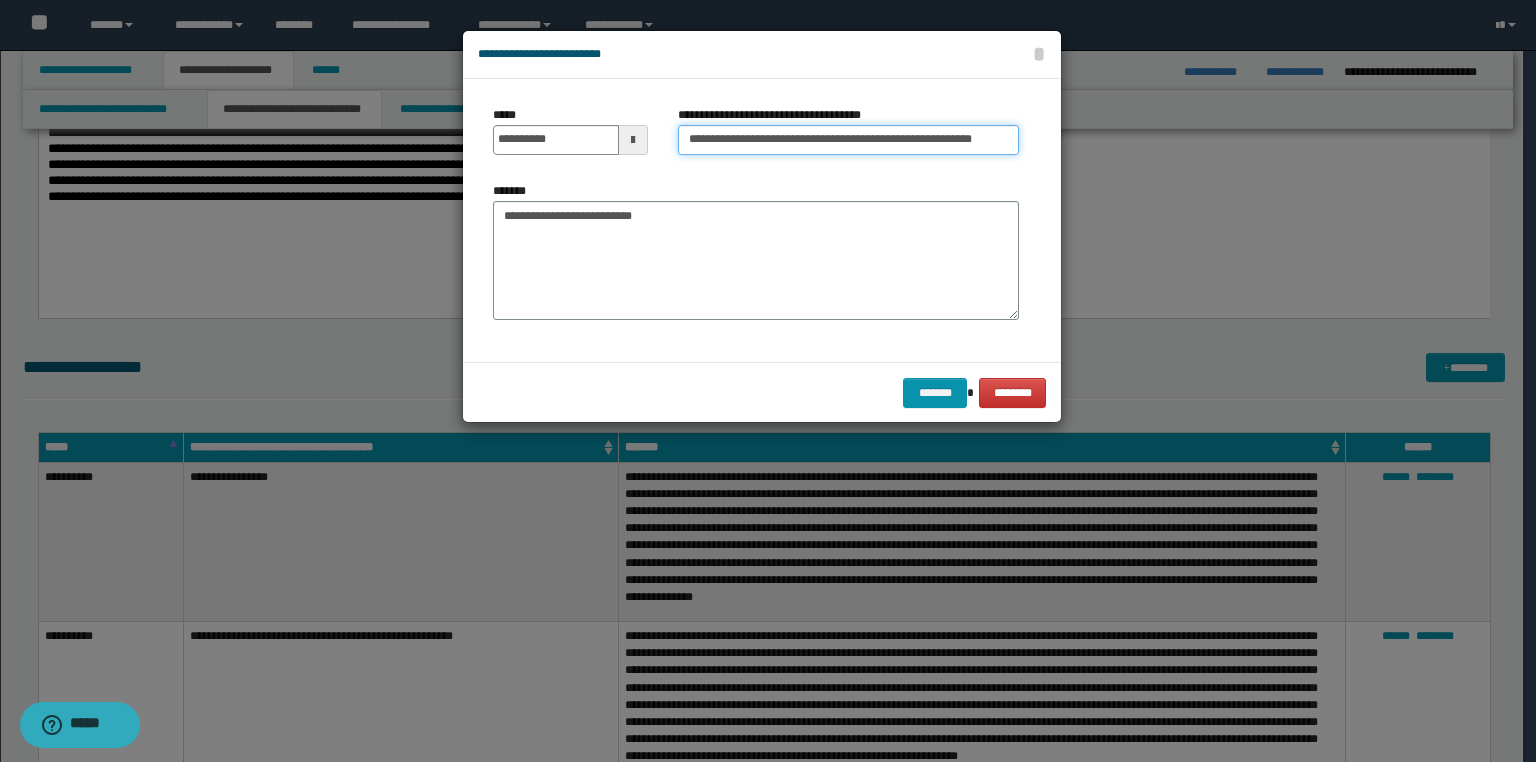 drag, startPoint x: 831, startPoint y: 142, endPoint x: 1189, endPoint y: 170, distance: 359.0933 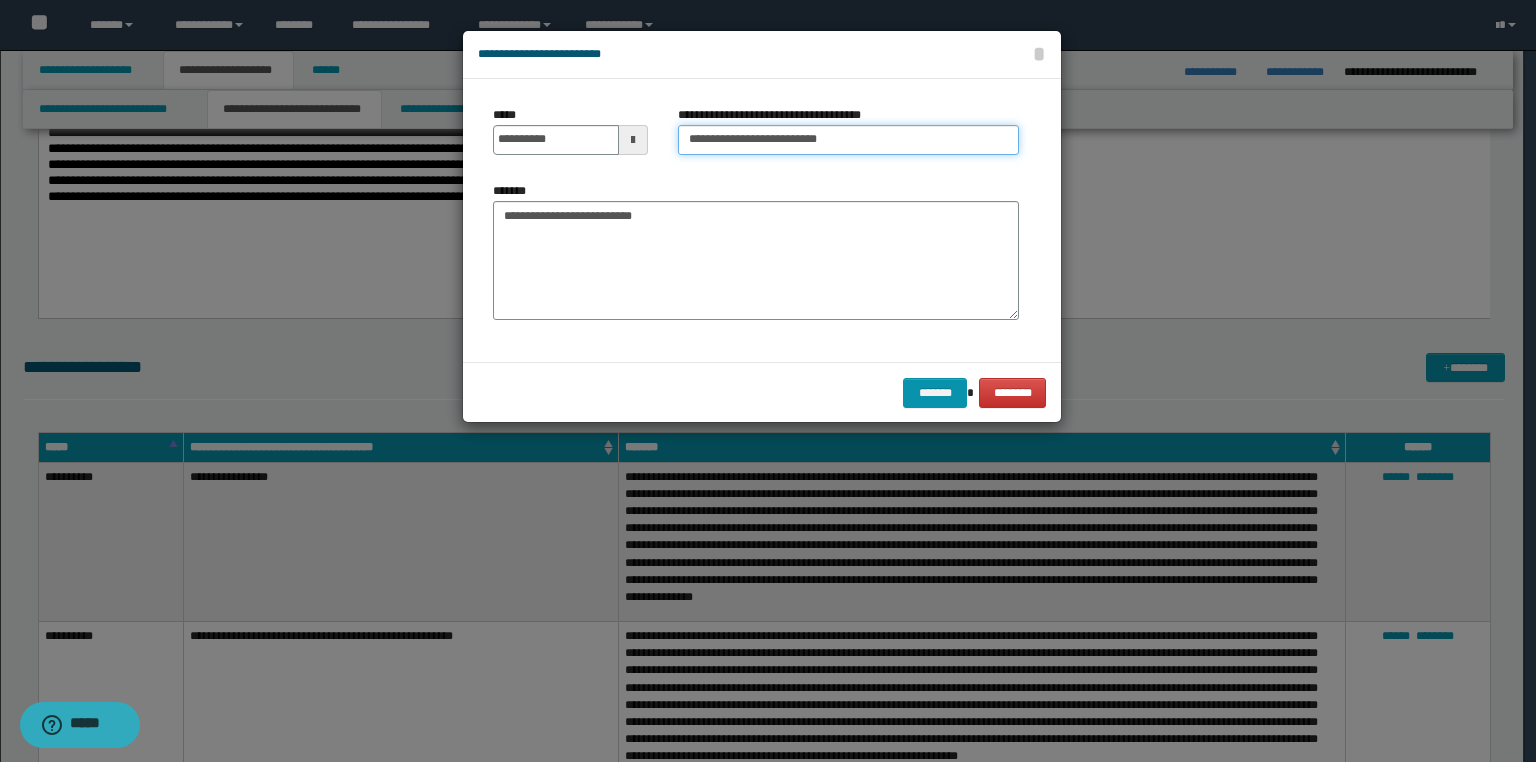 type on "**********" 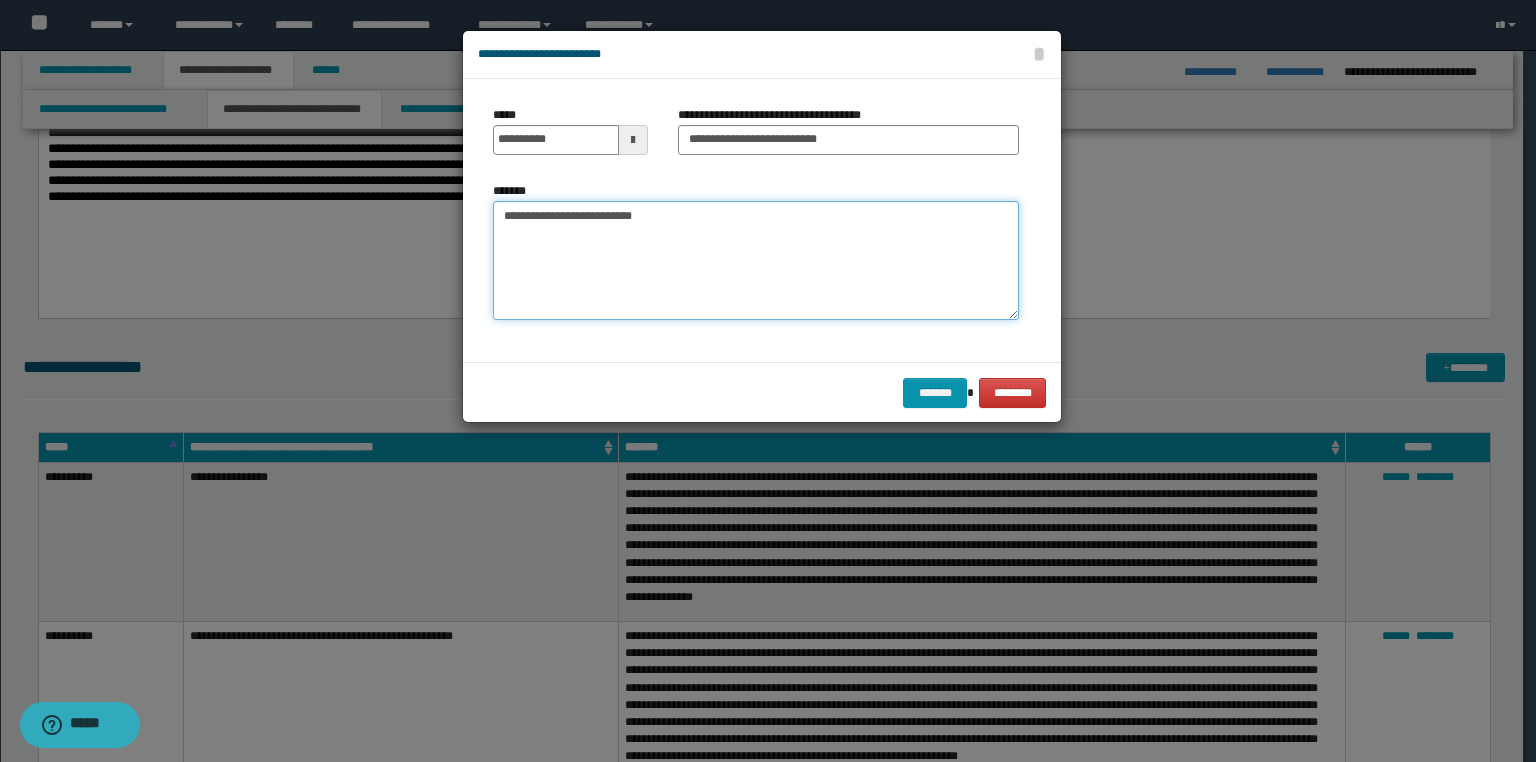 click on "**********" at bounding box center (756, 261) 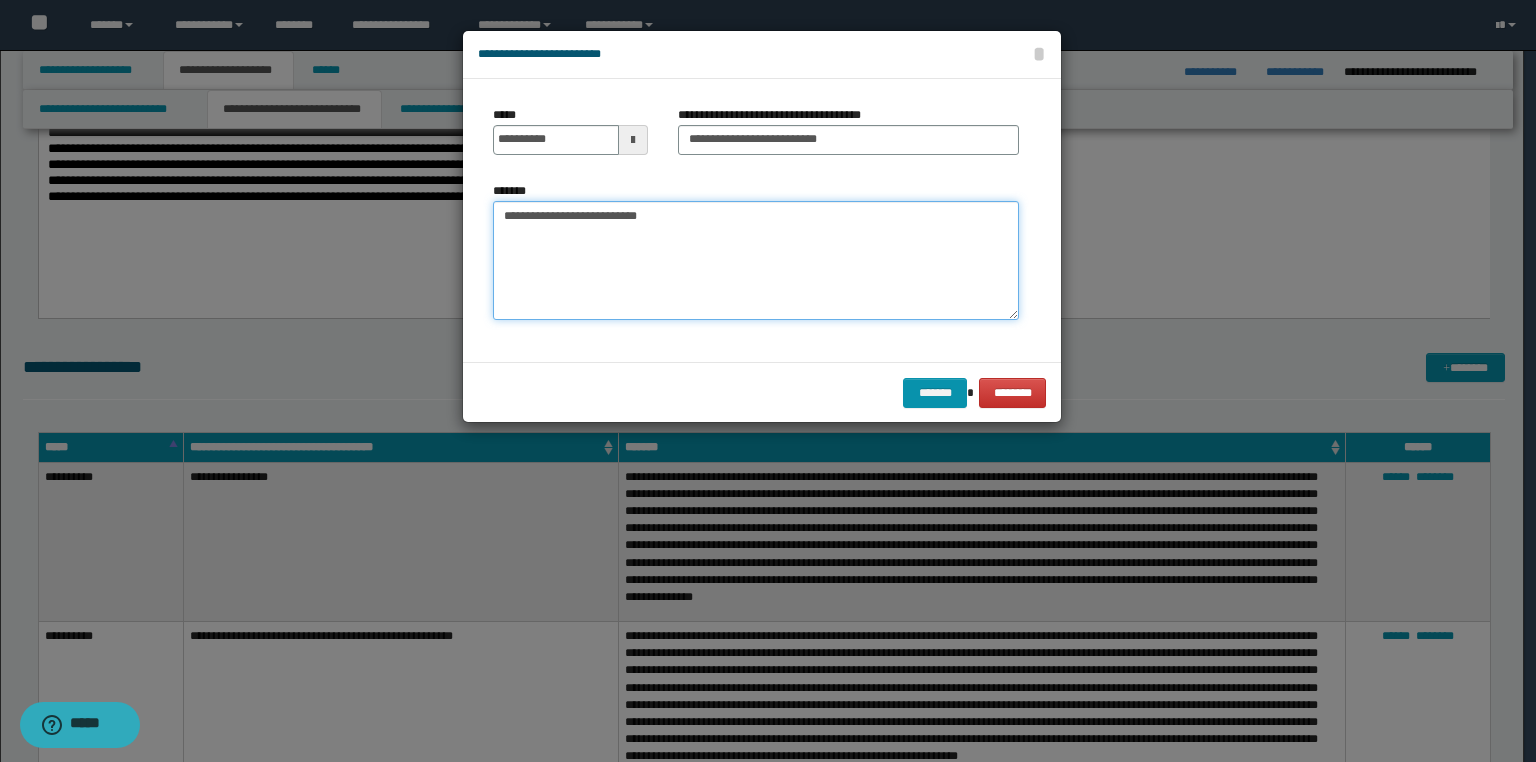 paste on "**********" 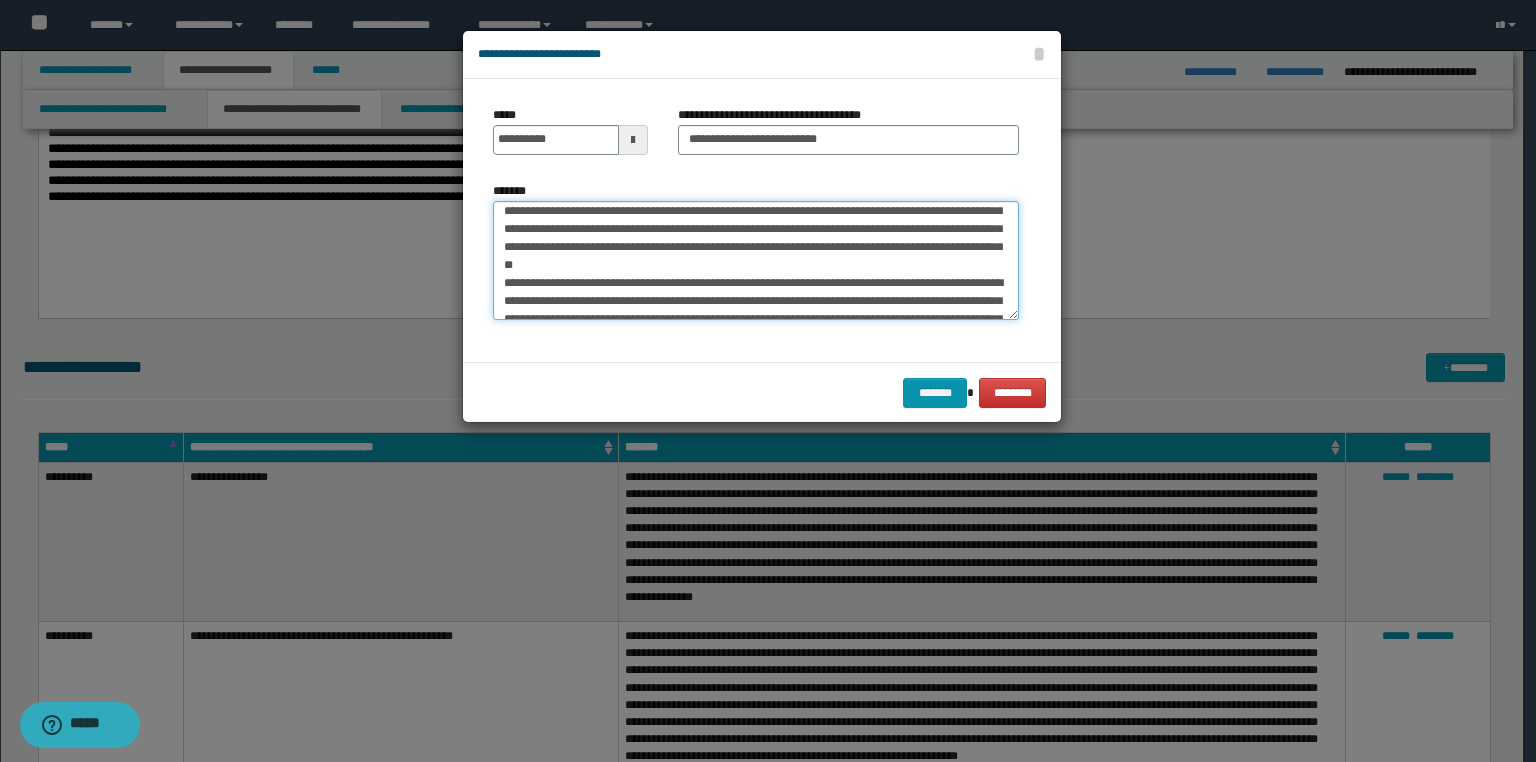 scroll, scrollTop: 0, scrollLeft: 0, axis: both 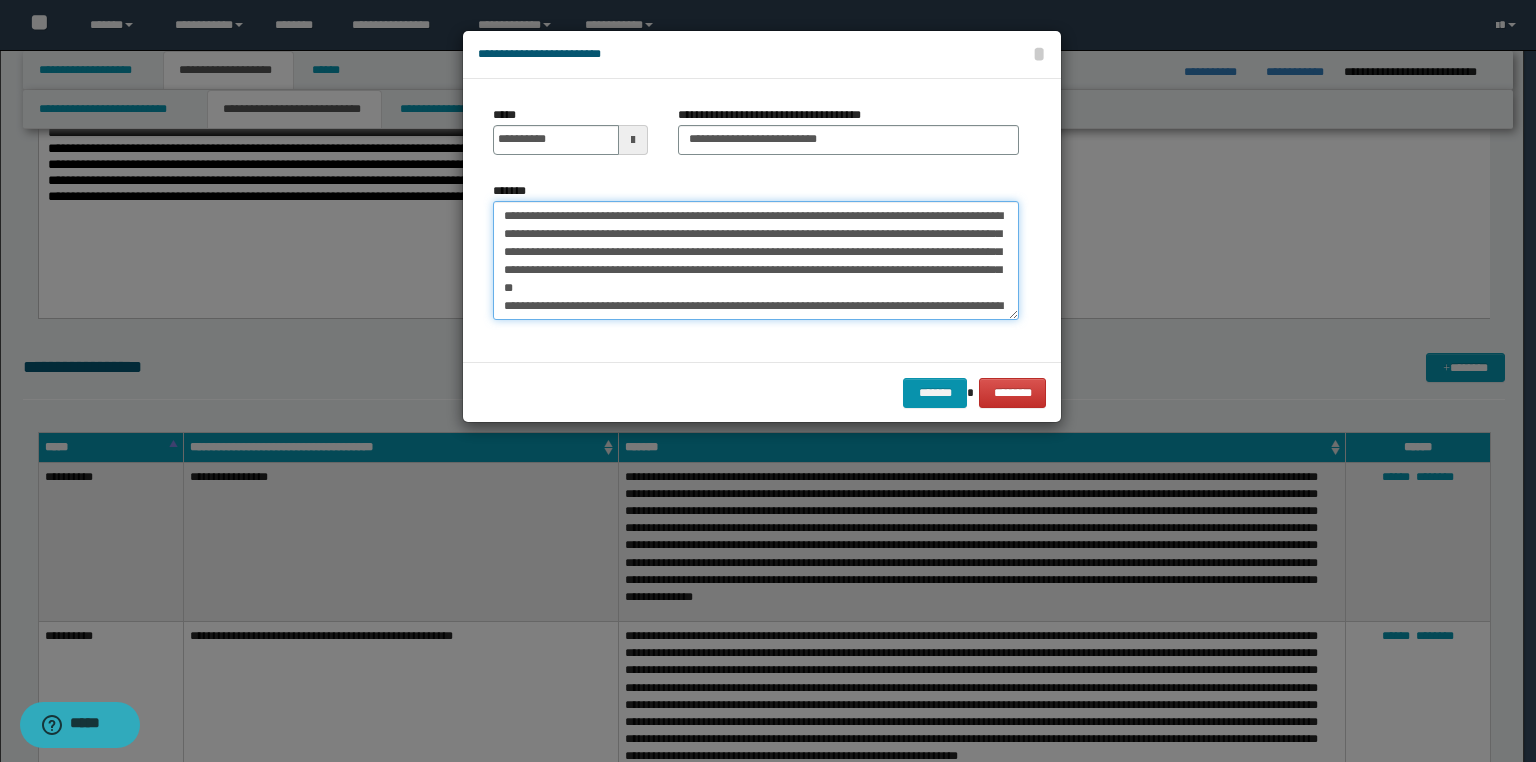 click on "**********" at bounding box center (756, 261) 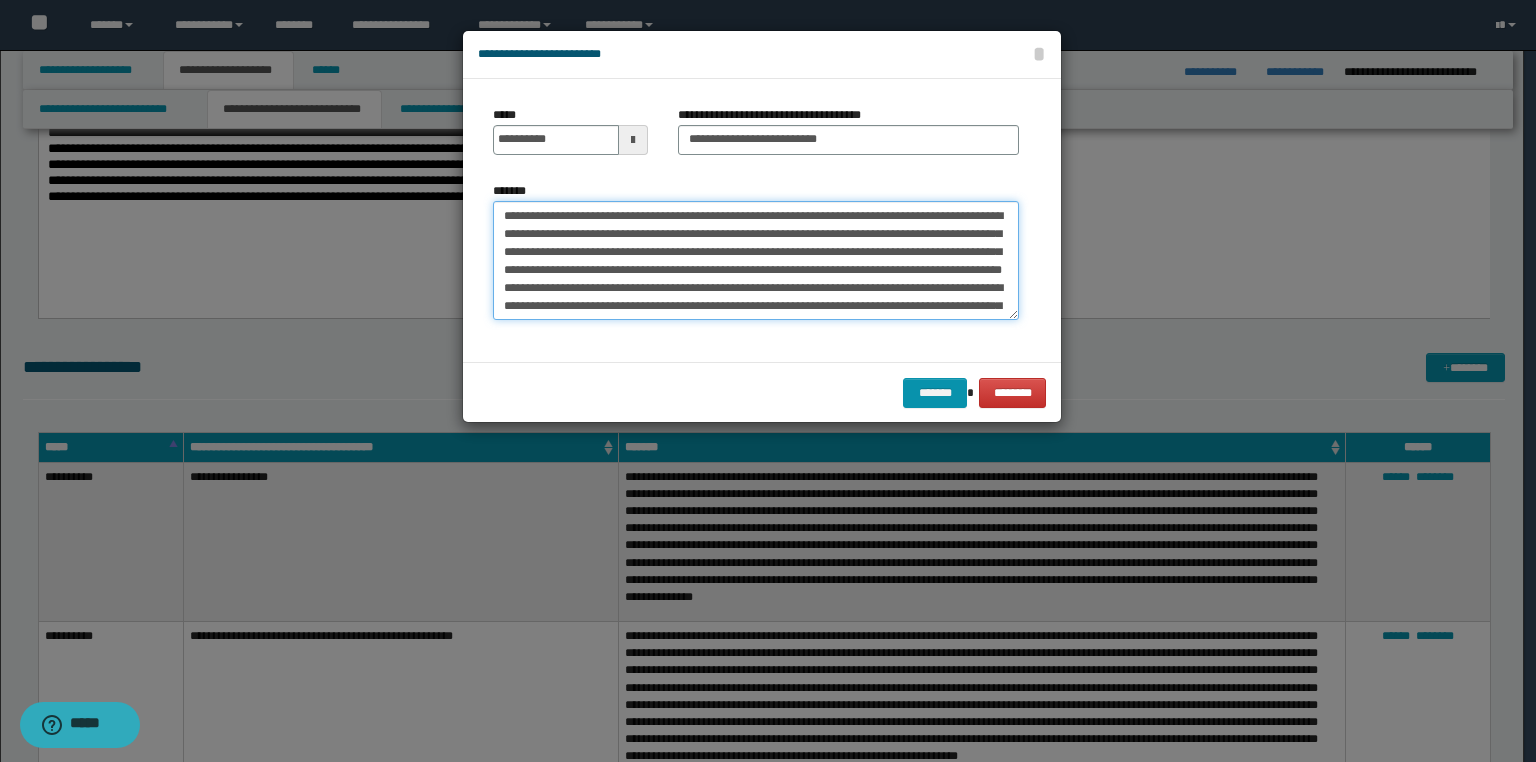click on "**********" at bounding box center (756, 261) 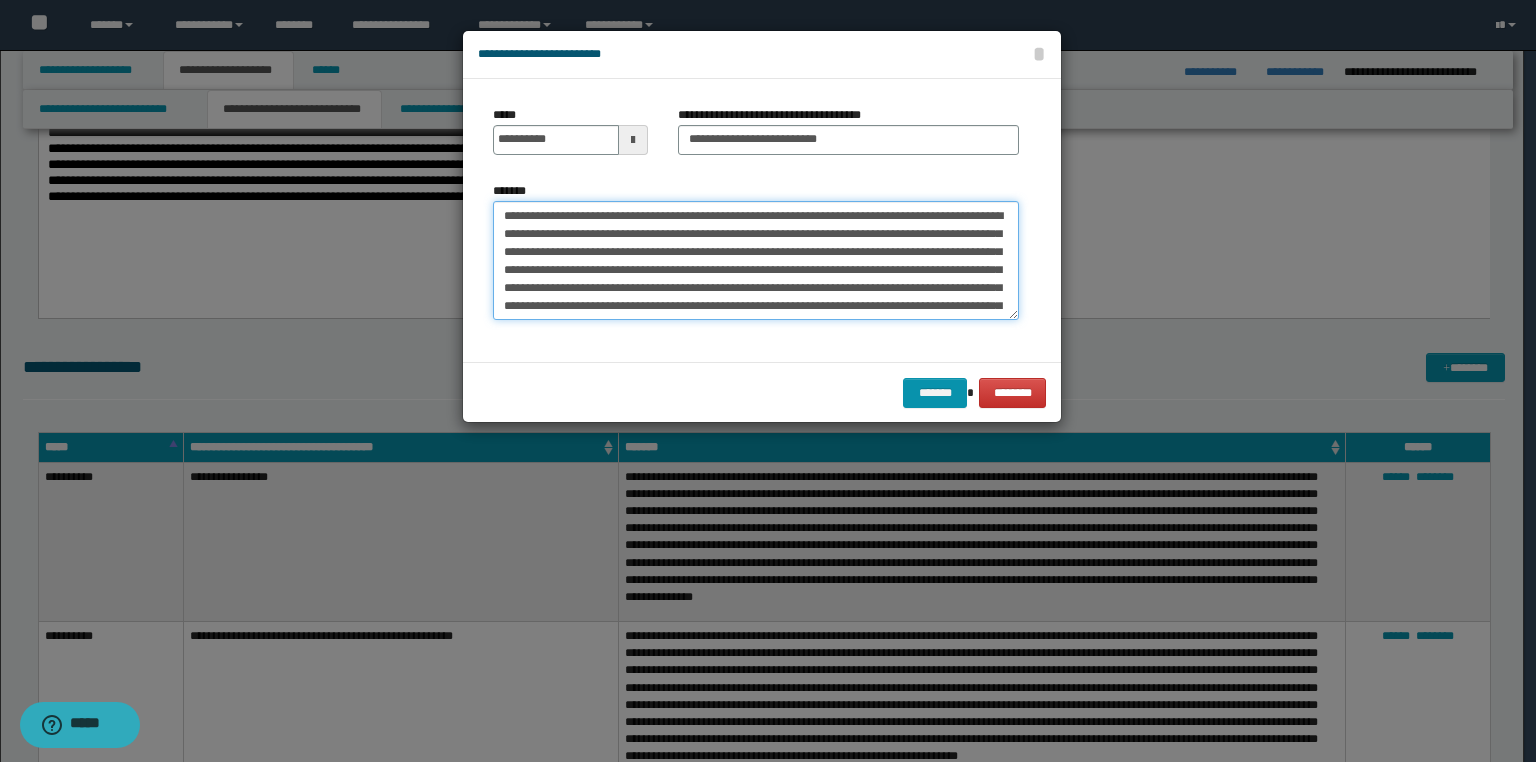 scroll, scrollTop: 53, scrollLeft: 0, axis: vertical 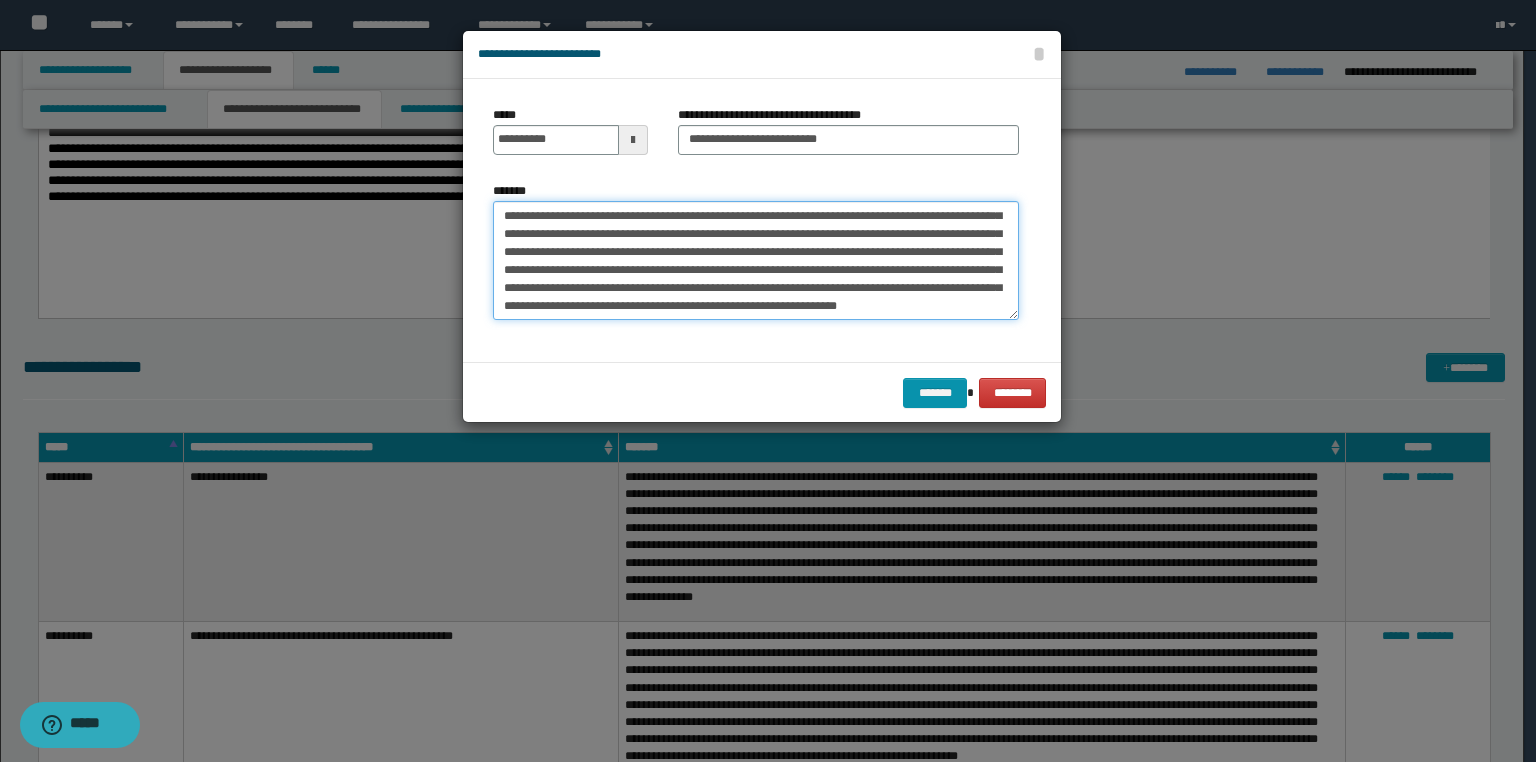 type on "**********" 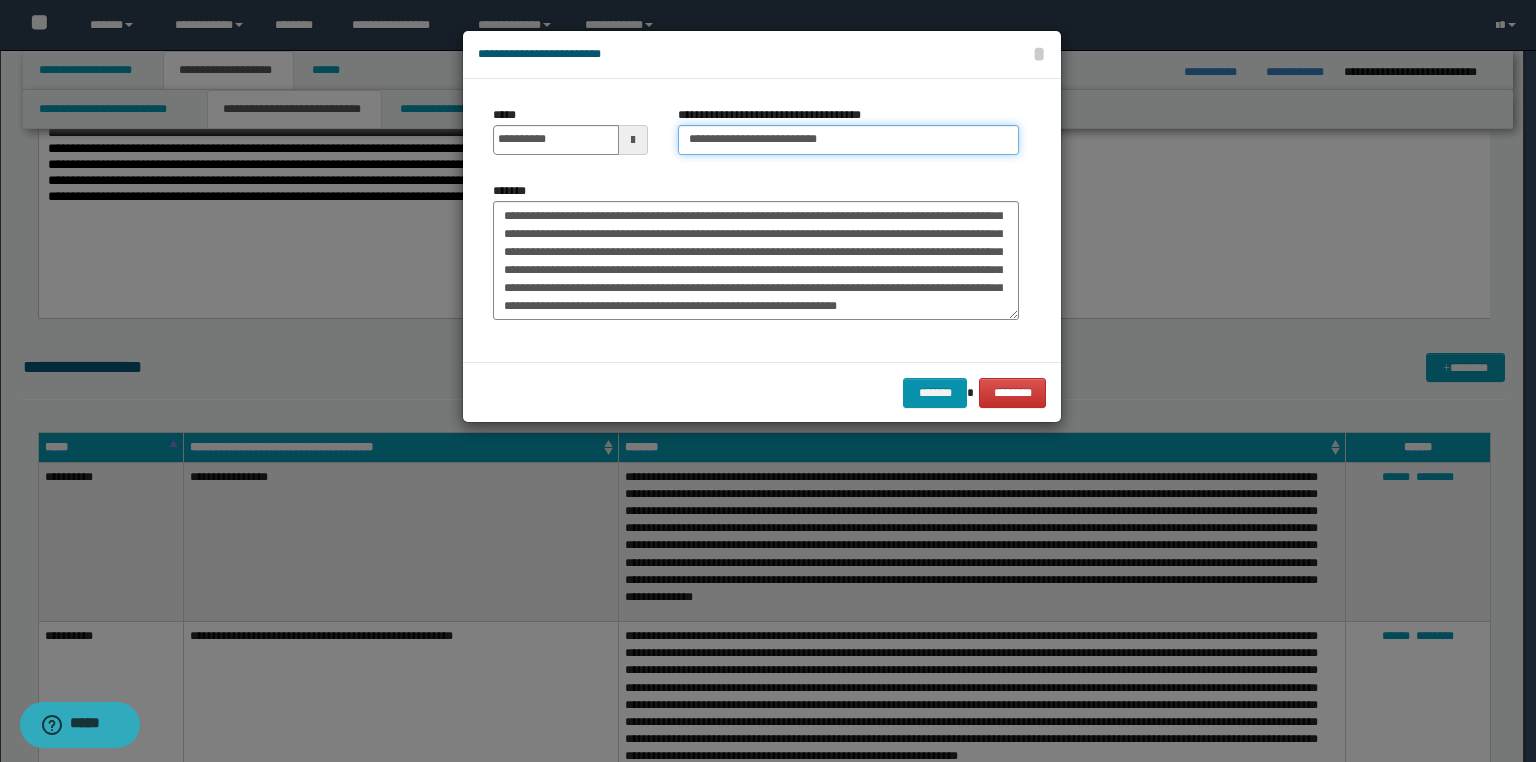 click on "**********" at bounding box center (848, 140) 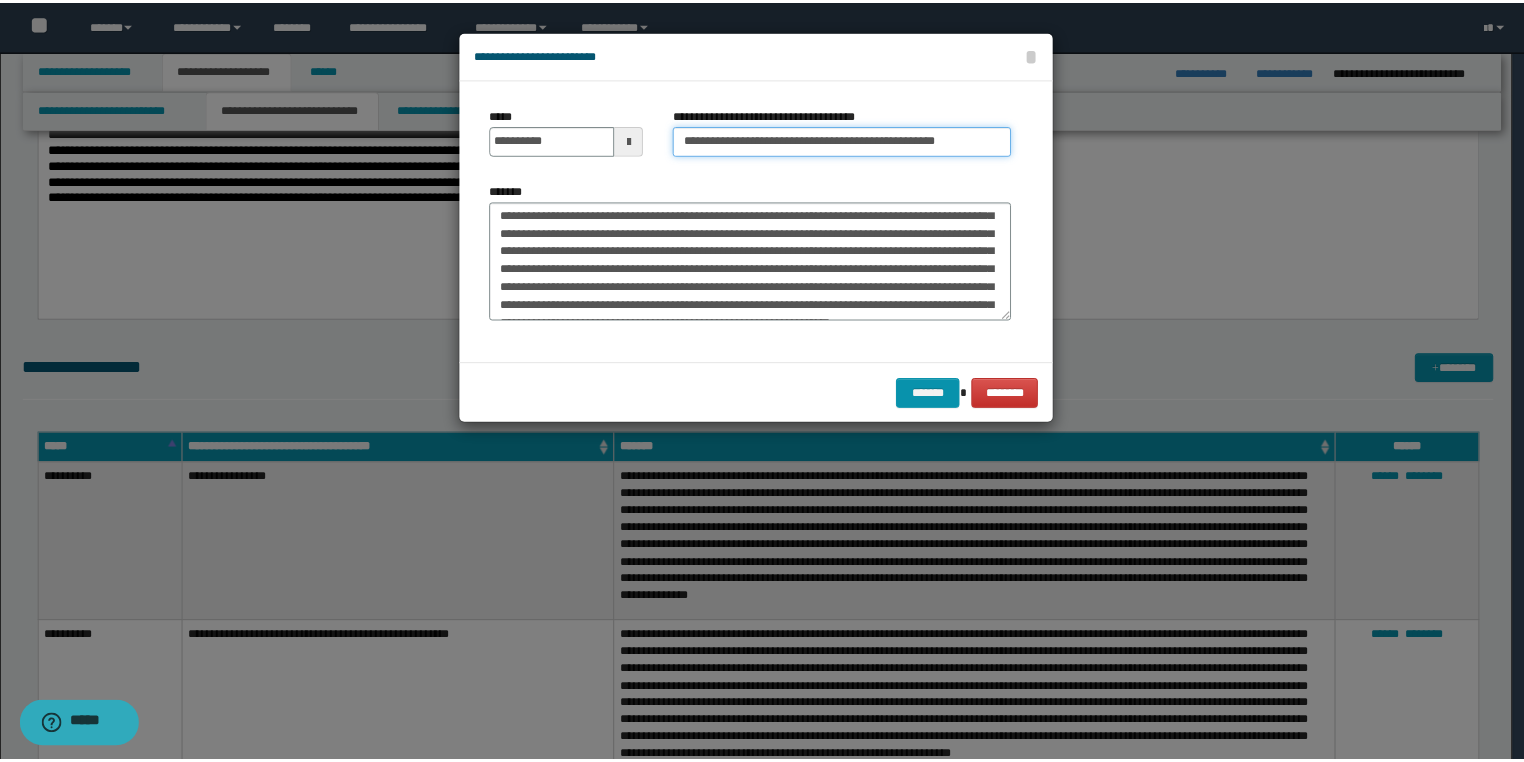 scroll, scrollTop: 53, scrollLeft: 0, axis: vertical 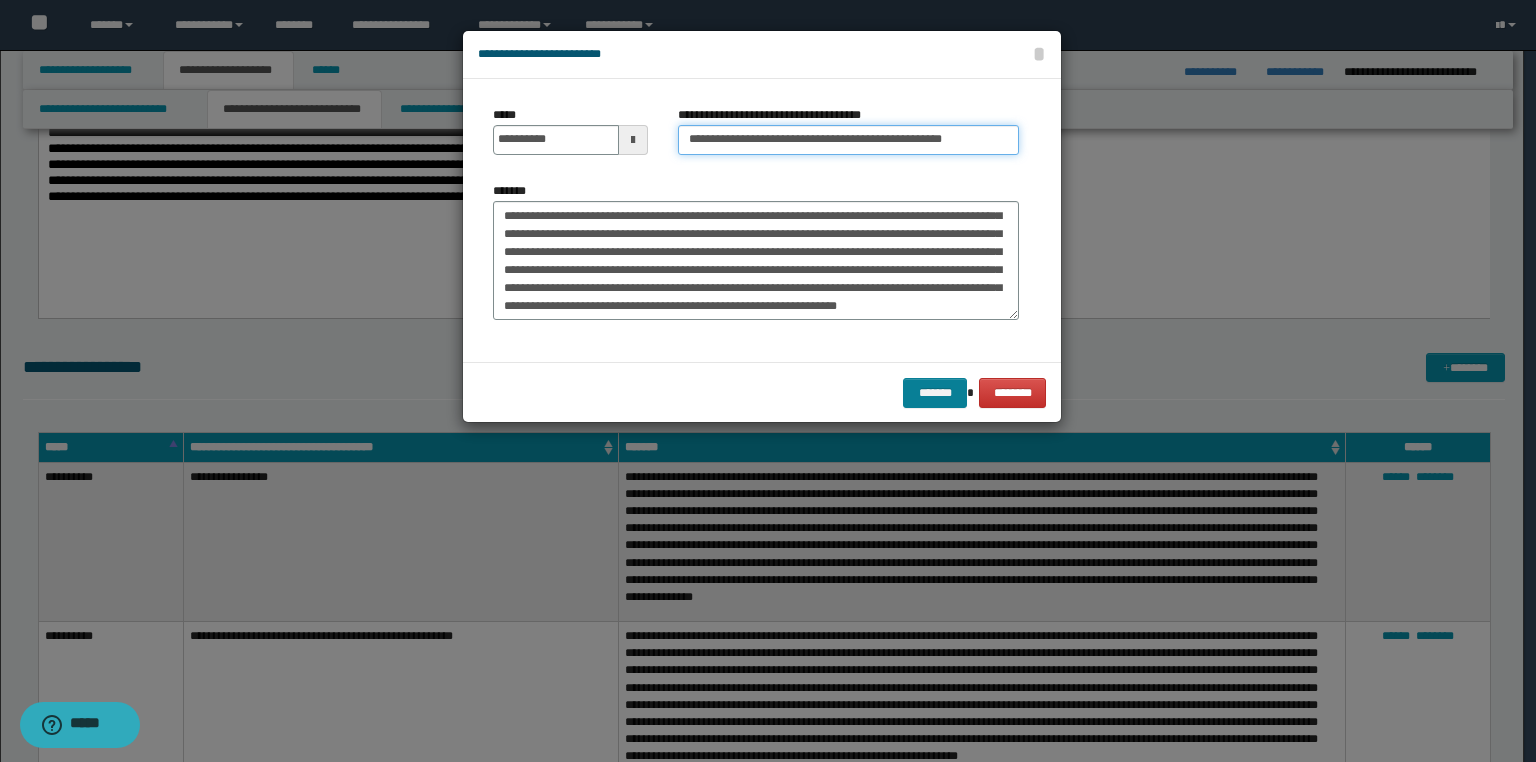 type on "**********" 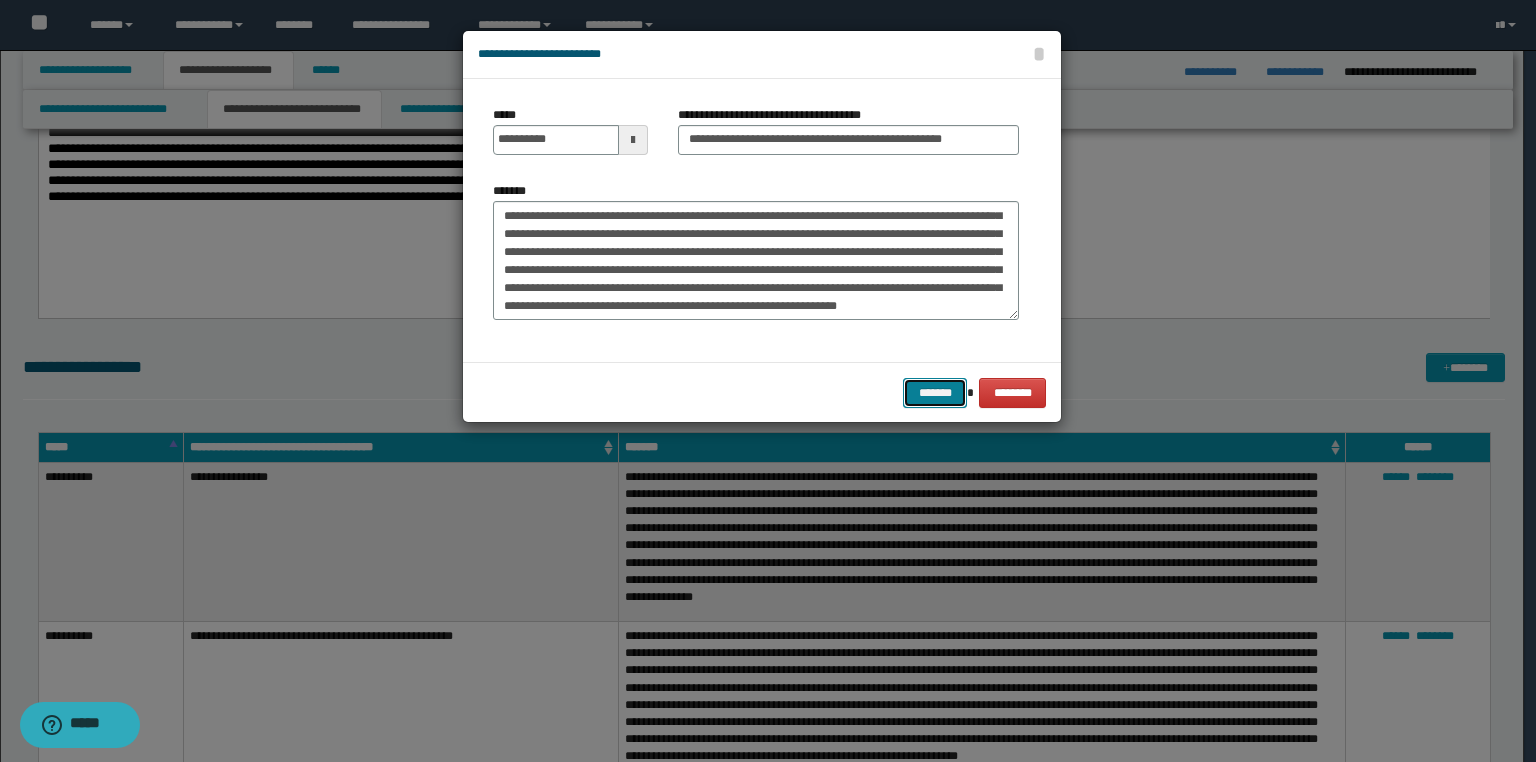click on "*******" at bounding box center (935, 393) 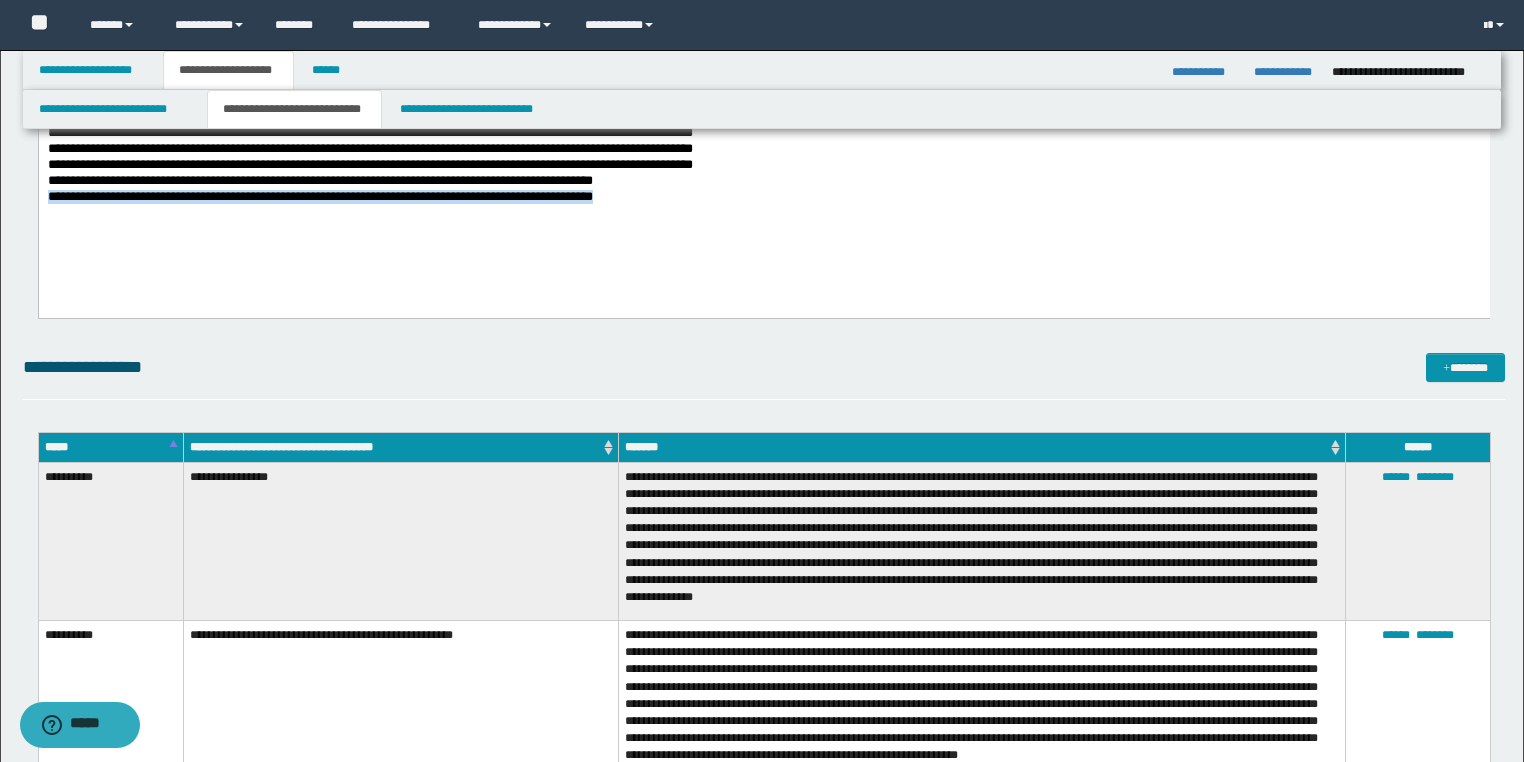 drag, startPoint x: 395, startPoint y: 200, endPoint x: 37, endPoint y: 204, distance: 358.02234 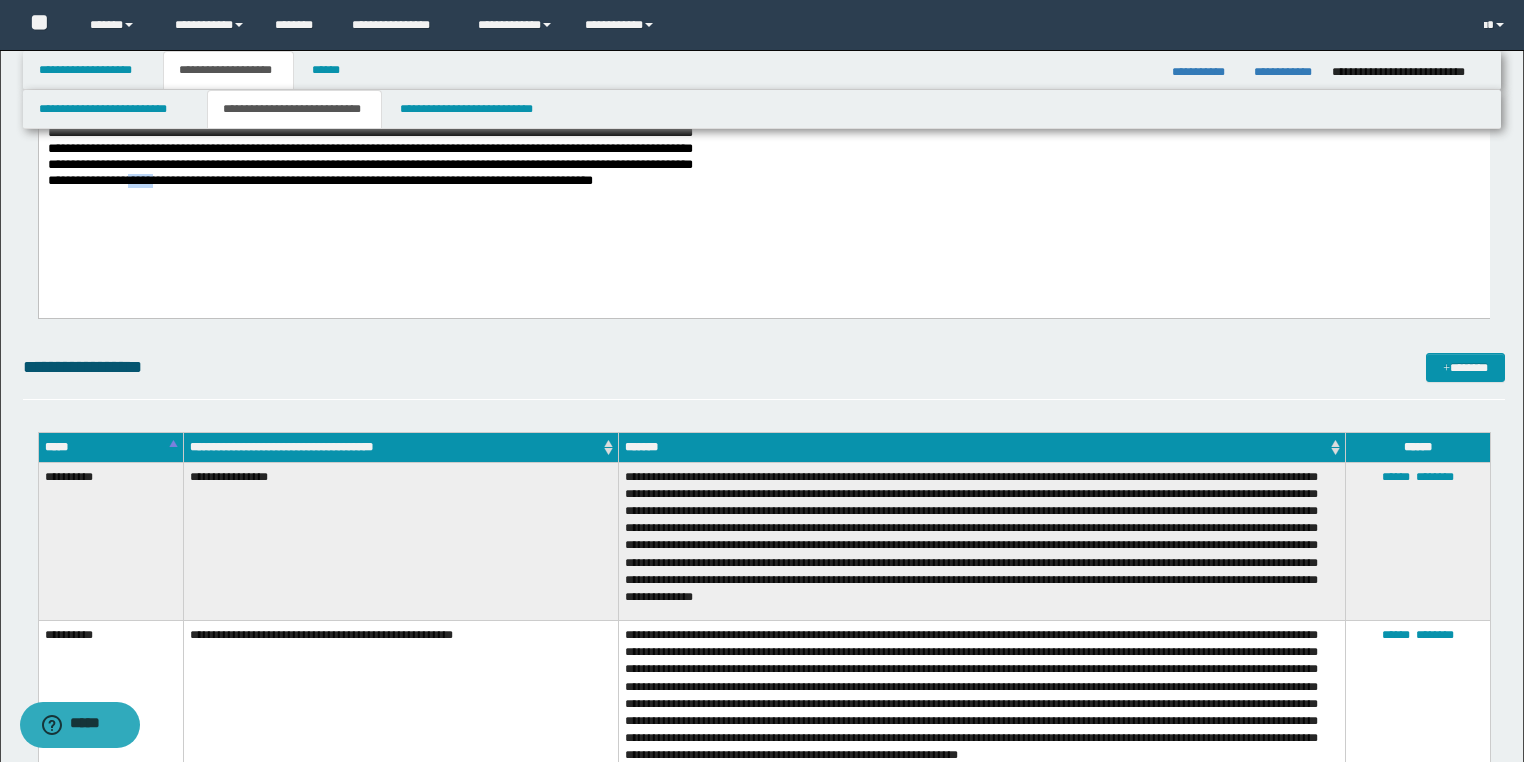 drag, startPoint x: 200, startPoint y: 183, endPoint x: 154, endPoint y: 184, distance: 46.010868 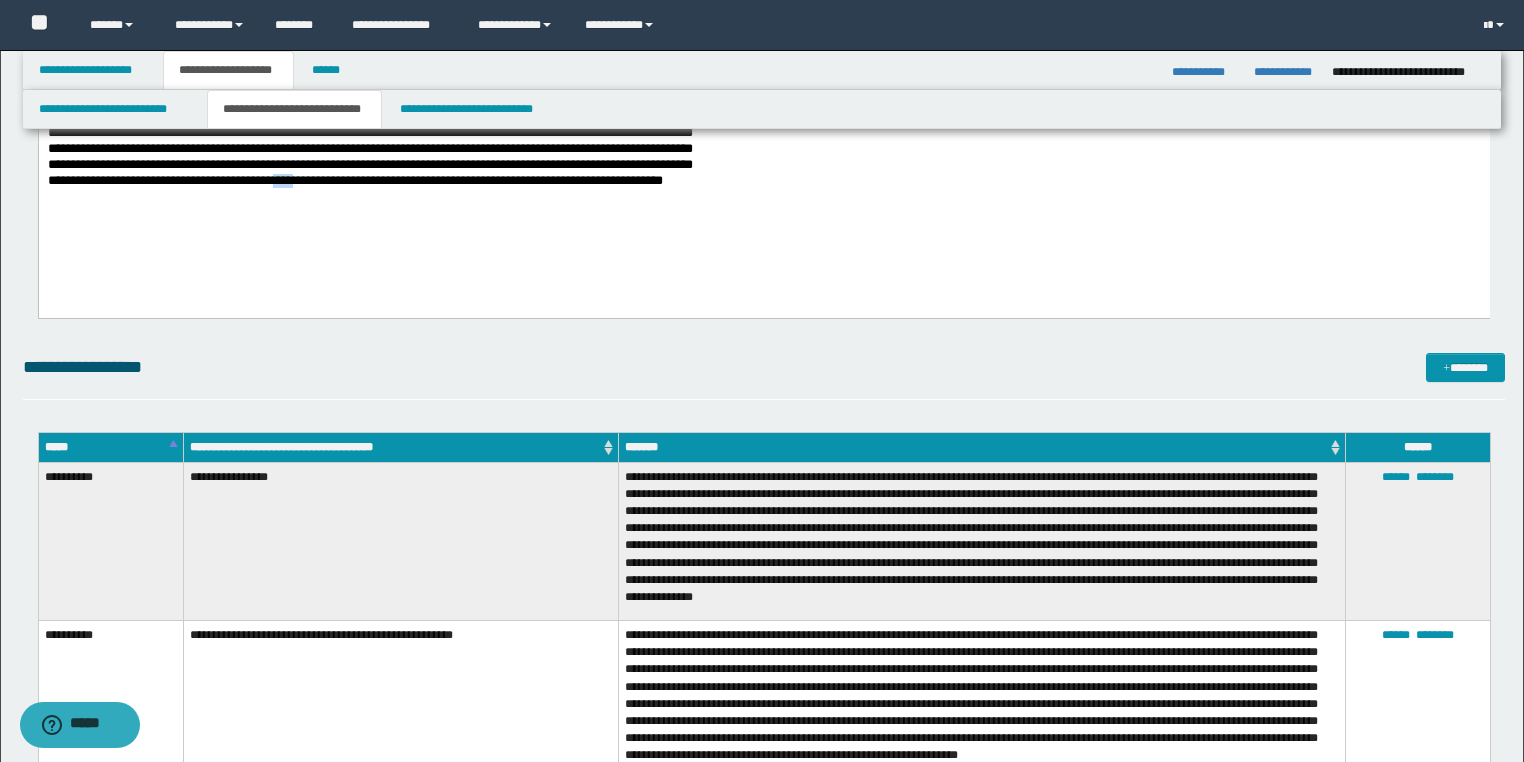 drag, startPoint x: 360, startPoint y: 187, endPoint x: 322, endPoint y: 184, distance: 38.118237 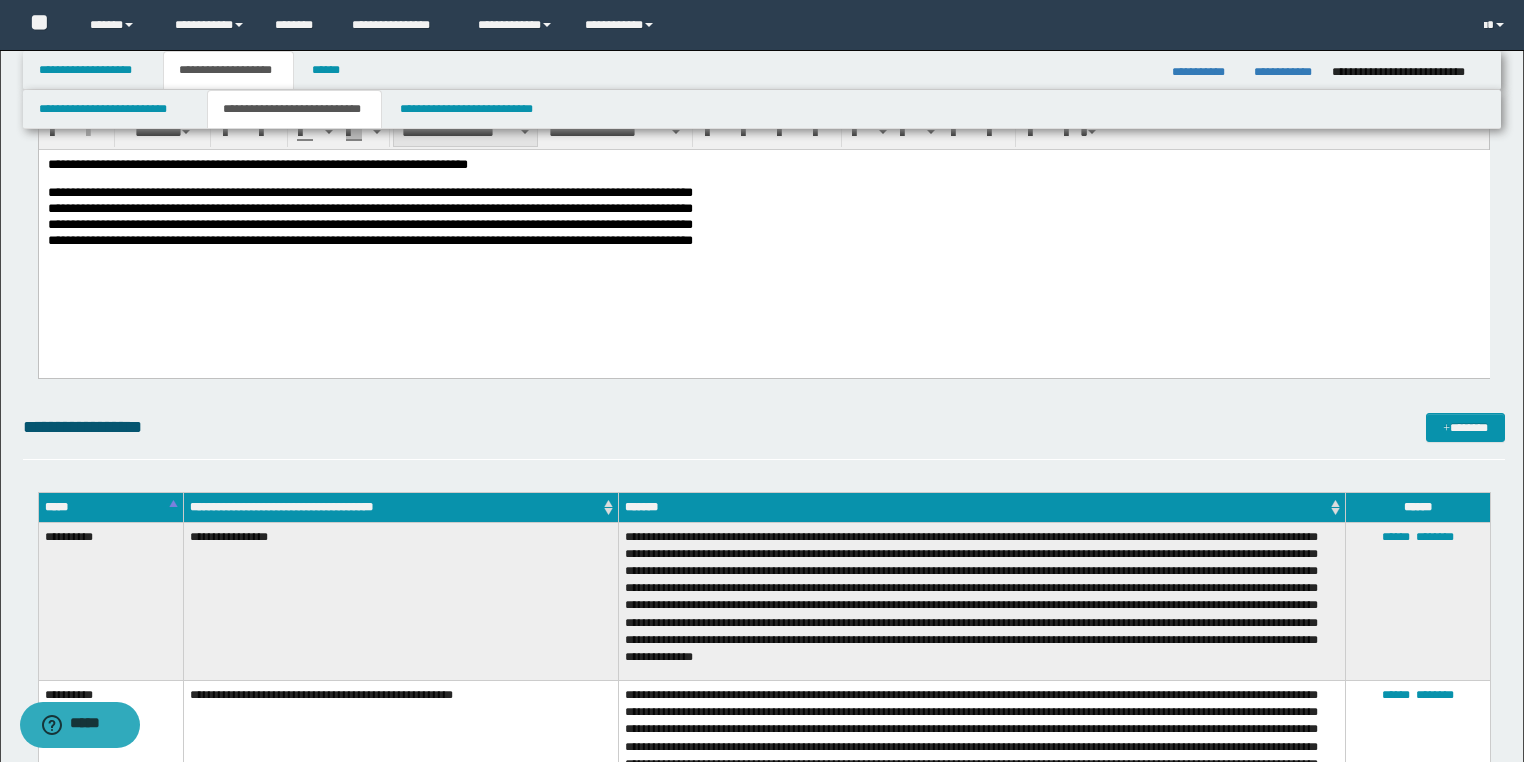 scroll, scrollTop: 3297, scrollLeft: 0, axis: vertical 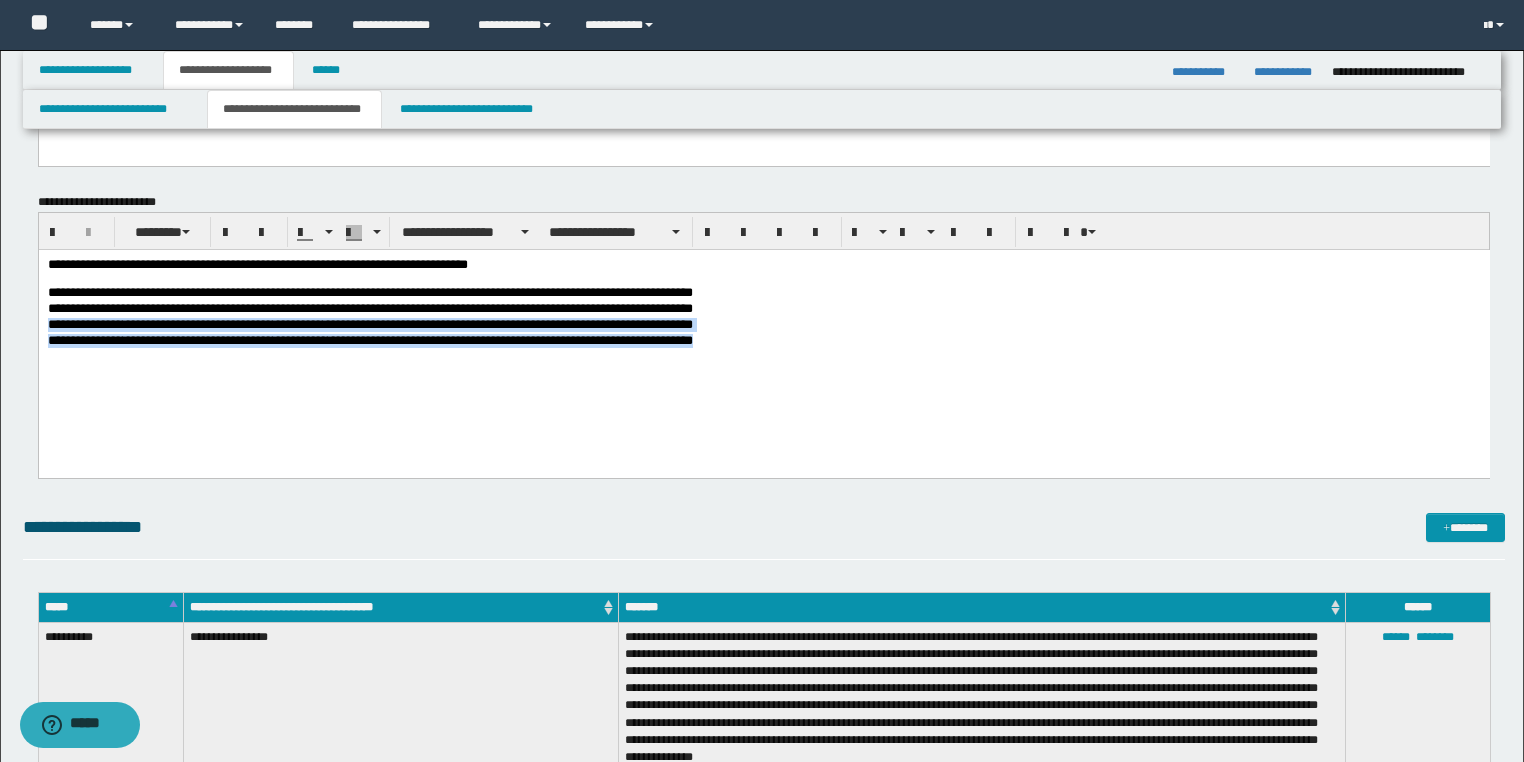 drag, startPoint x: 737, startPoint y: 344, endPoint x: -1, endPoint y: 336, distance: 738.04333 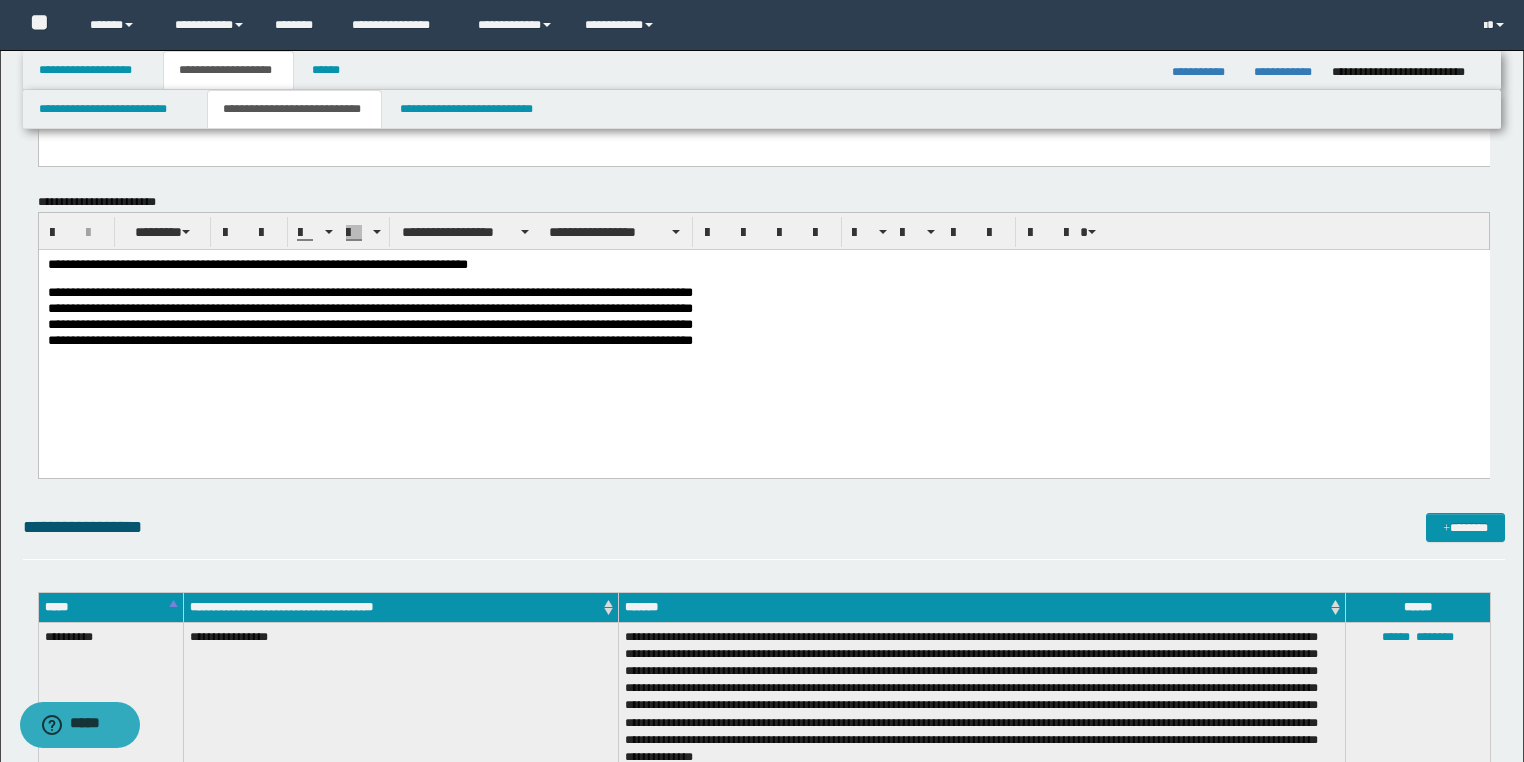 click on "**********" at bounding box center [763, 336] 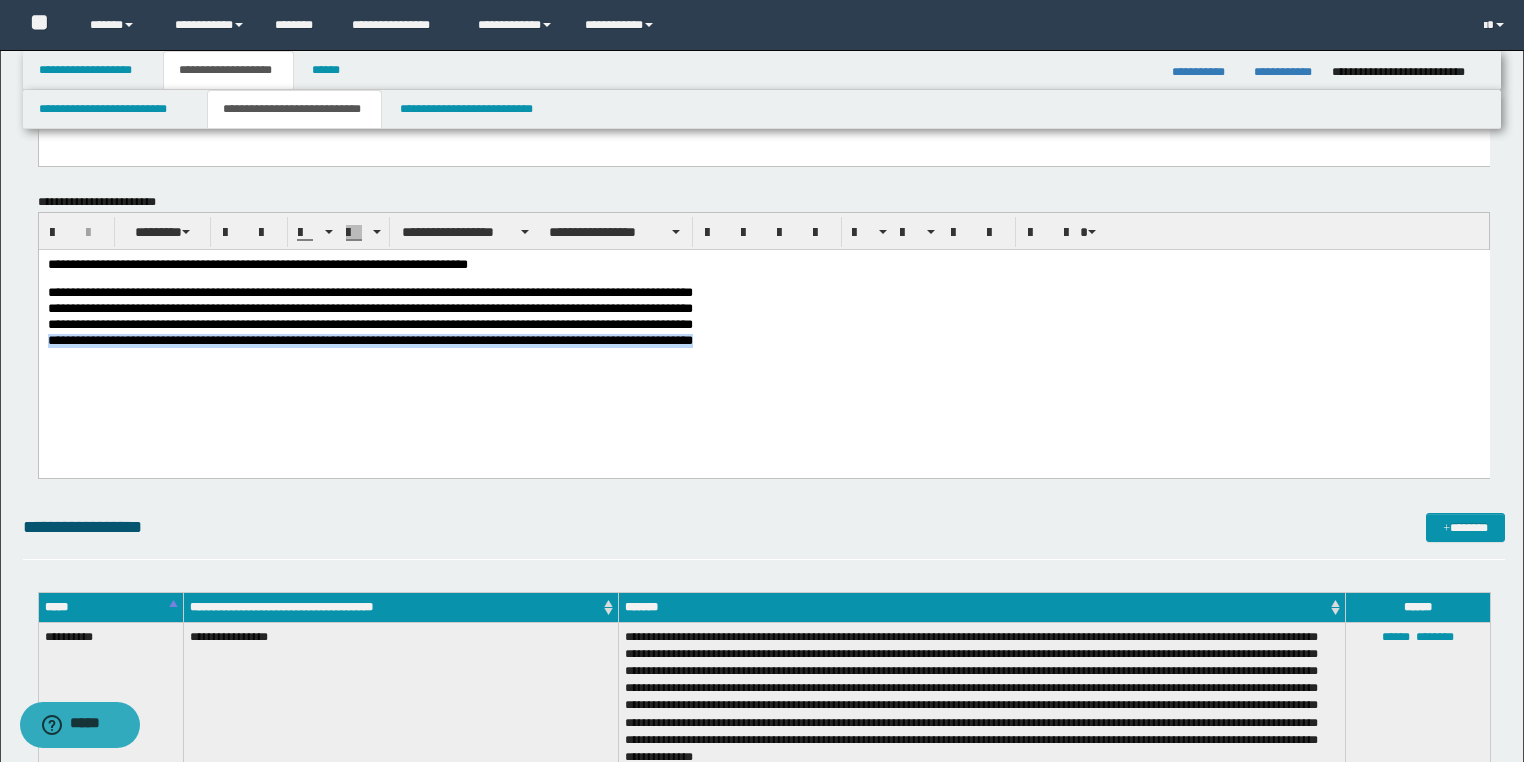 drag, startPoint x: 796, startPoint y: 345, endPoint x: 32, endPoint y: 348, distance: 764.0059 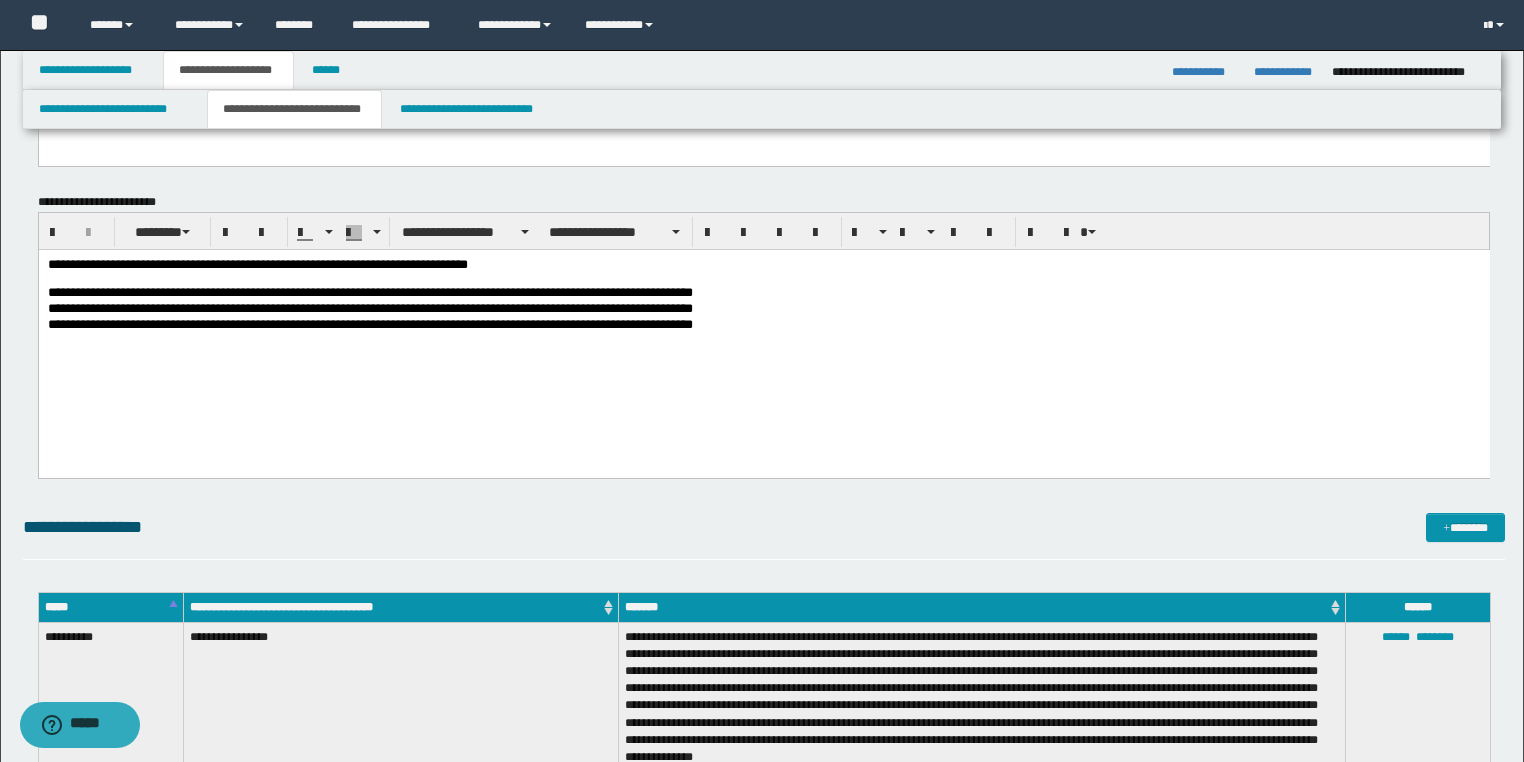 click on "**********" at bounding box center (763, 293) 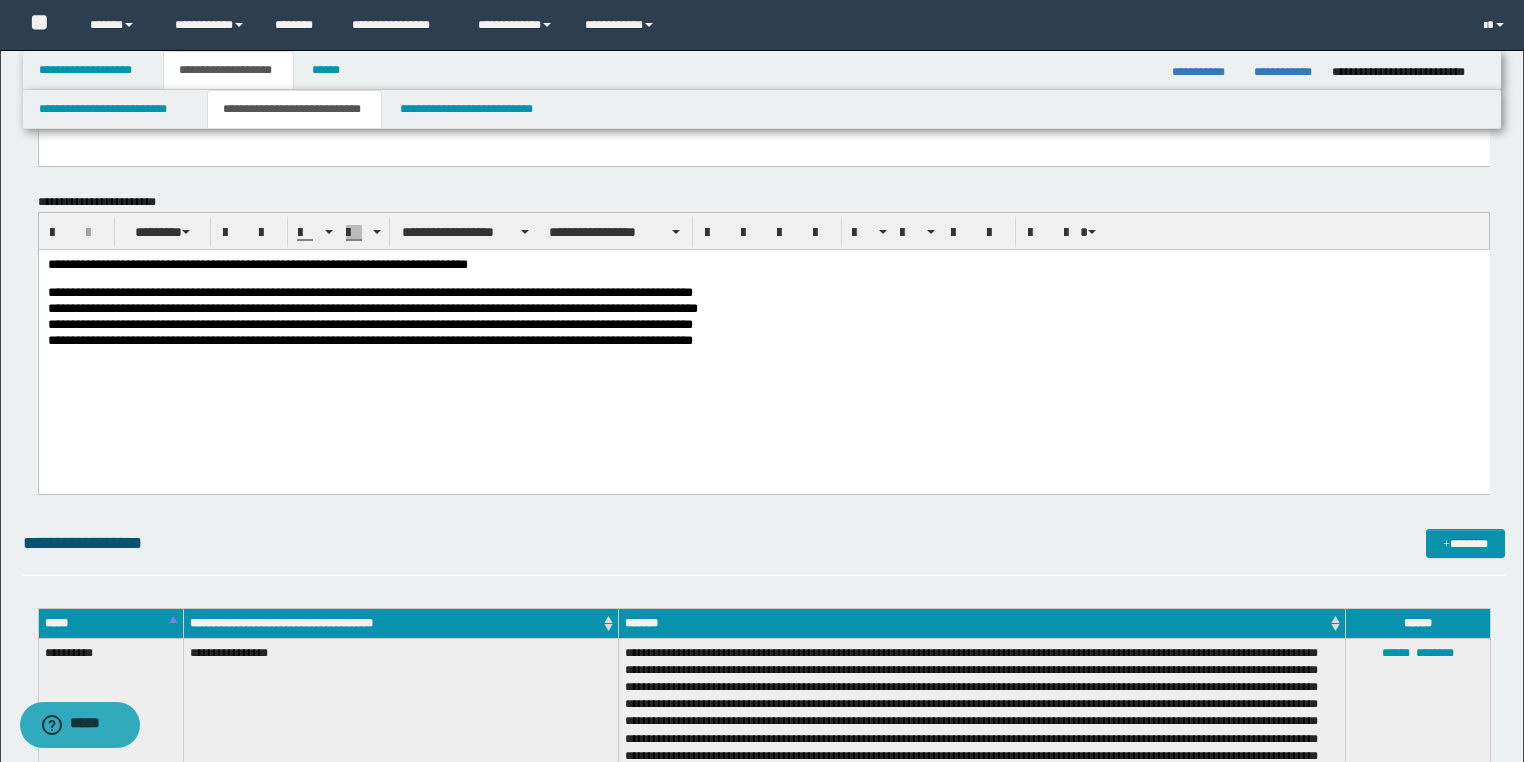 click on "**********" at bounding box center (763, 344) 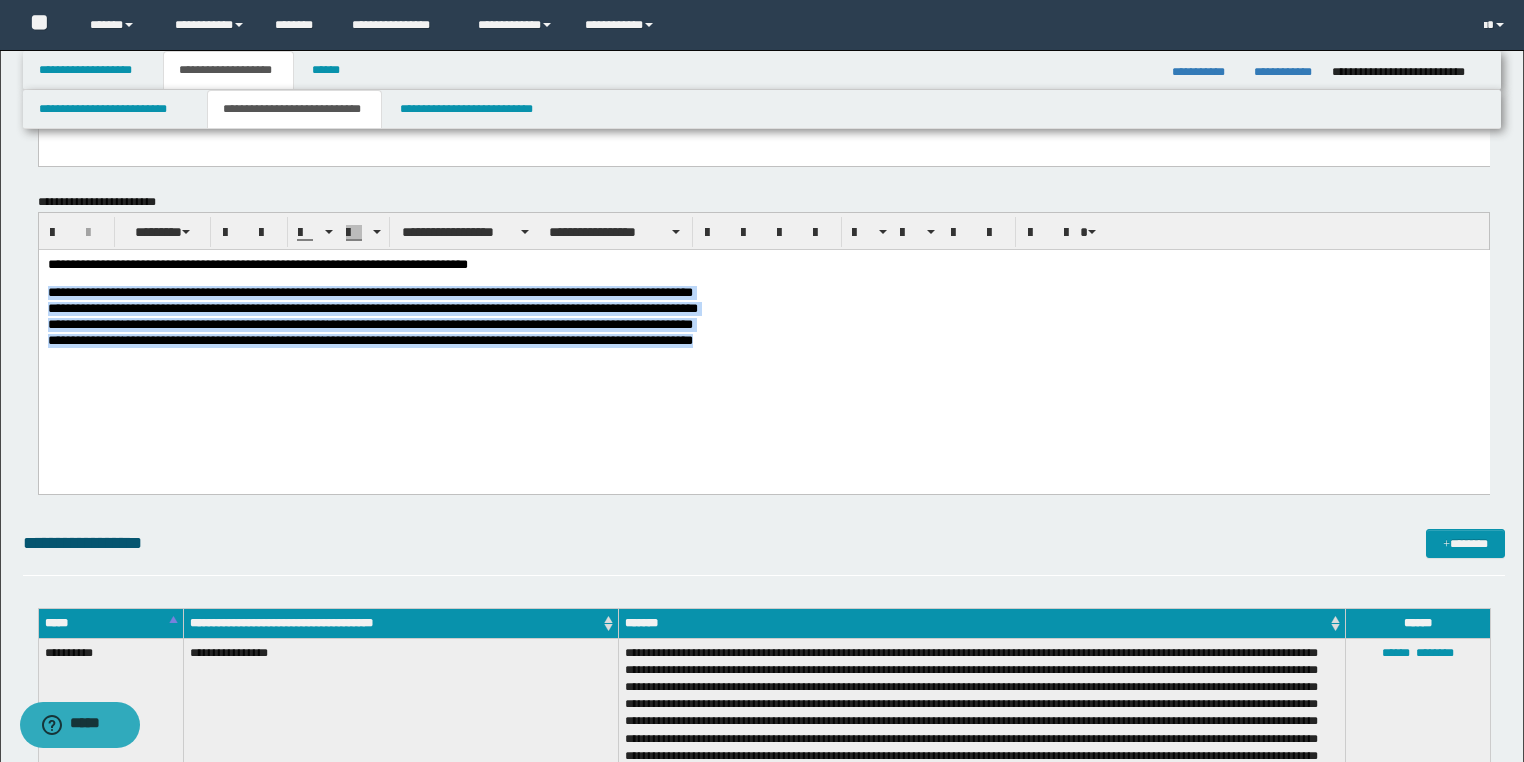 drag, startPoint x: 829, startPoint y: 345, endPoint x: 410, endPoint y: 478, distance: 439.60208 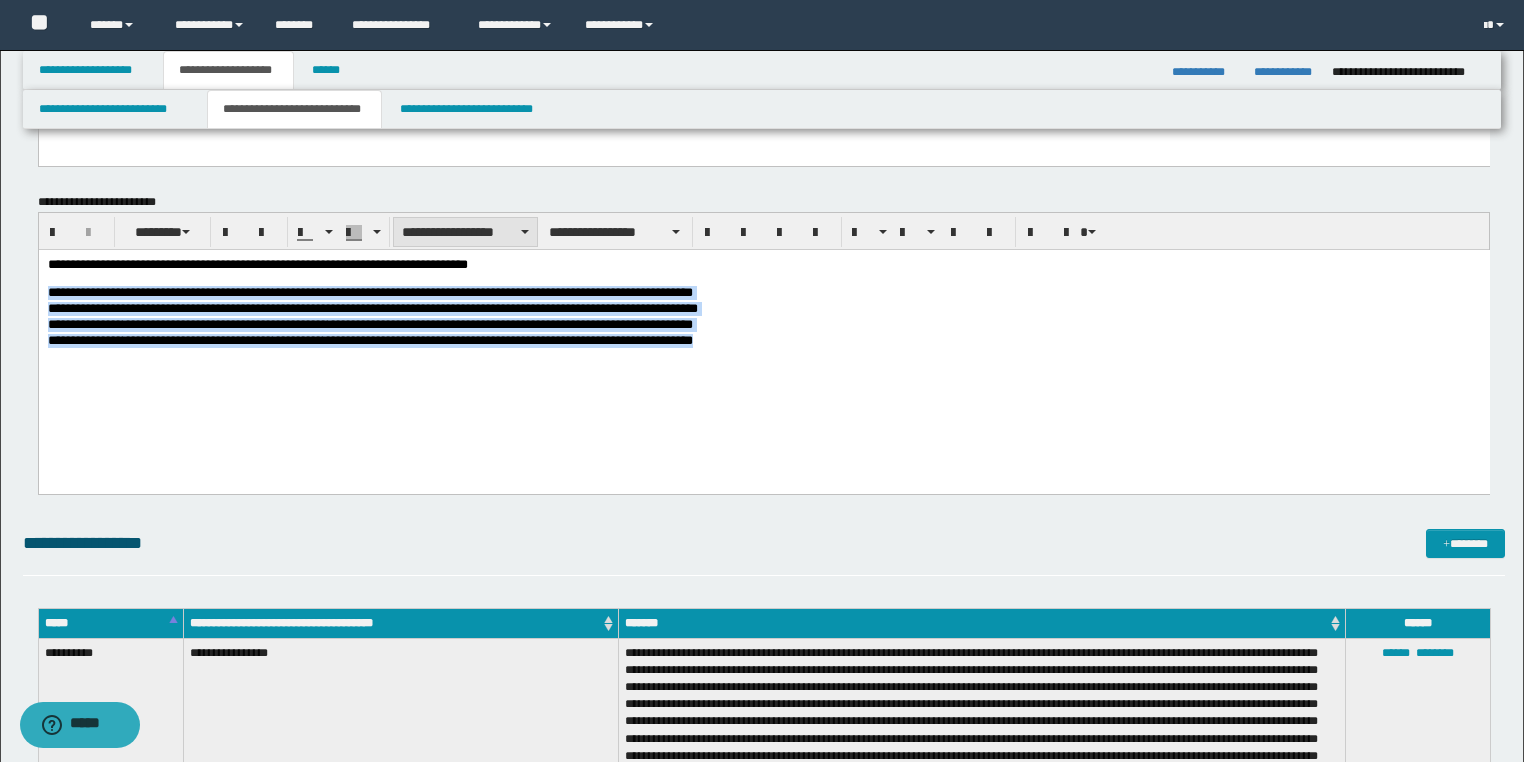 click on "**********" at bounding box center (465, 232) 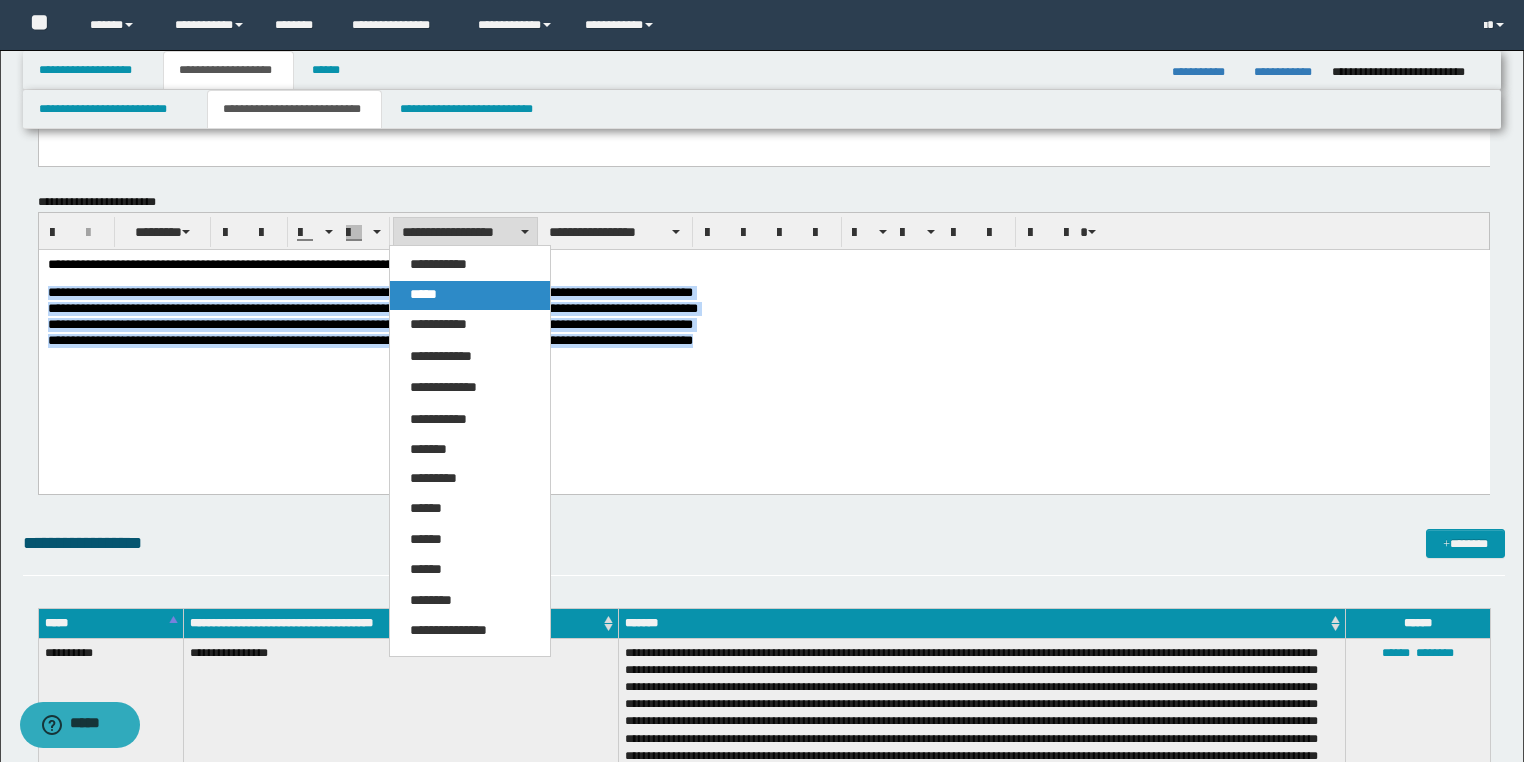 click on "*****" at bounding box center [470, 295] 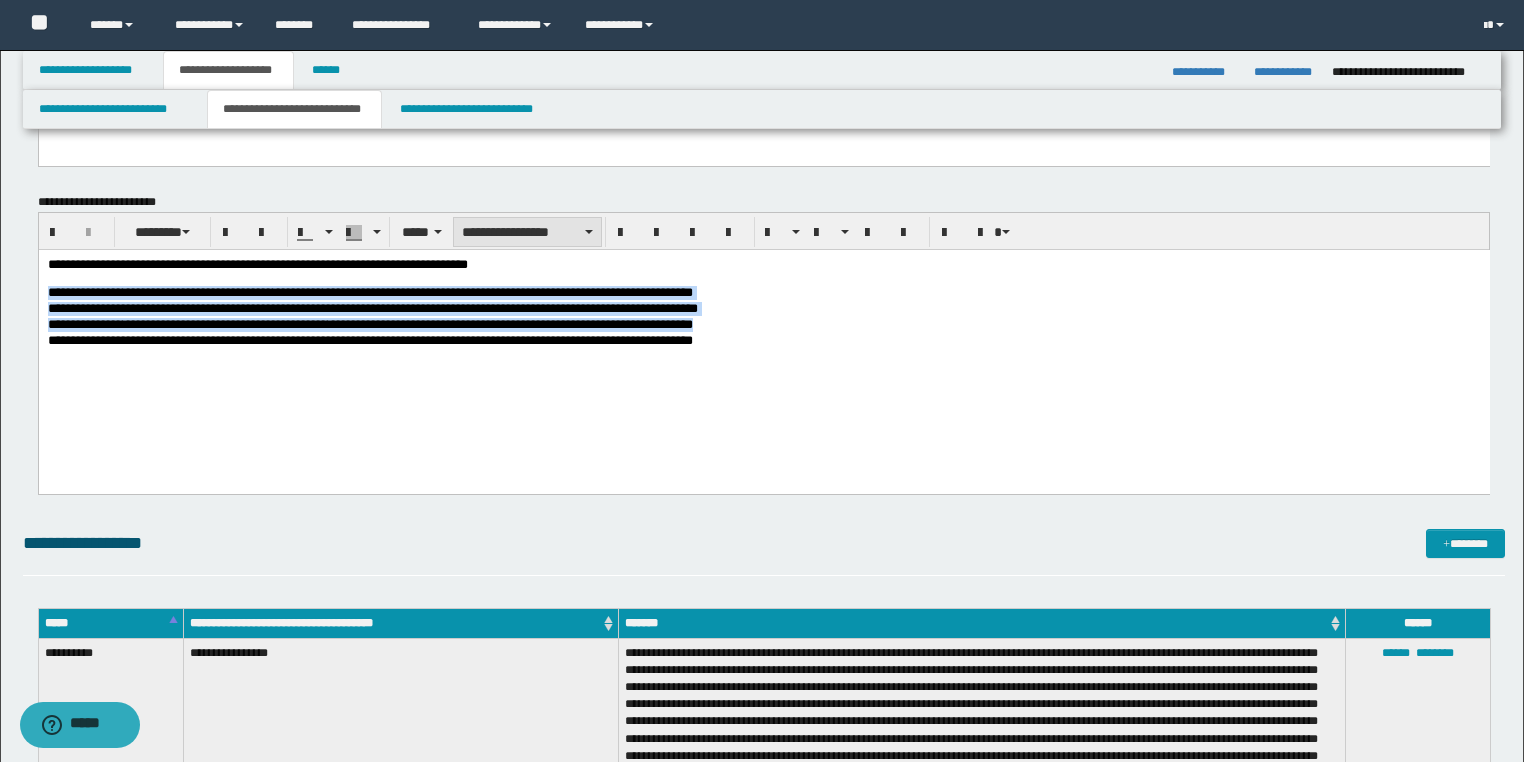 click on "**********" at bounding box center [527, 232] 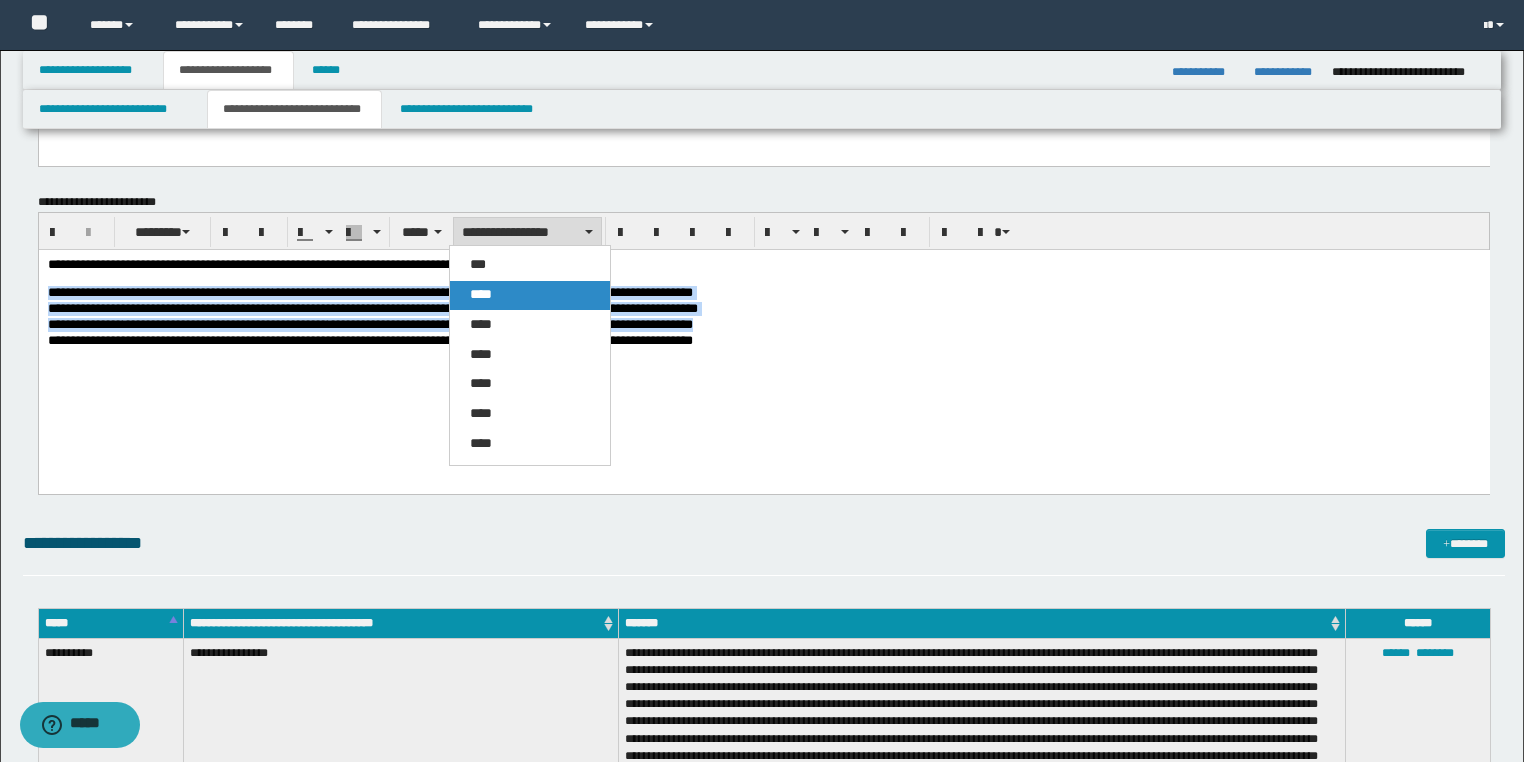 click on "****" at bounding box center (530, 295) 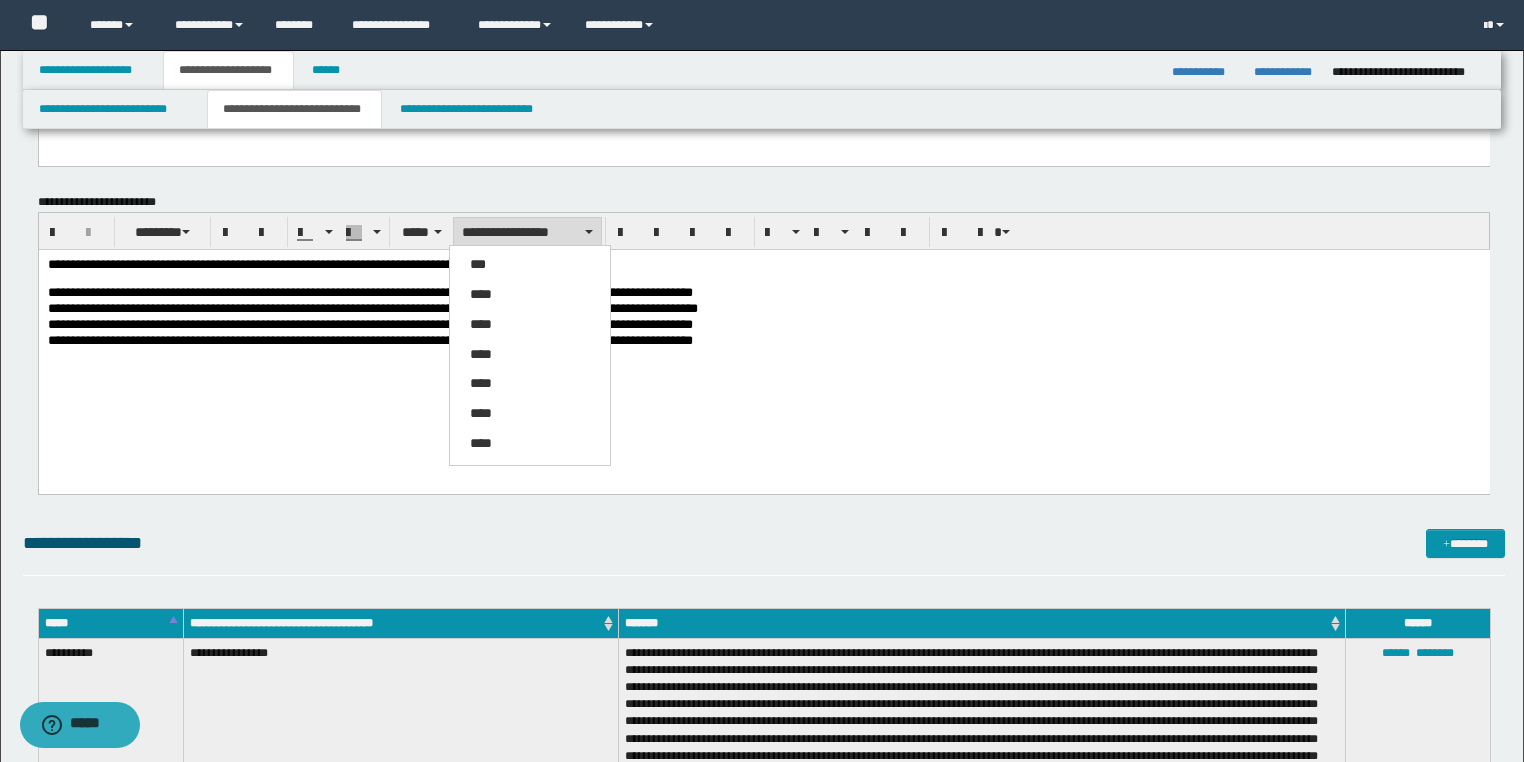 click at bounding box center (763, 357) 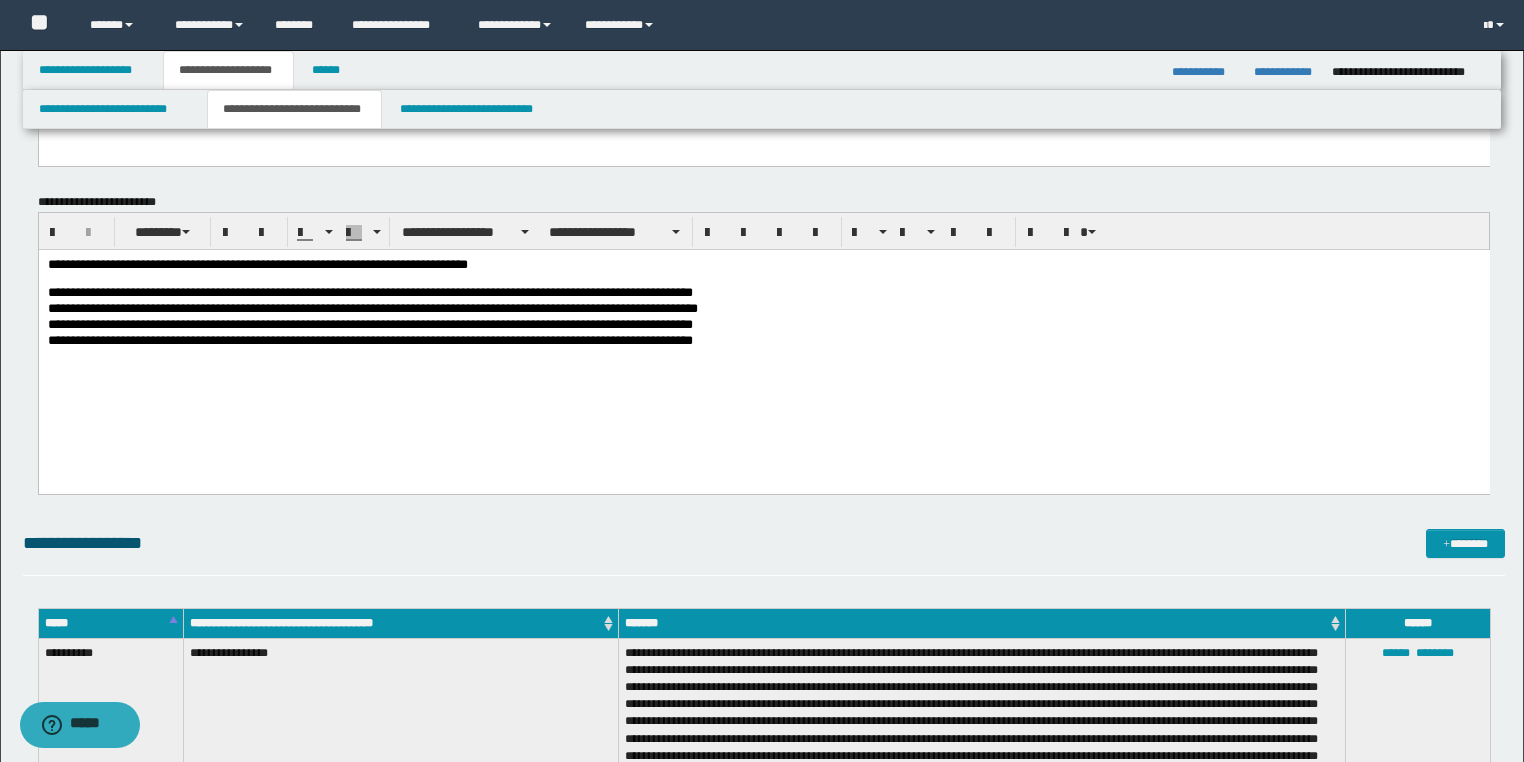 click at bounding box center (763, 357) 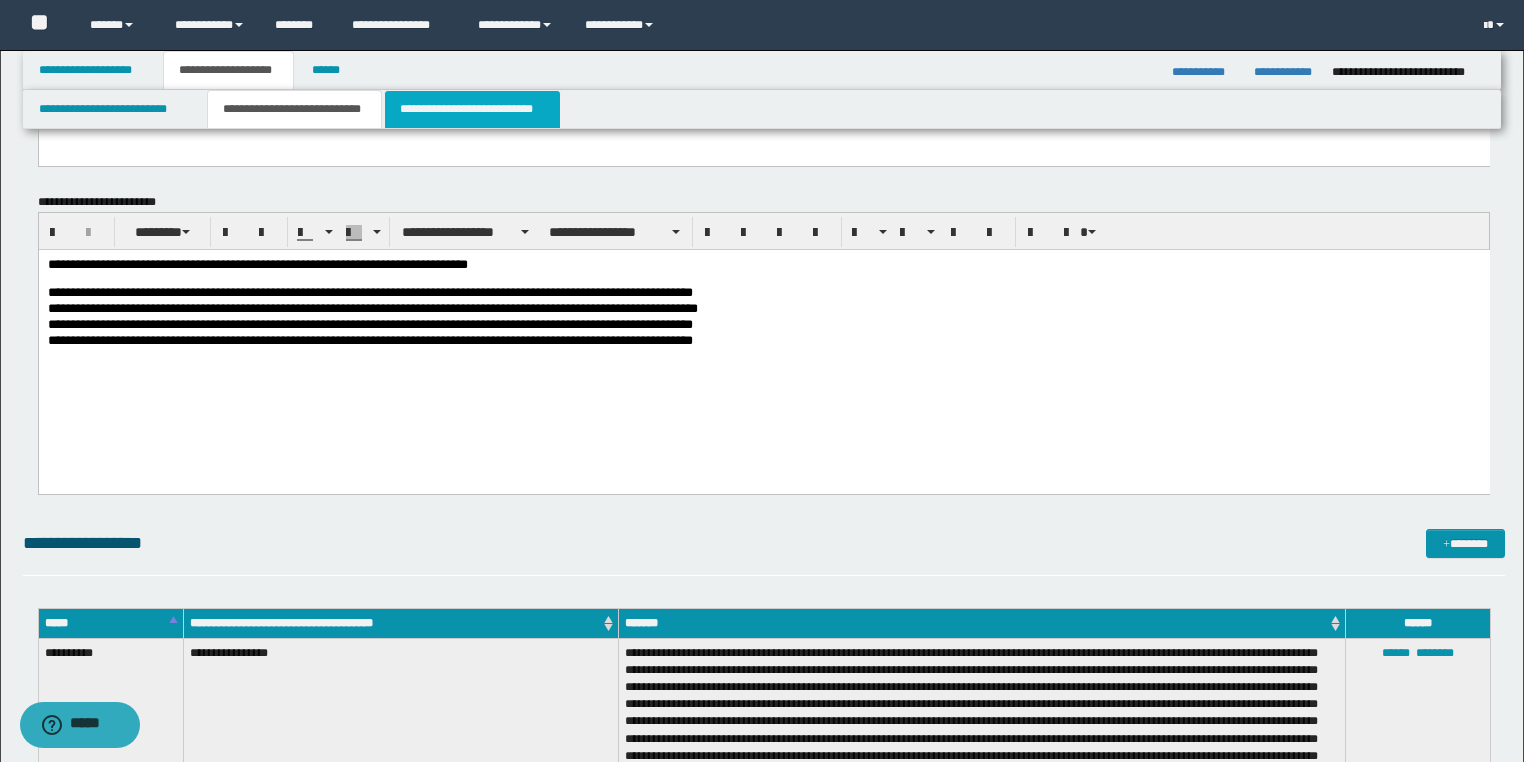 click on "**********" at bounding box center (472, 109) 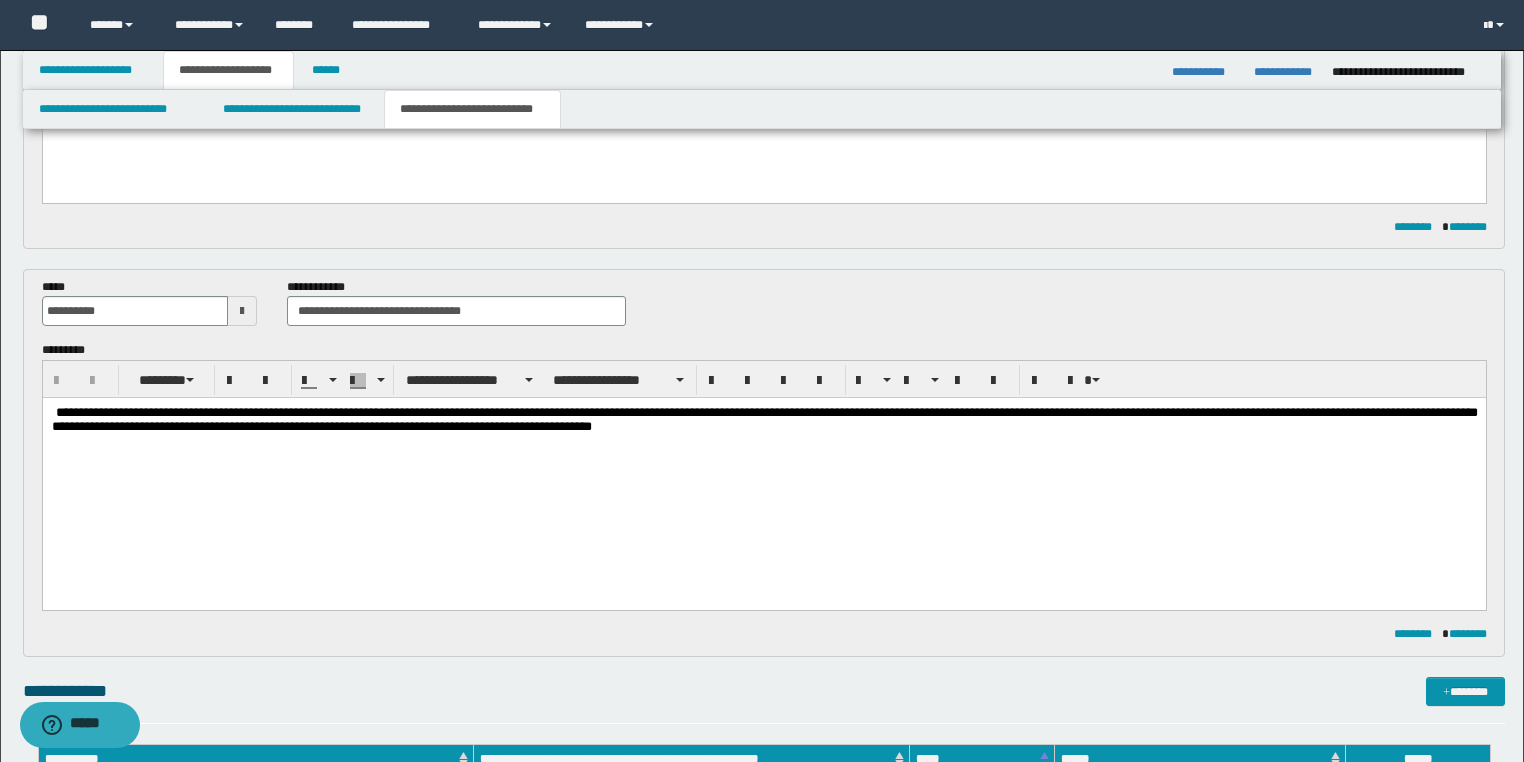 scroll, scrollTop: 1280, scrollLeft: 0, axis: vertical 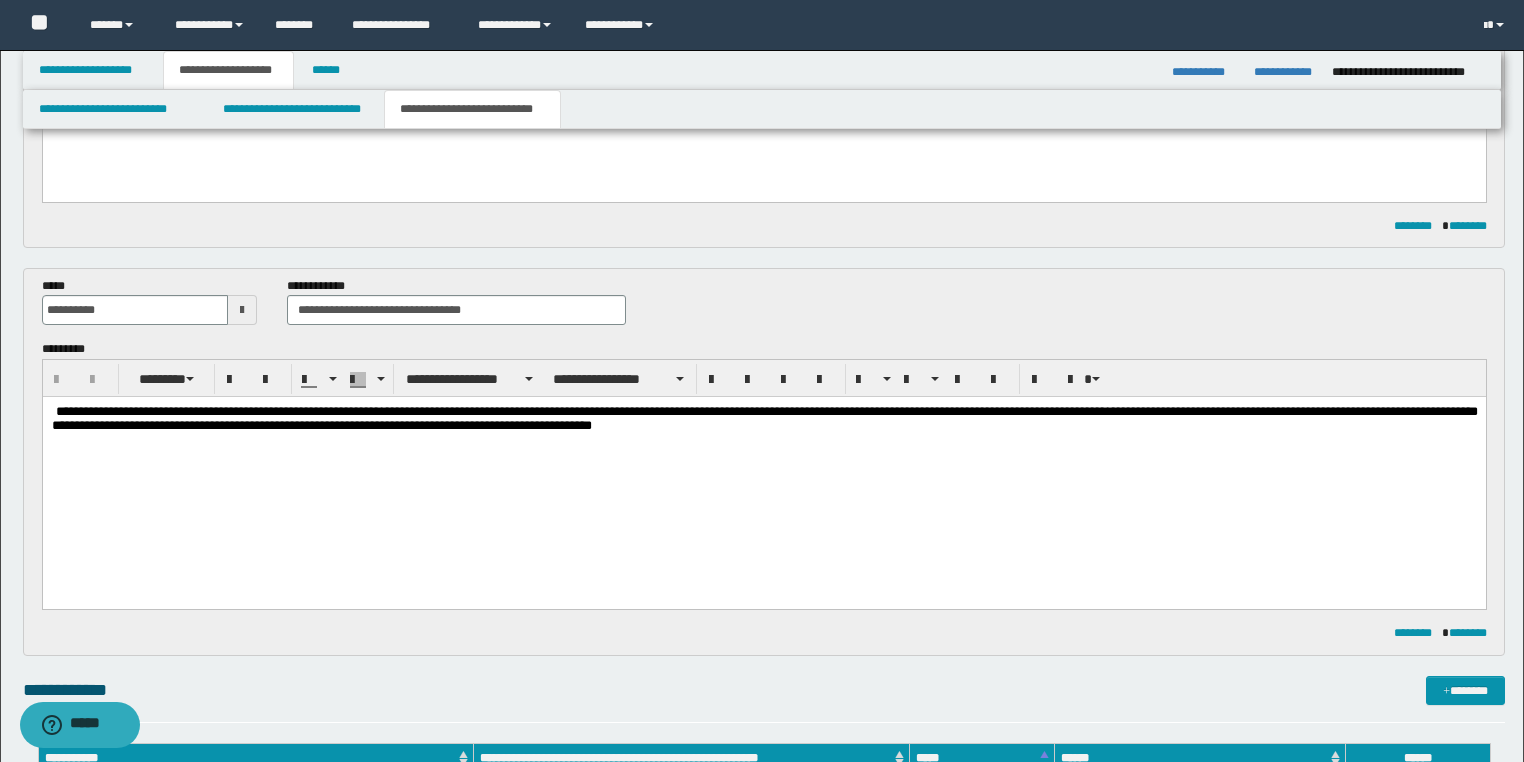 click on "**********" at bounding box center (764, 418) 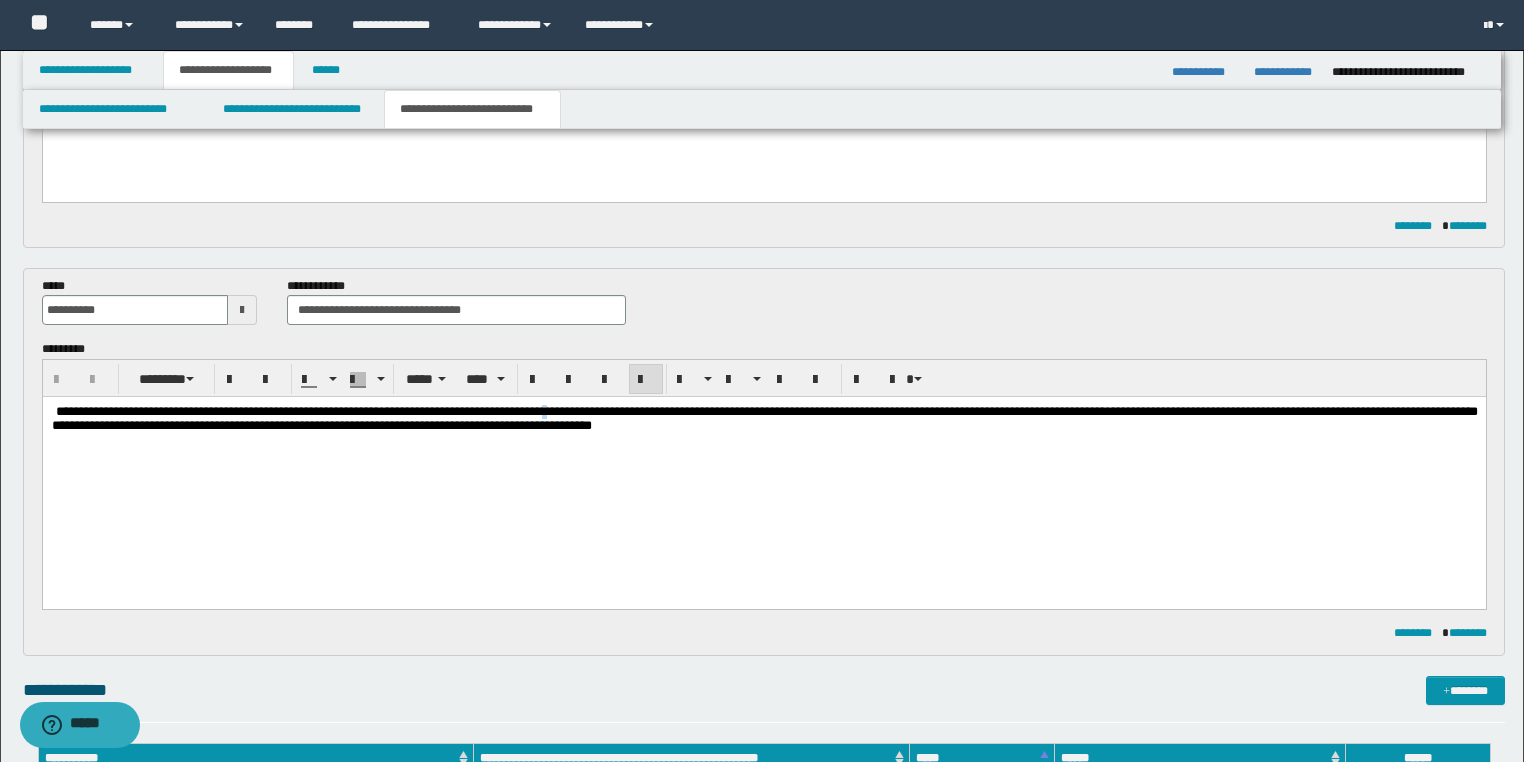 click on "**********" at bounding box center [764, 418] 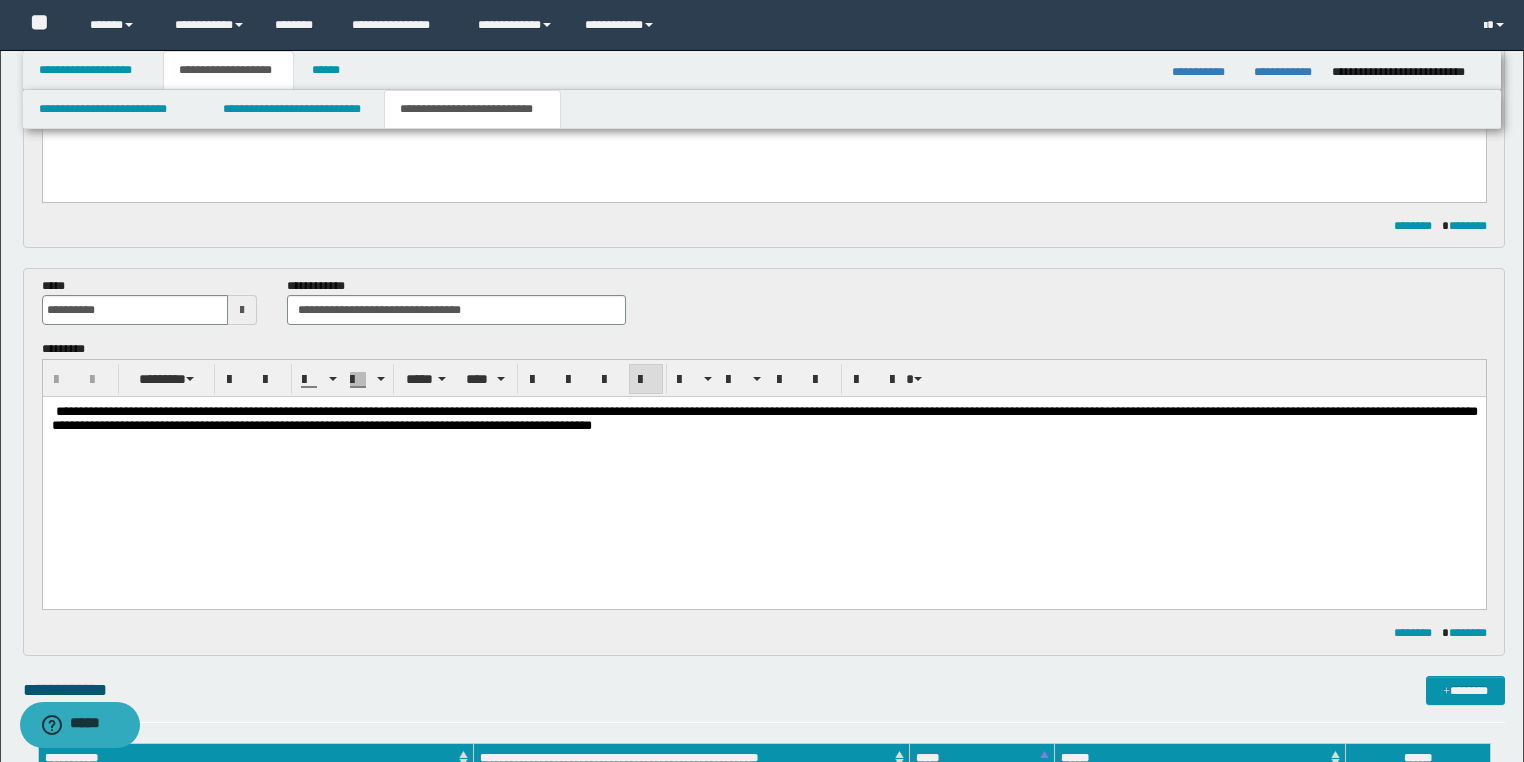 type 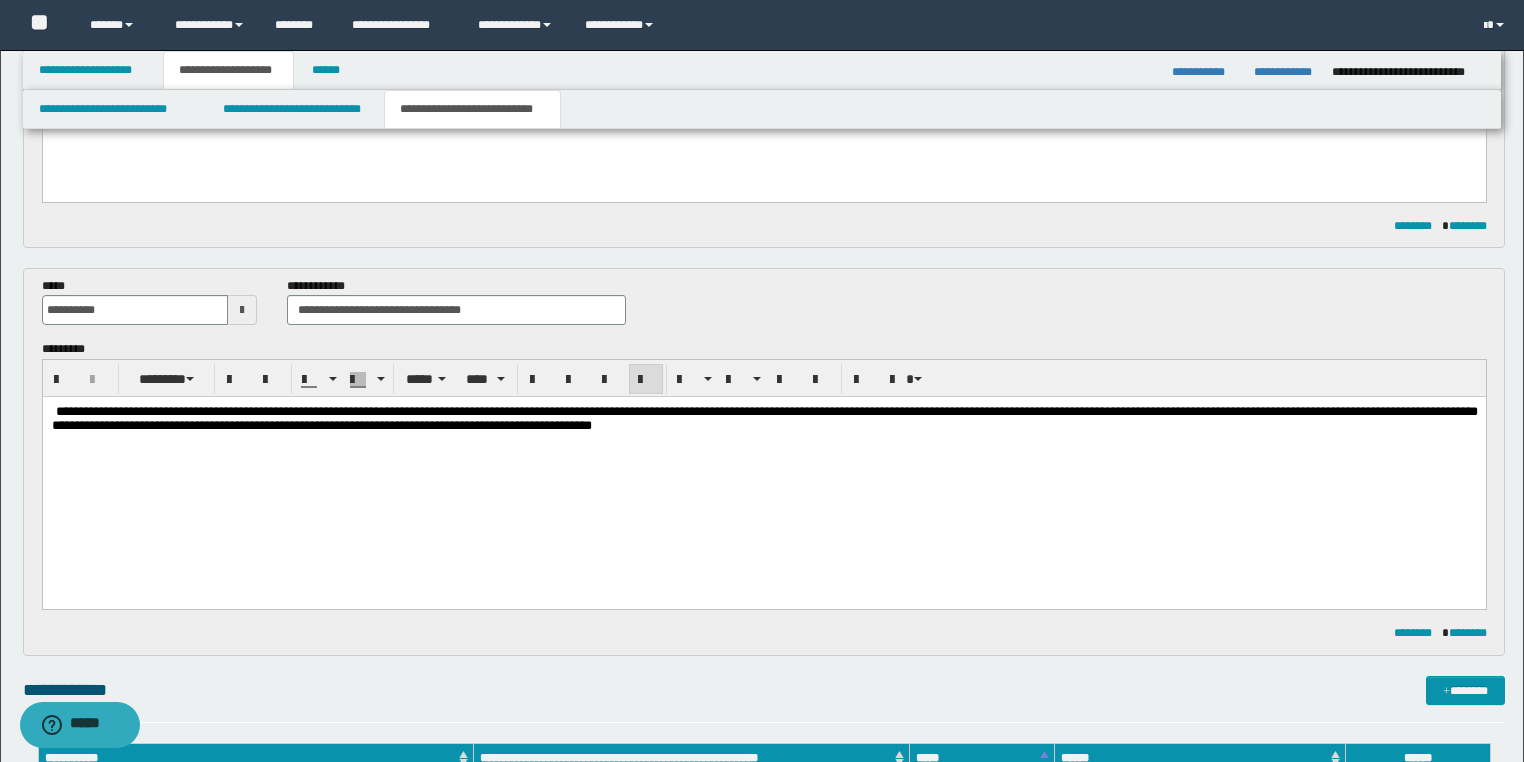 click at bounding box center (763, 444) 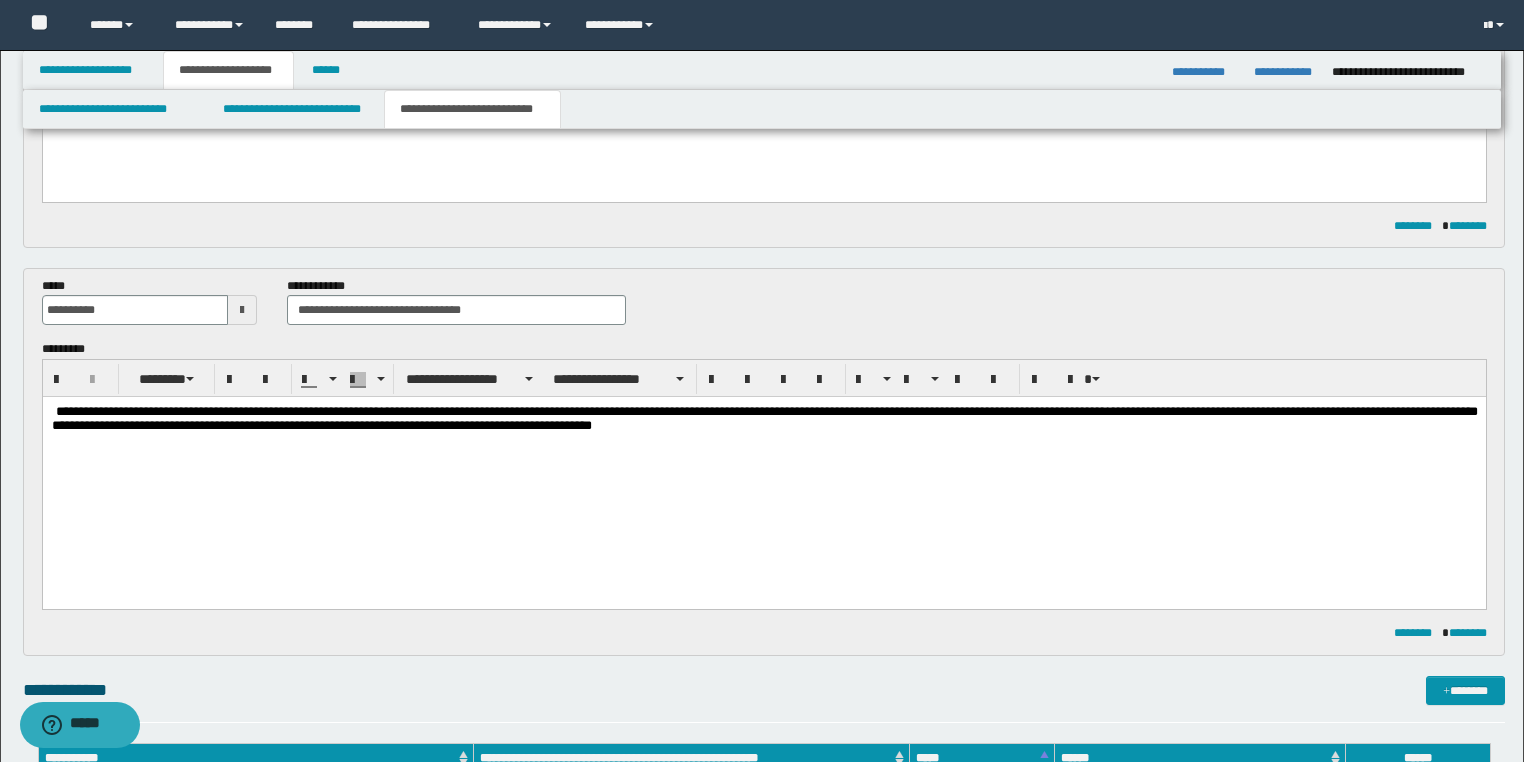 click at bounding box center [764, 487] 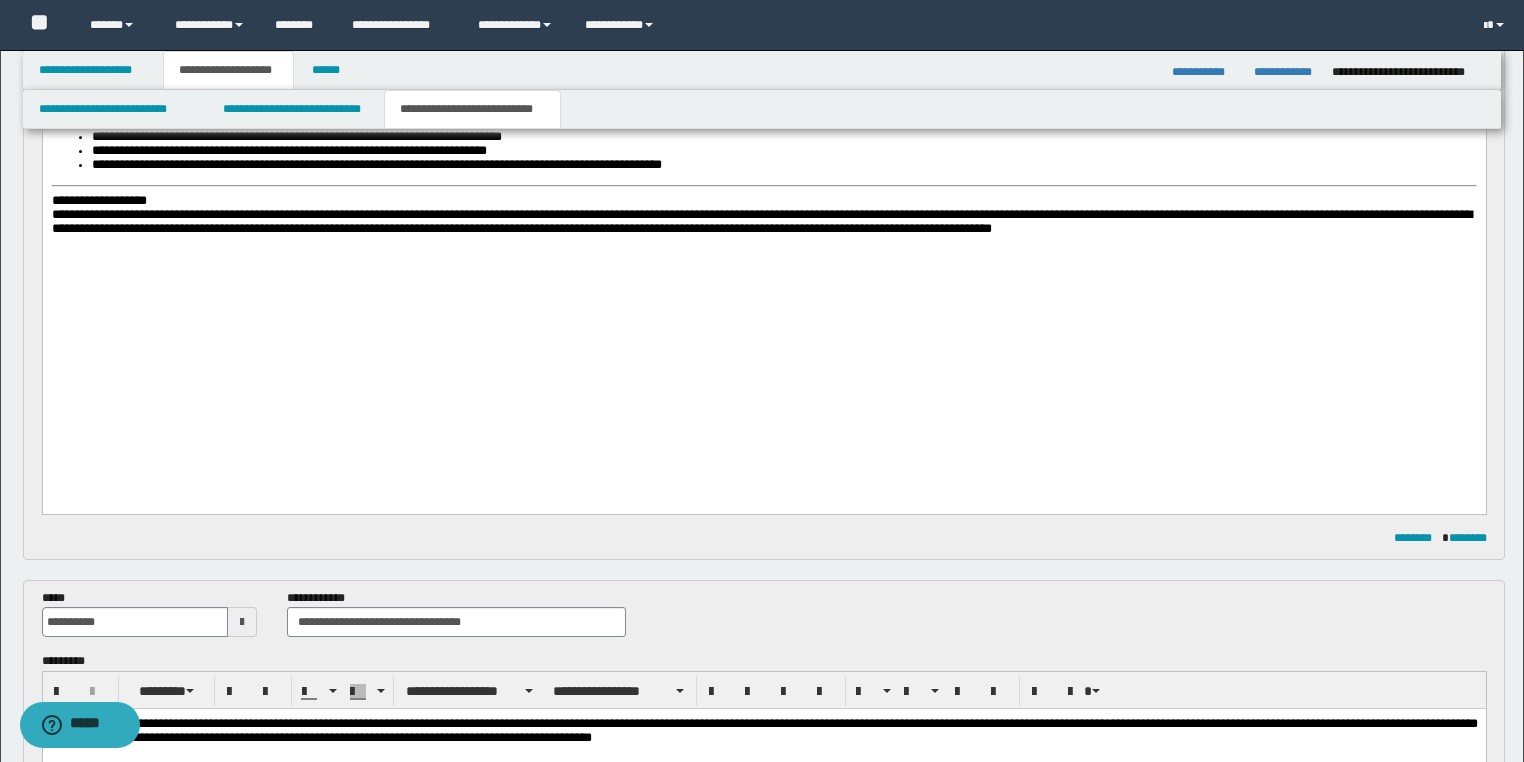 scroll, scrollTop: 1040, scrollLeft: 0, axis: vertical 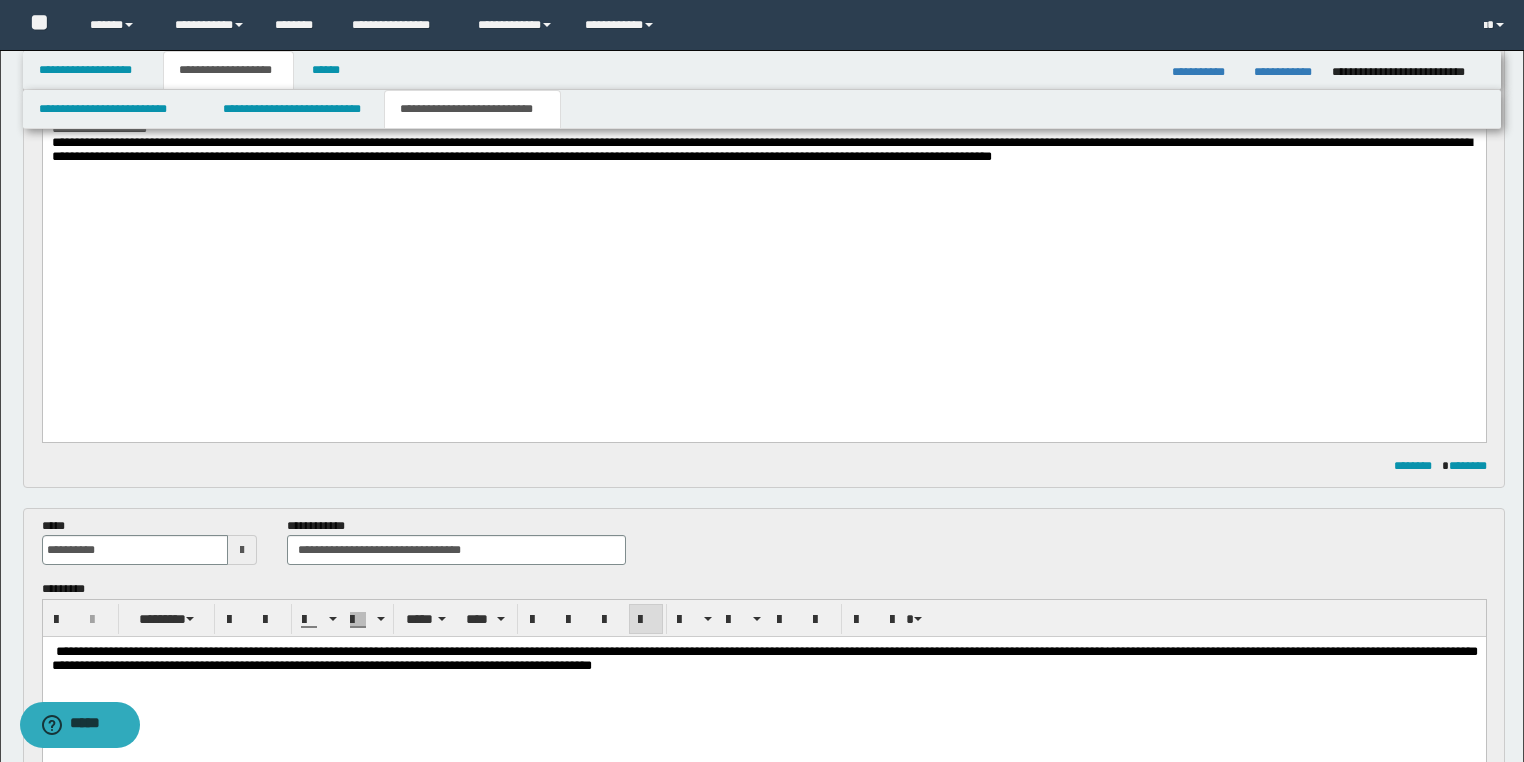 drag, startPoint x: 342, startPoint y: 377, endPoint x: 337, endPoint y: 318, distance: 59.211487 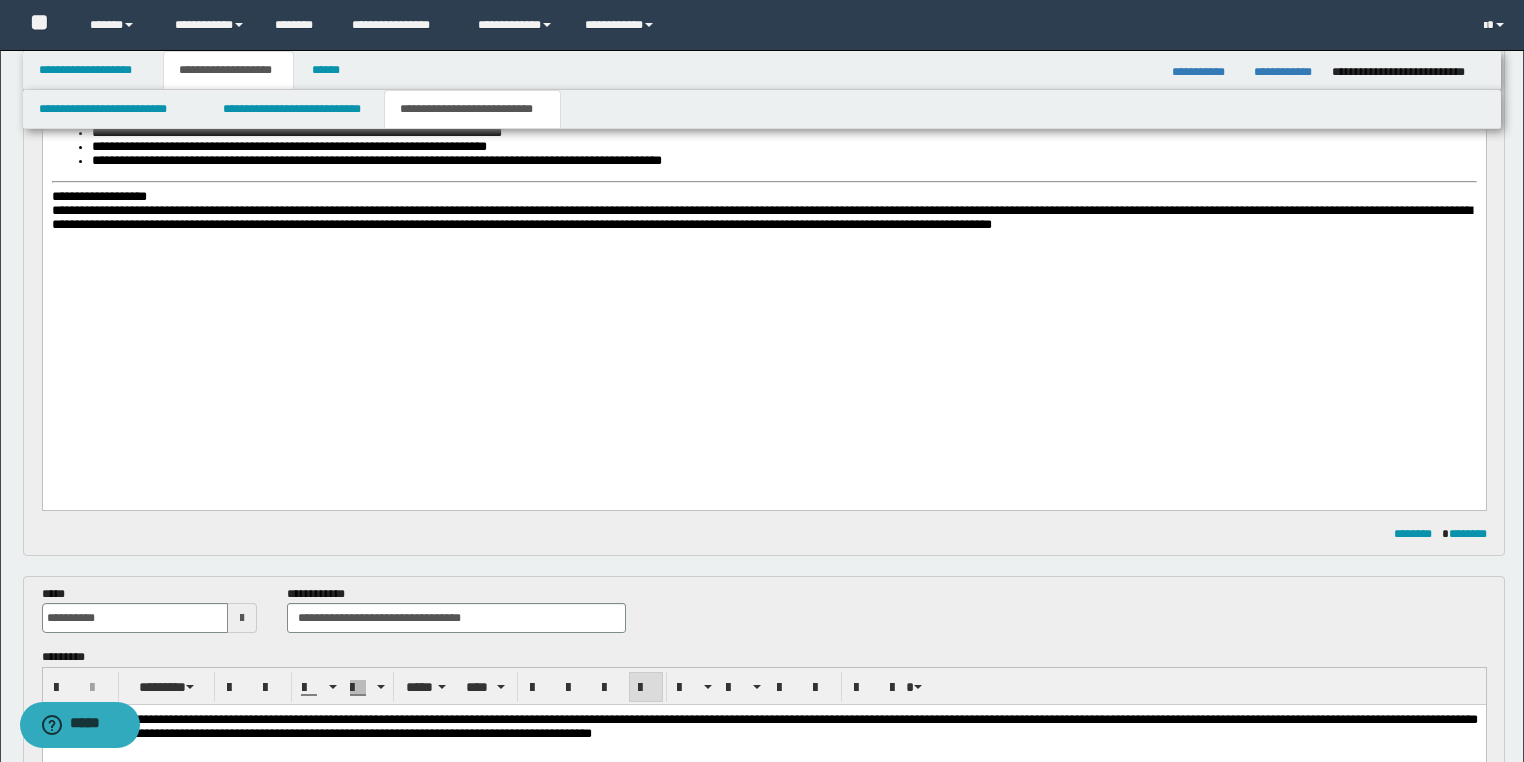 scroll, scrollTop: 880, scrollLeft: 0, axis: vertical 